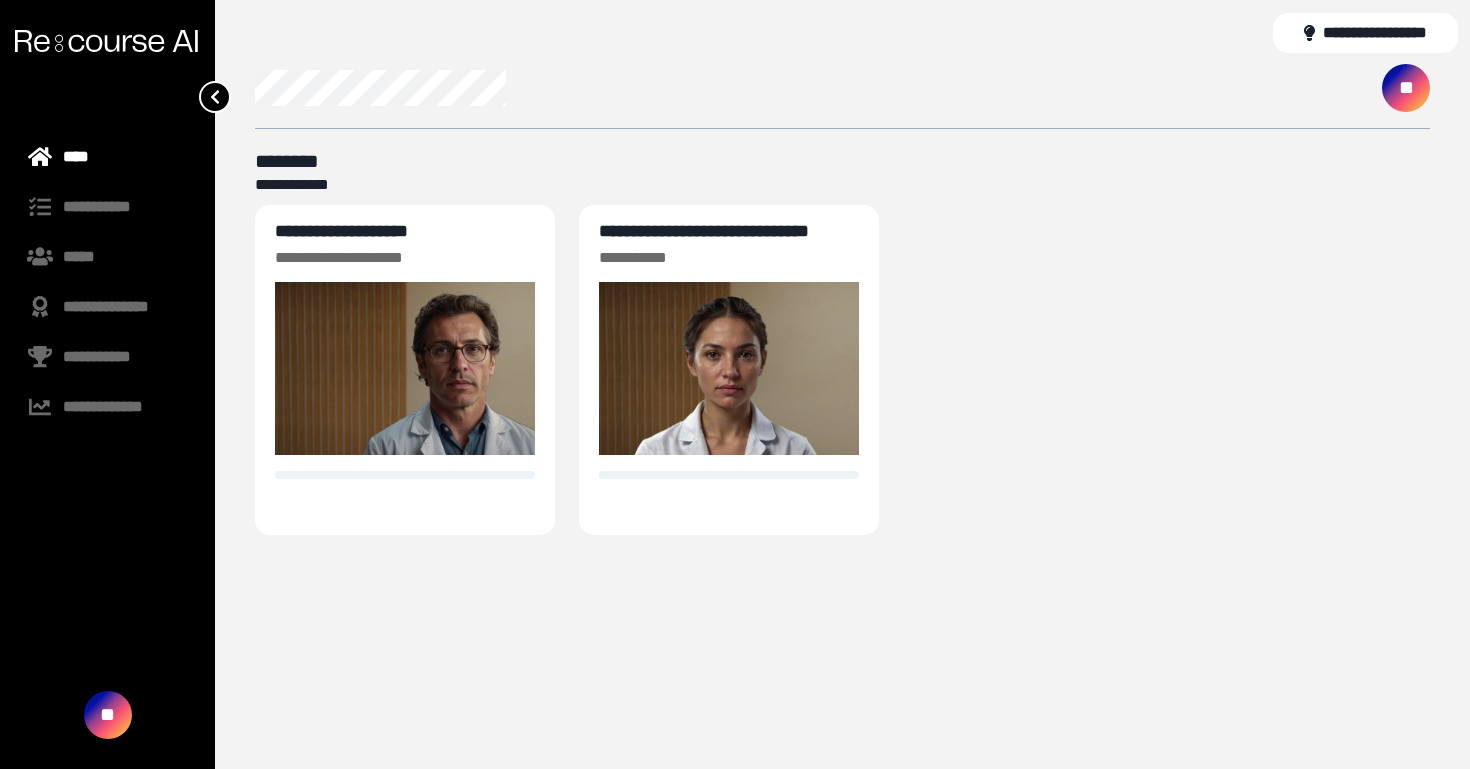 scroll, scrollTop: 0, scrollLeft: 0, axis: both 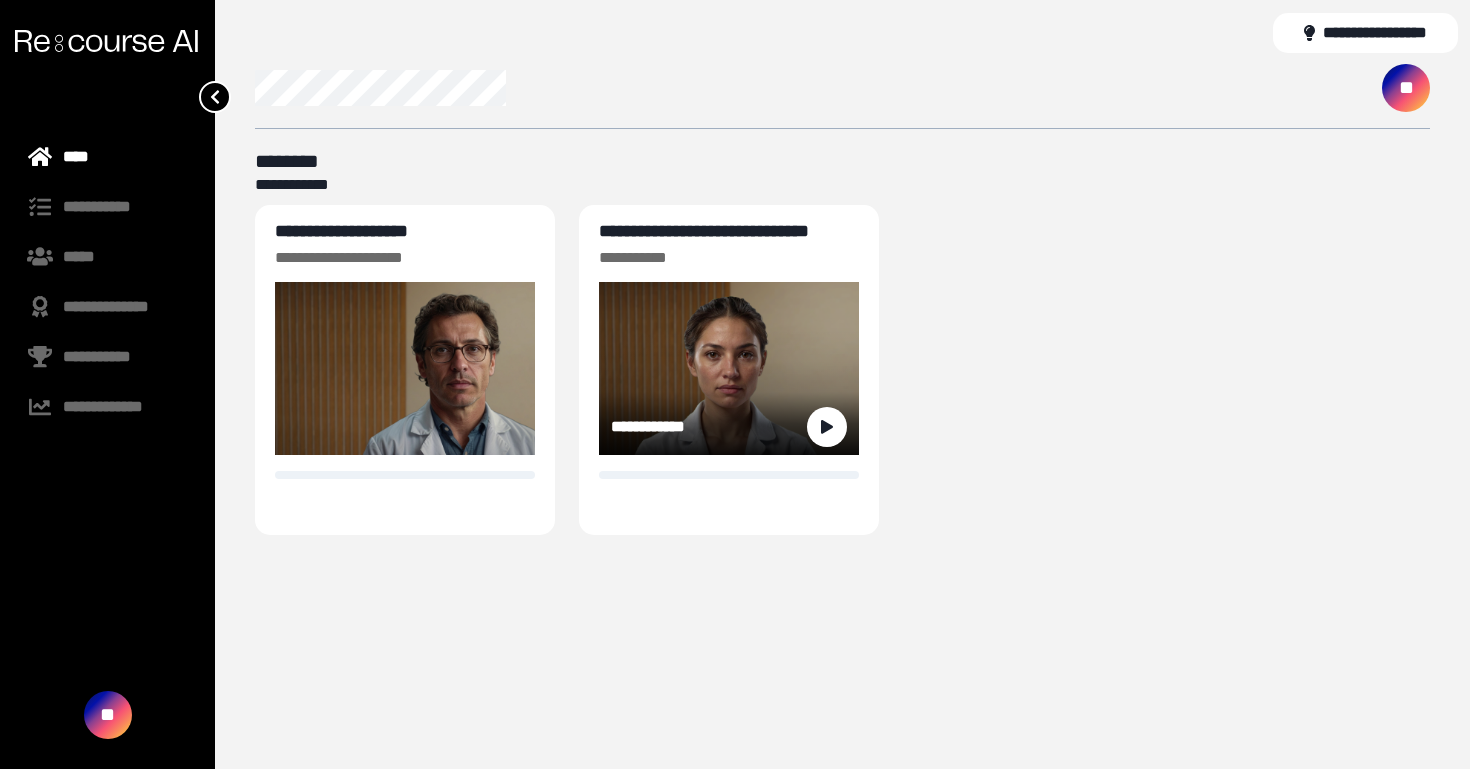 click on "**********" at bounding box center [704, 231] 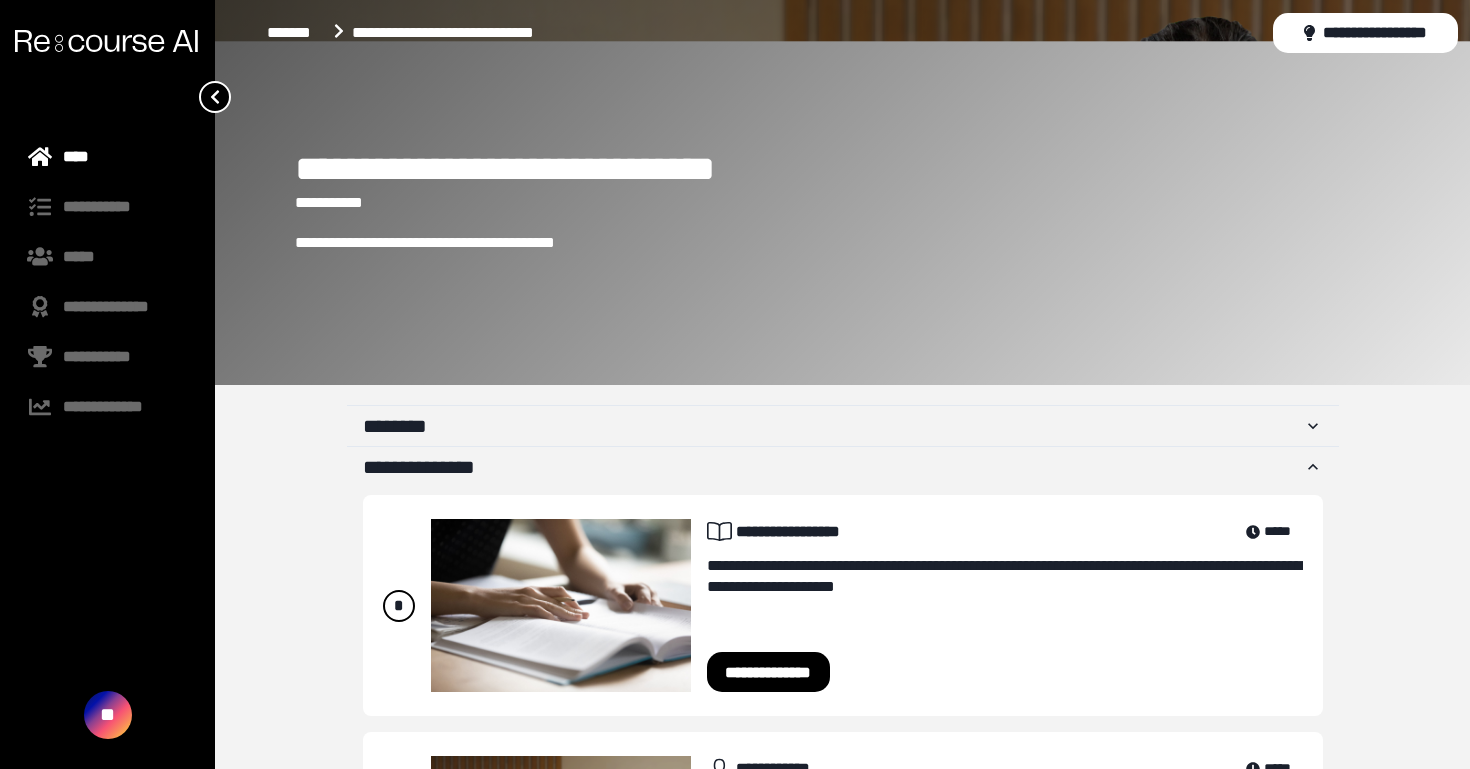 scroll, scrollTop: 225, scrollLeft: 0, axis: vertical 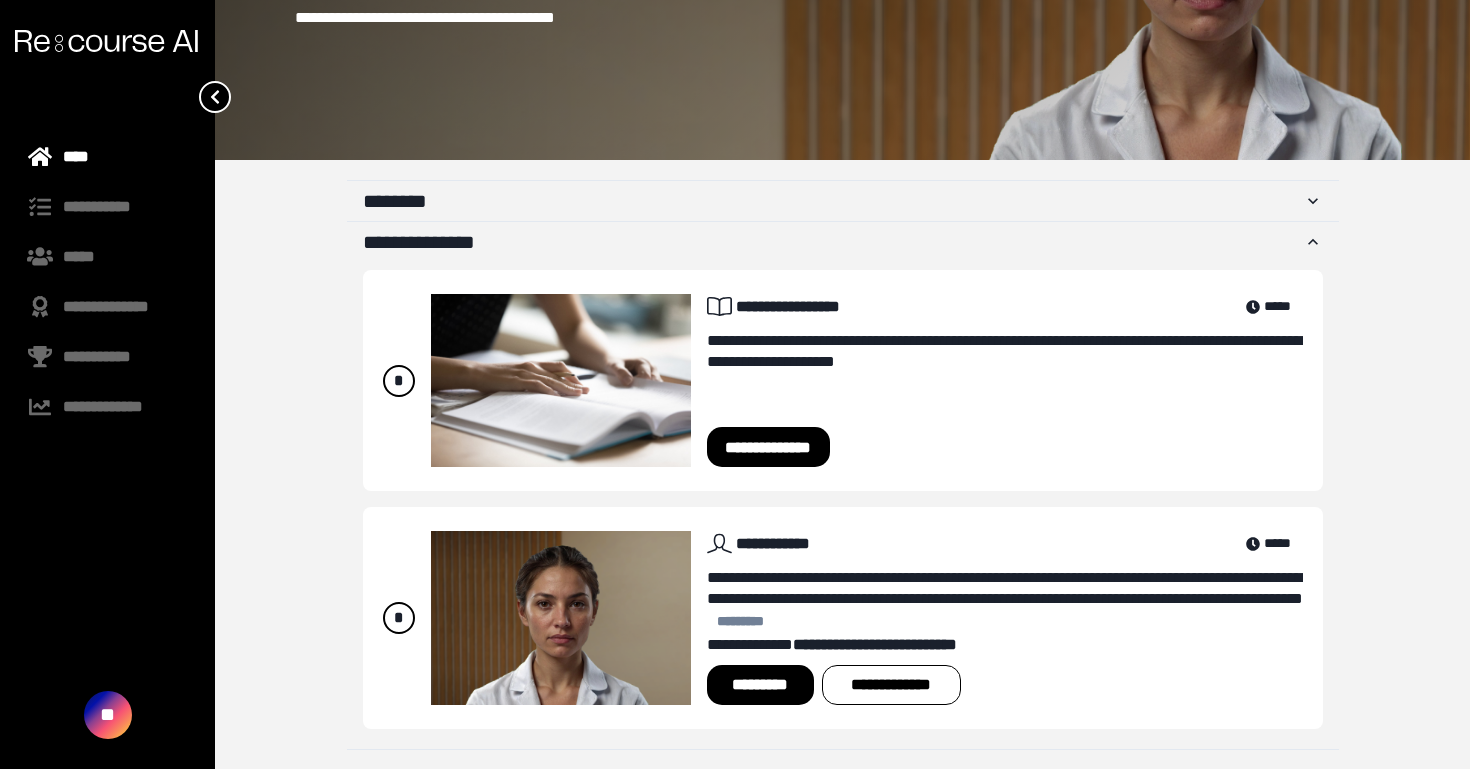 click on "*********" at bounding box center (760, 685) 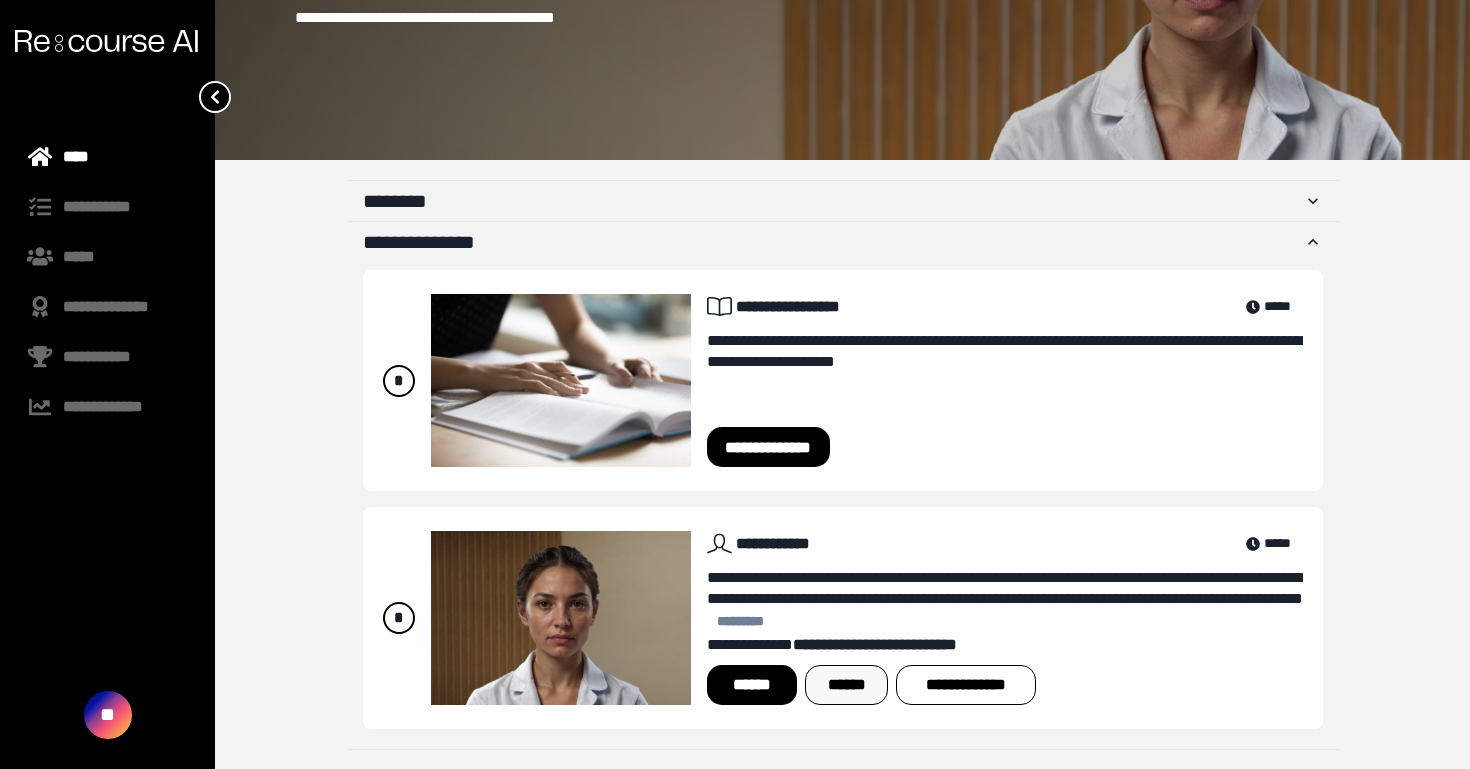 click on "******" at bounding box center [846, 685] 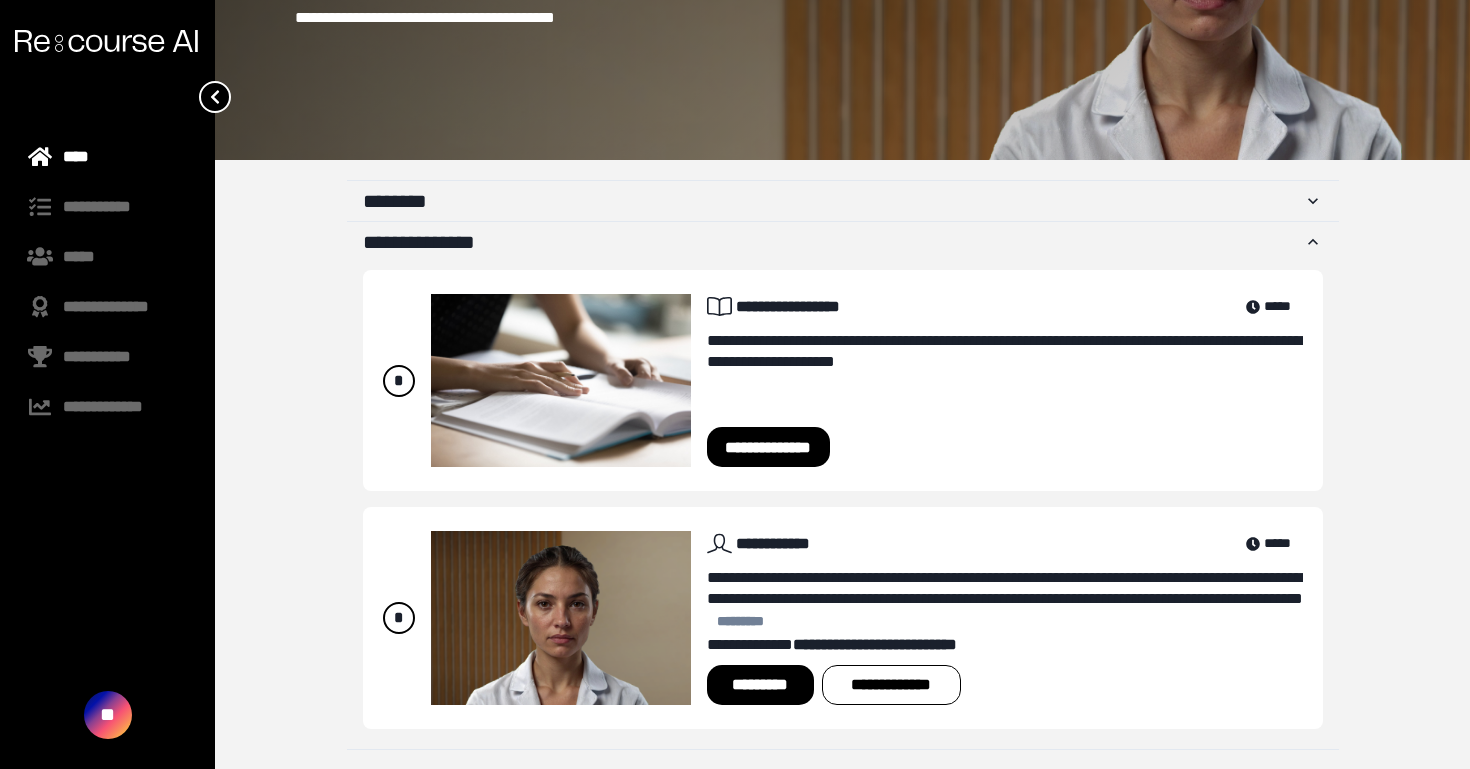 click at bounding box center [106, 41] 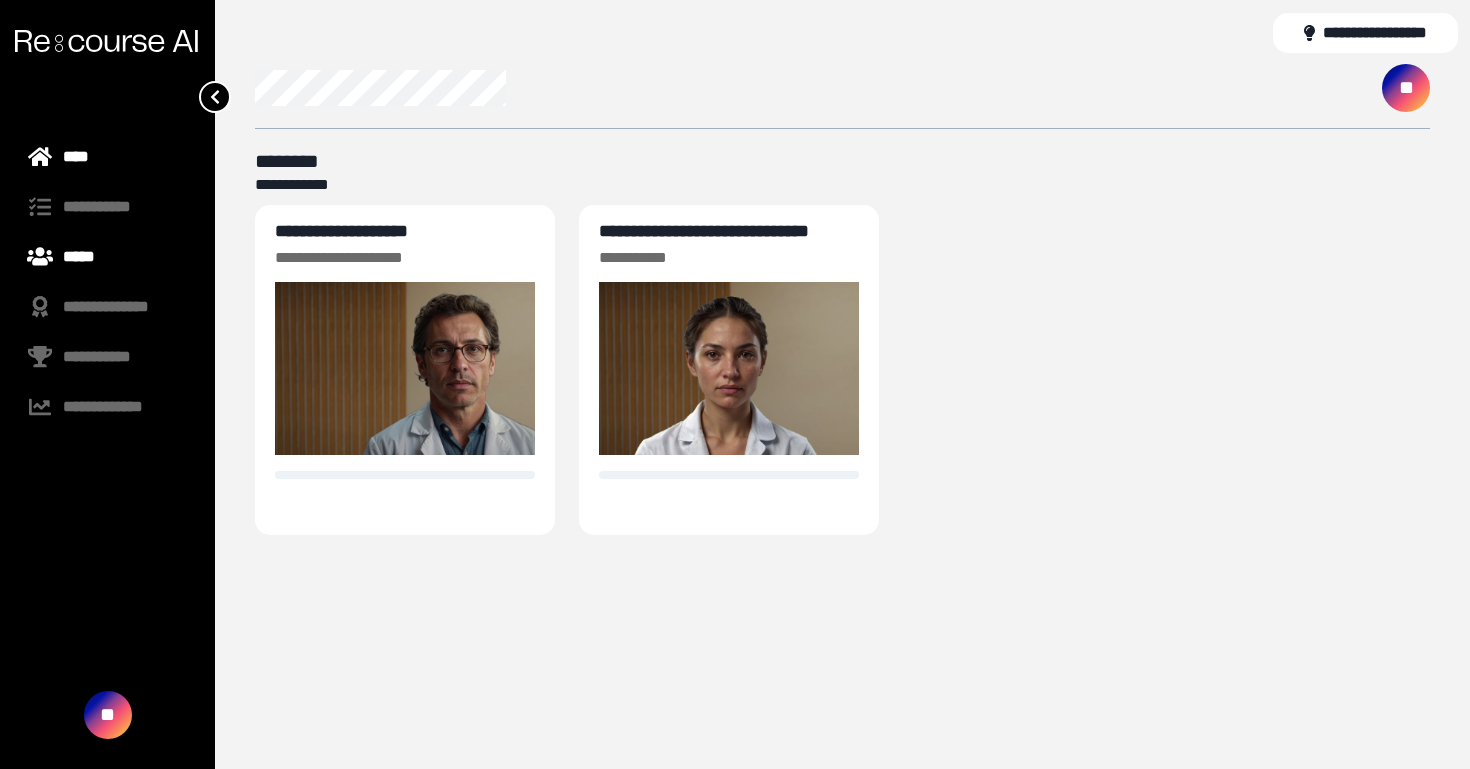 click on "*****" at bounding box center [107, 257] 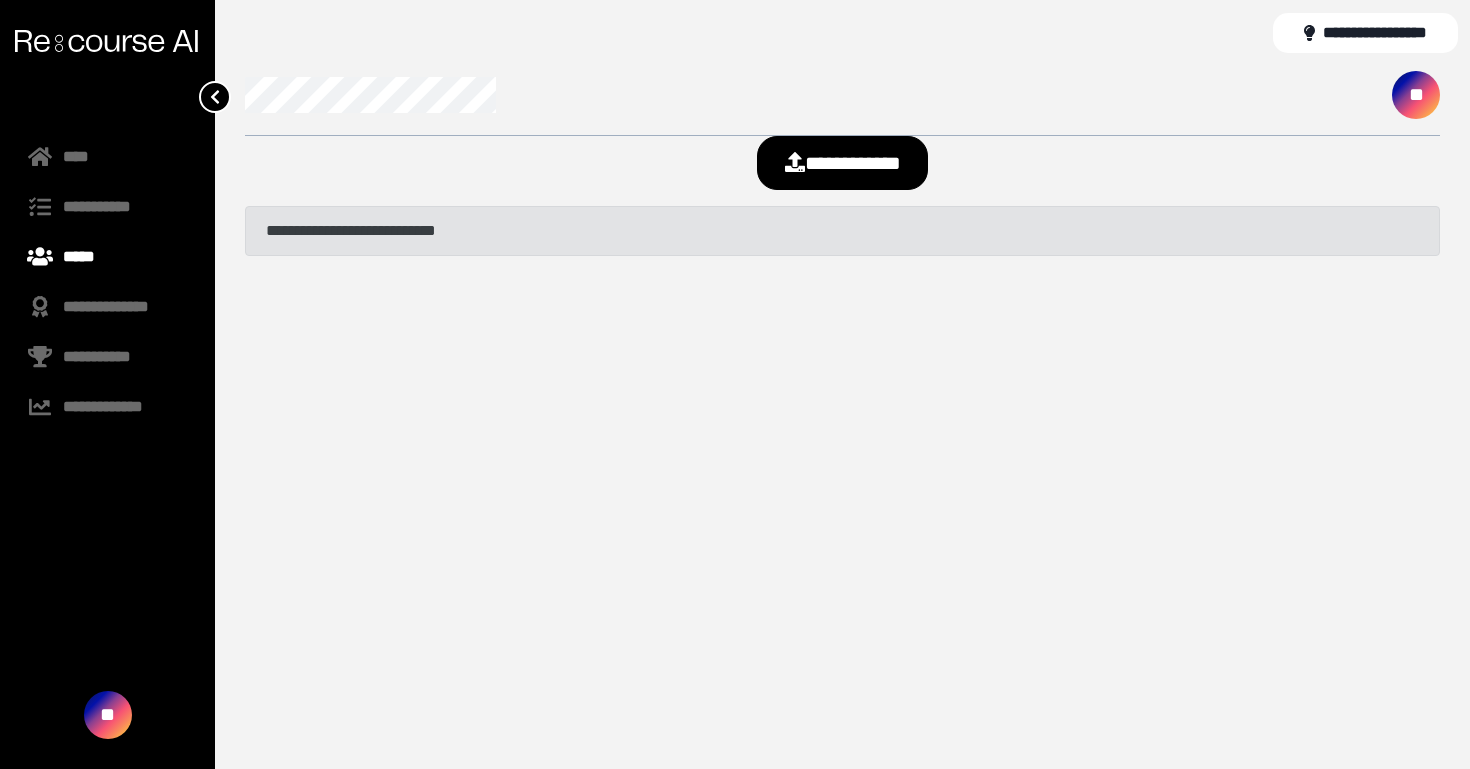 click on "**********" at bounding box center (842, 231) 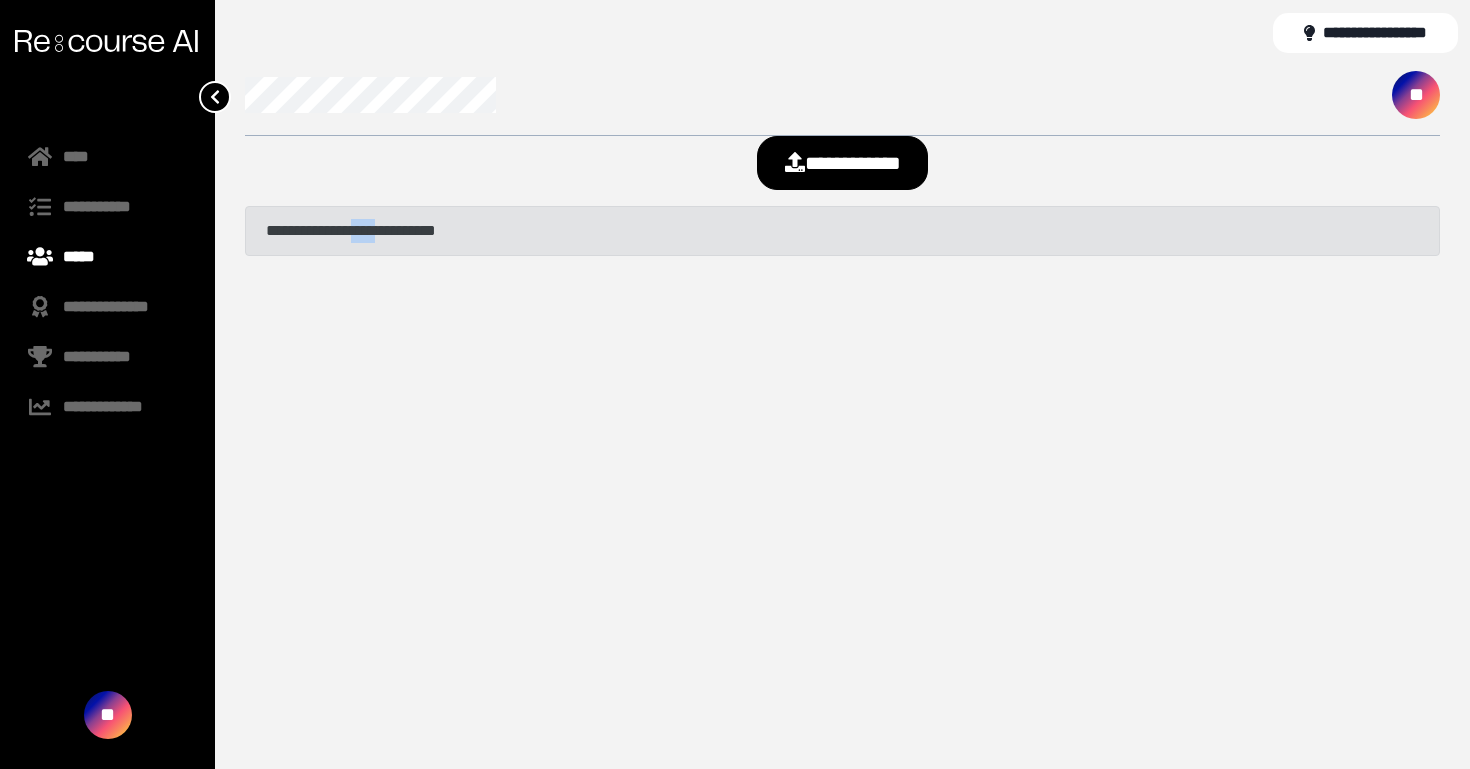 click on "**********" at bounding box center [842, 231] 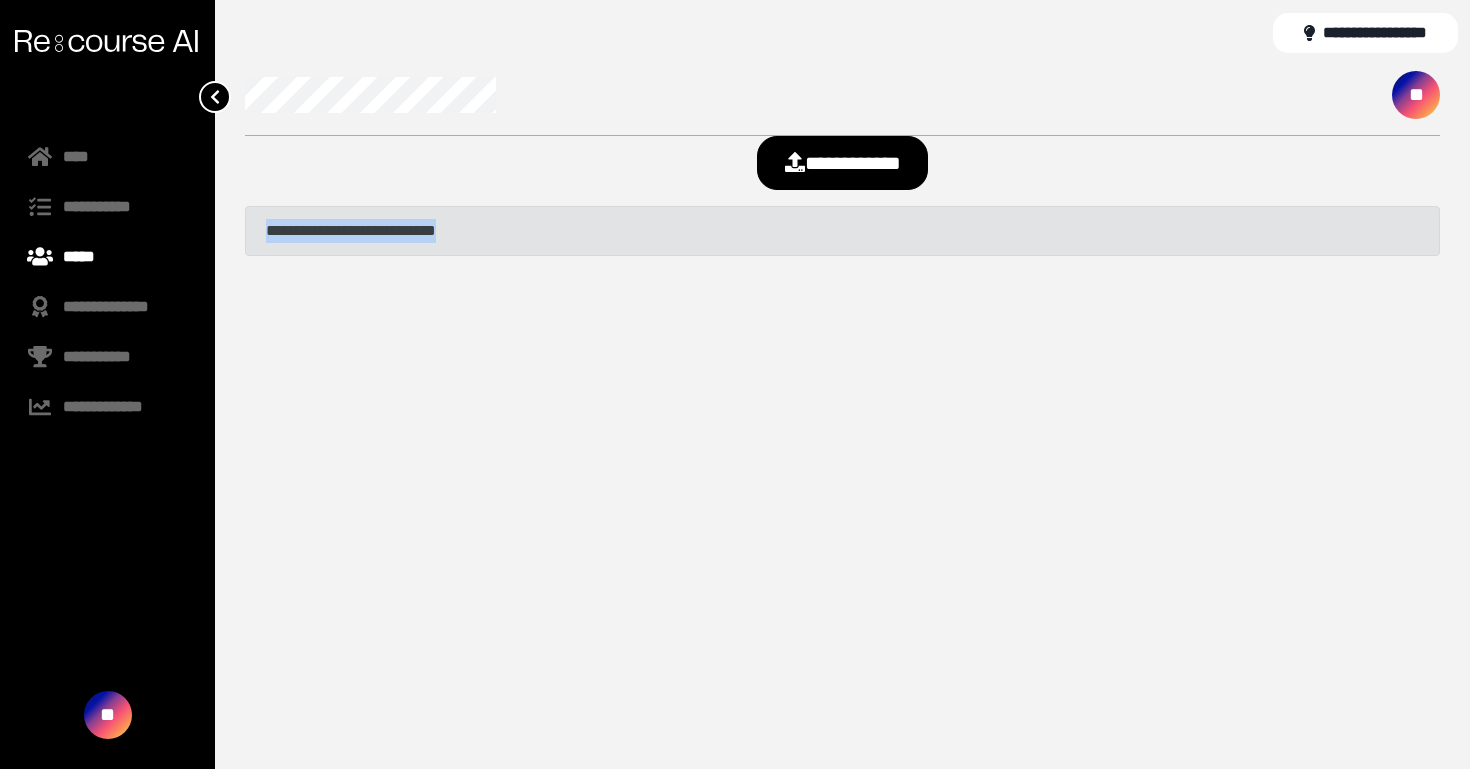 click on "**********" at bounding box center (842, 231) 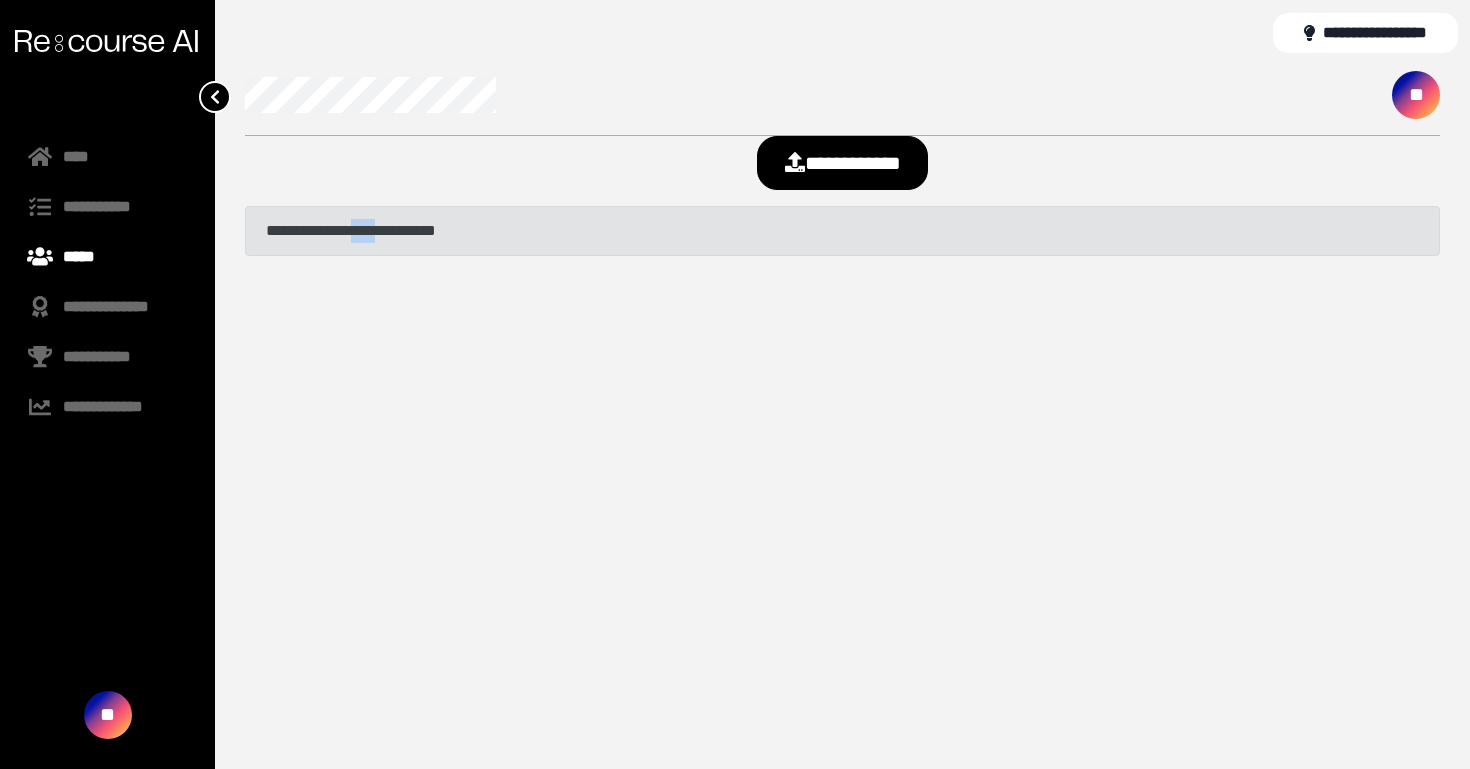 click on "**********" at bounding box center (842, 231) 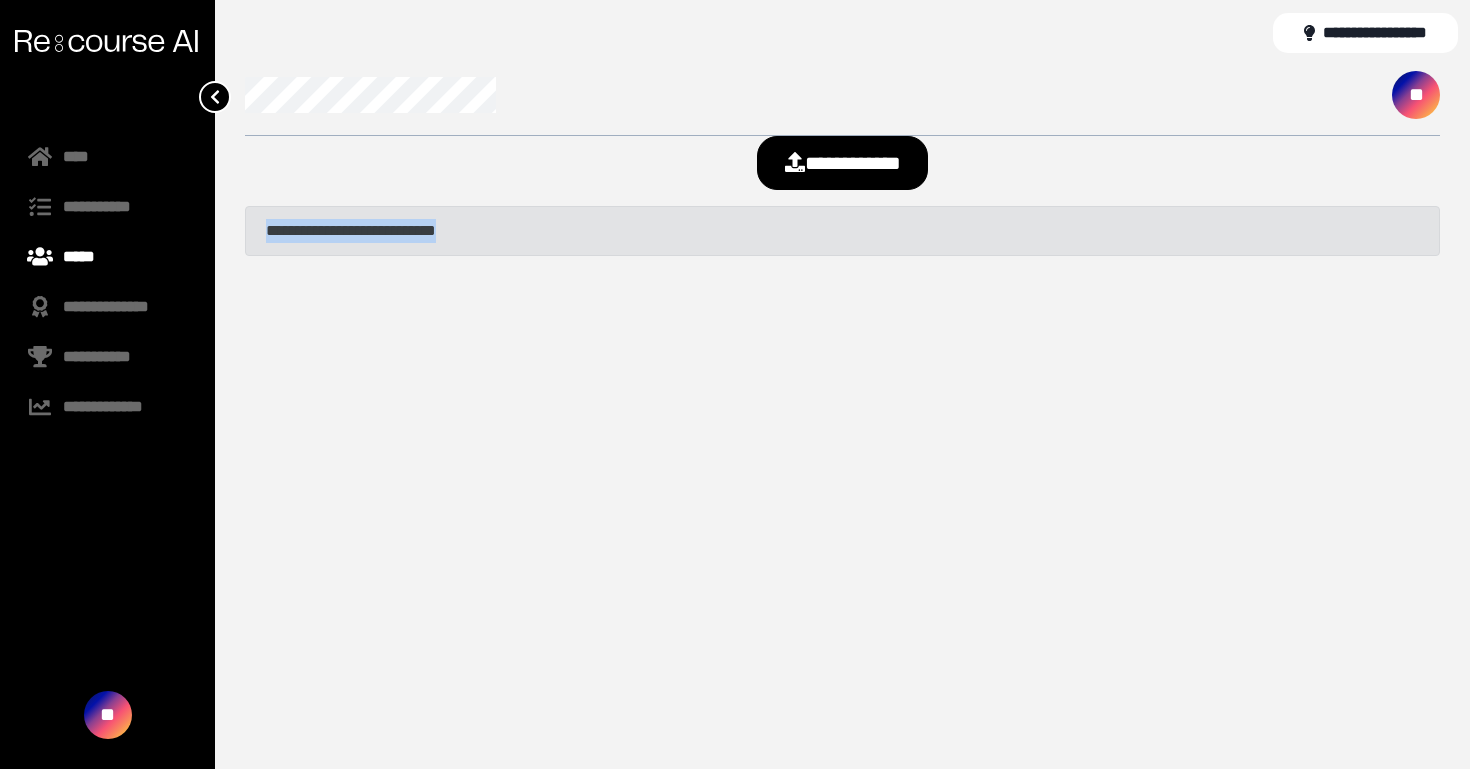 drag, startPoint x: 383, startPoint y: 227, endPoint x: 442, endPoint y: 248, distance: 62.625874 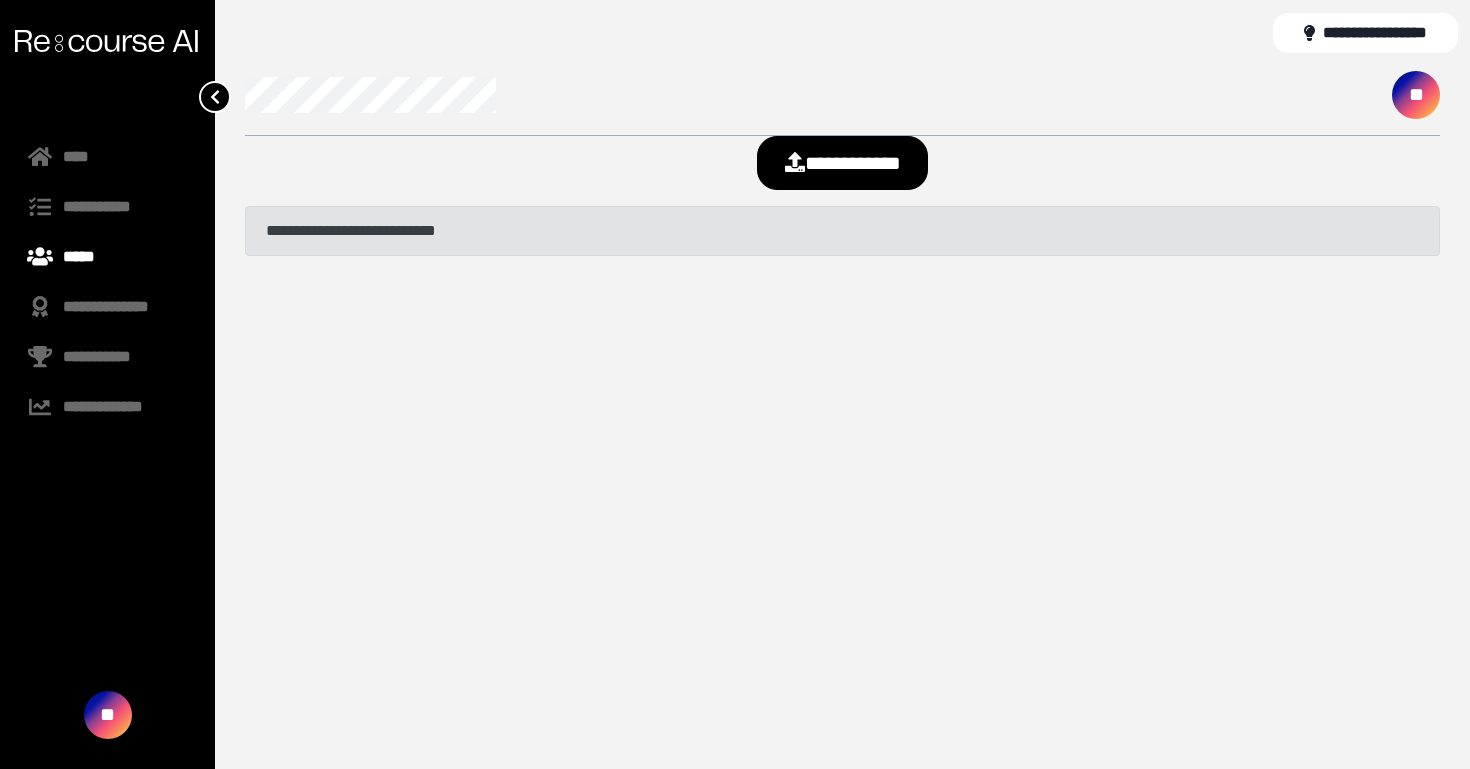 click on "**********" at bounding box center [842, 163] 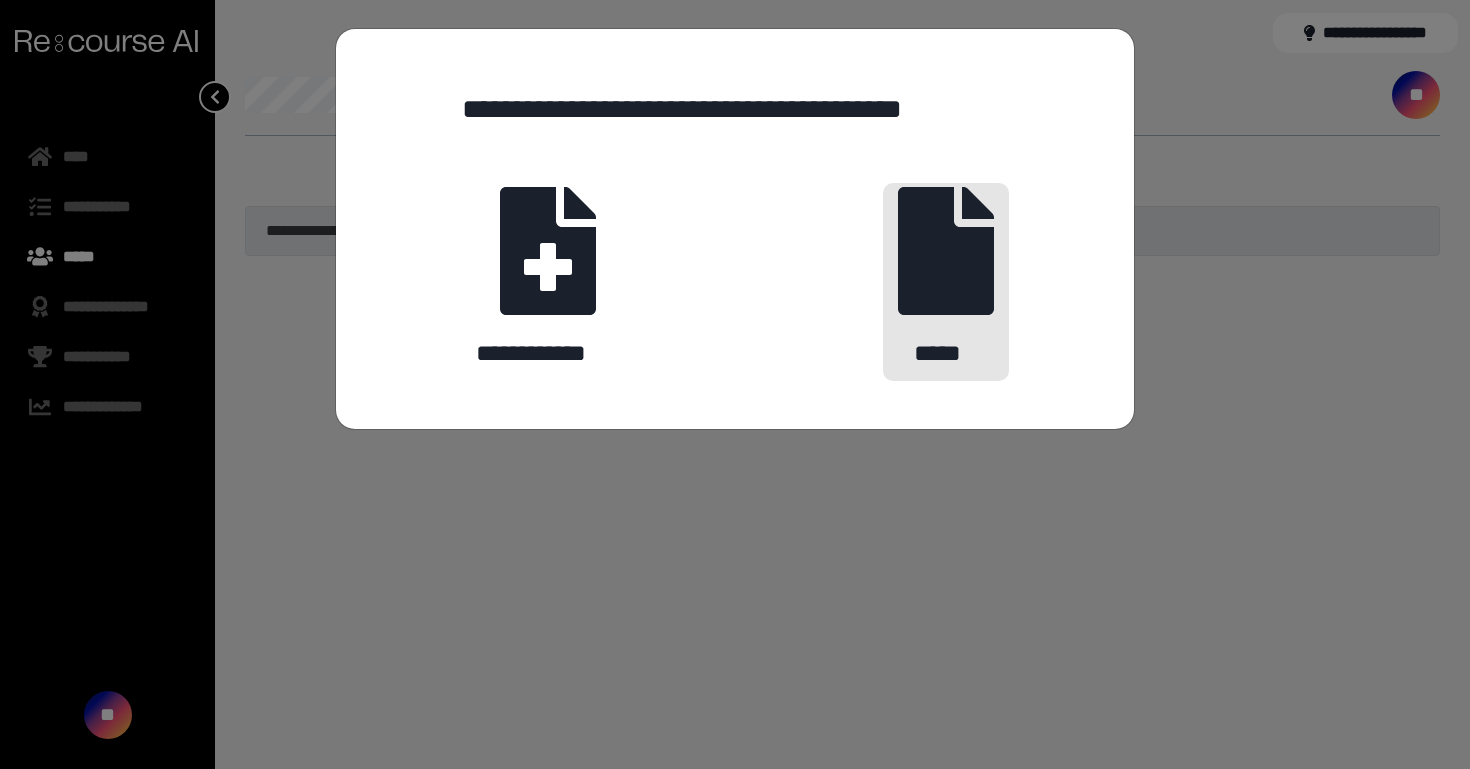 click 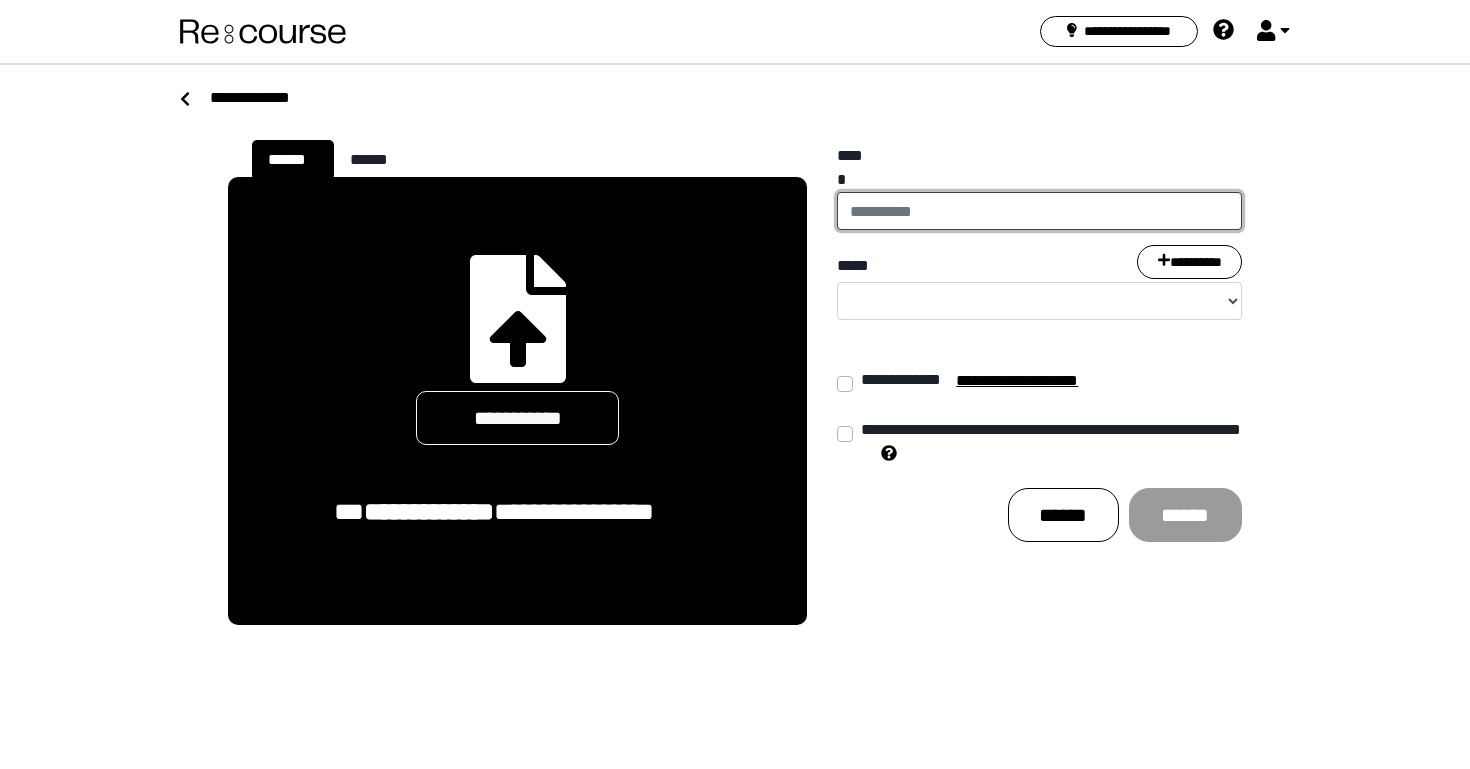 click on "*****" at bounding box center (1039, 211) 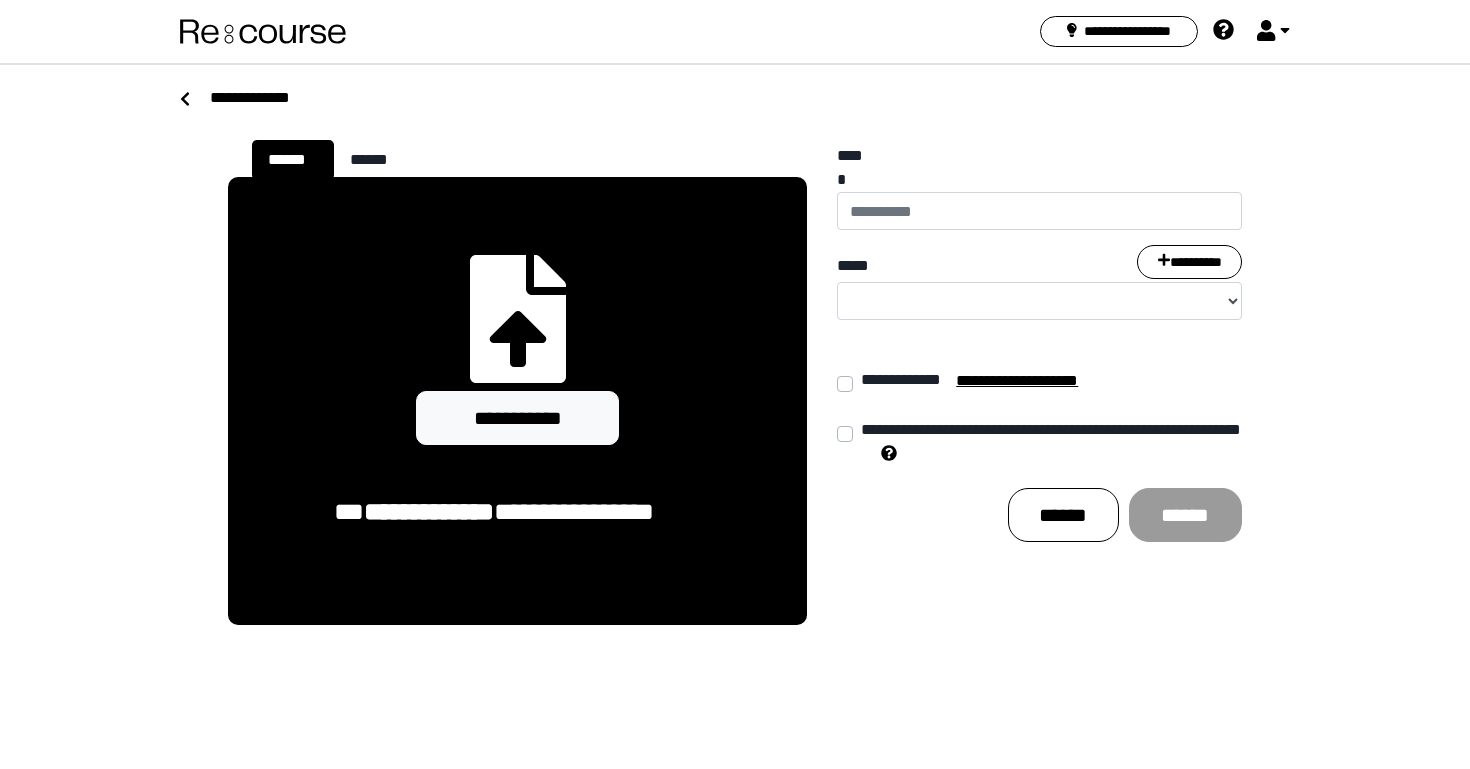 click on "**********" at bounding box center [517, 418] 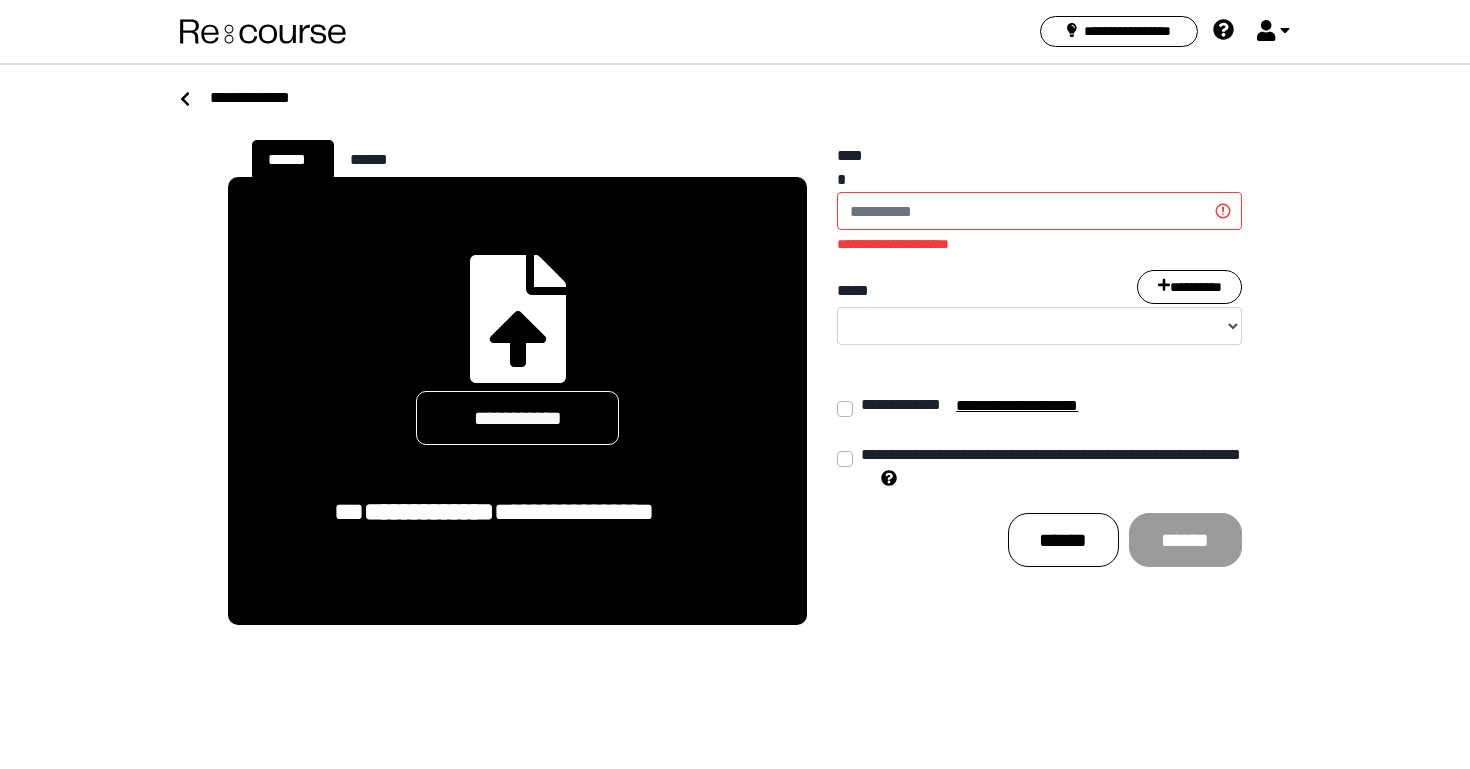 click on "******" at bounding box center [375, 160] 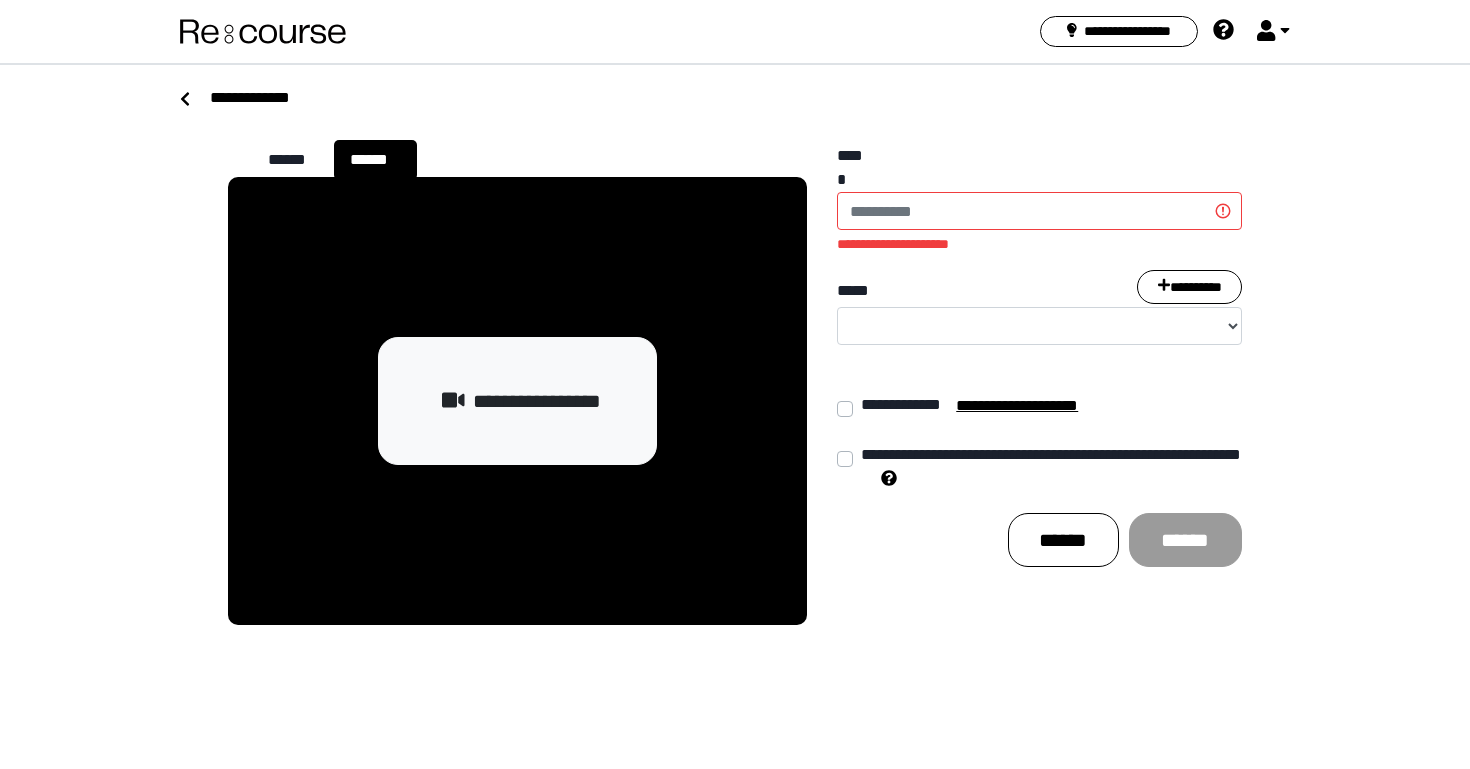 click on "******" at bounding box center [293, 160] 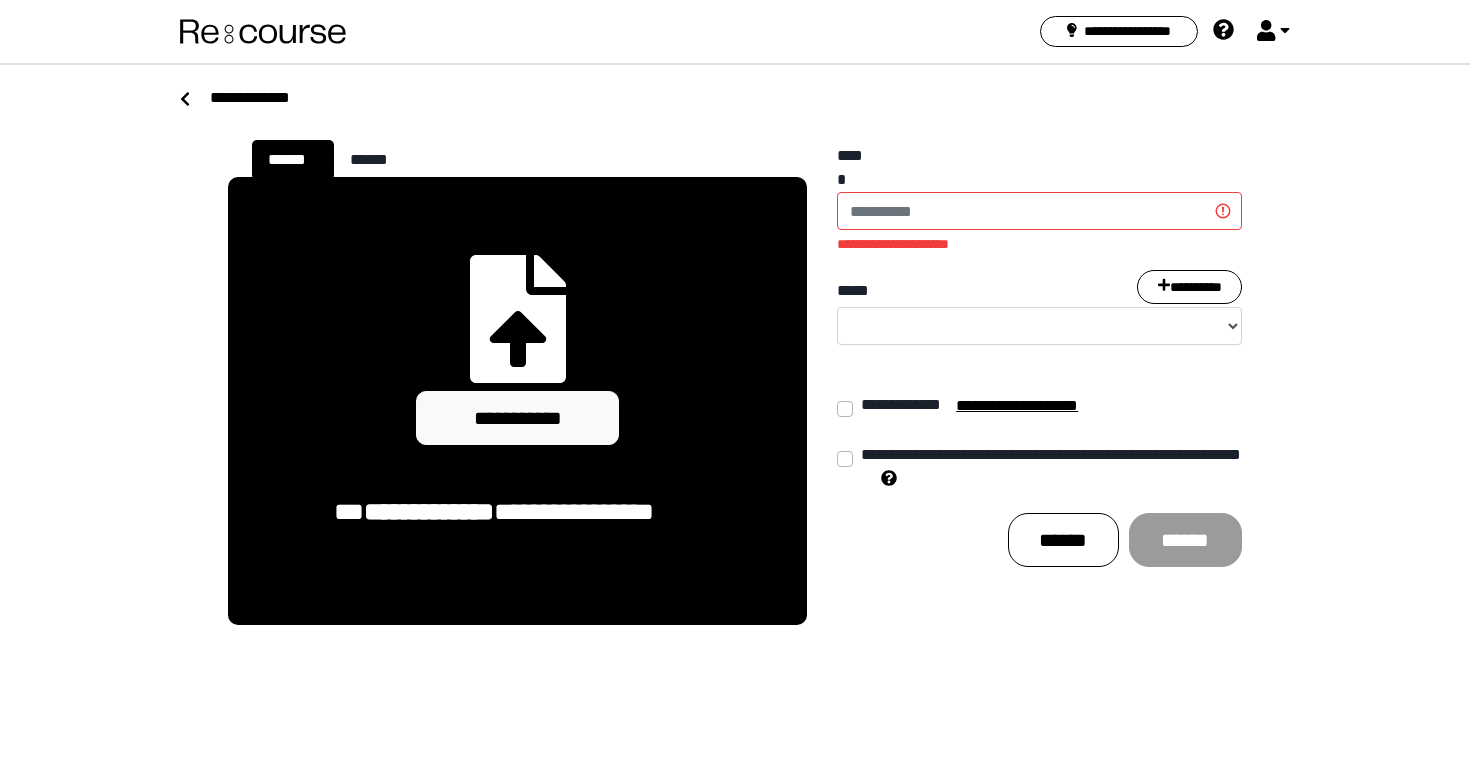 click on "**********" at bounding box center [517, 418] 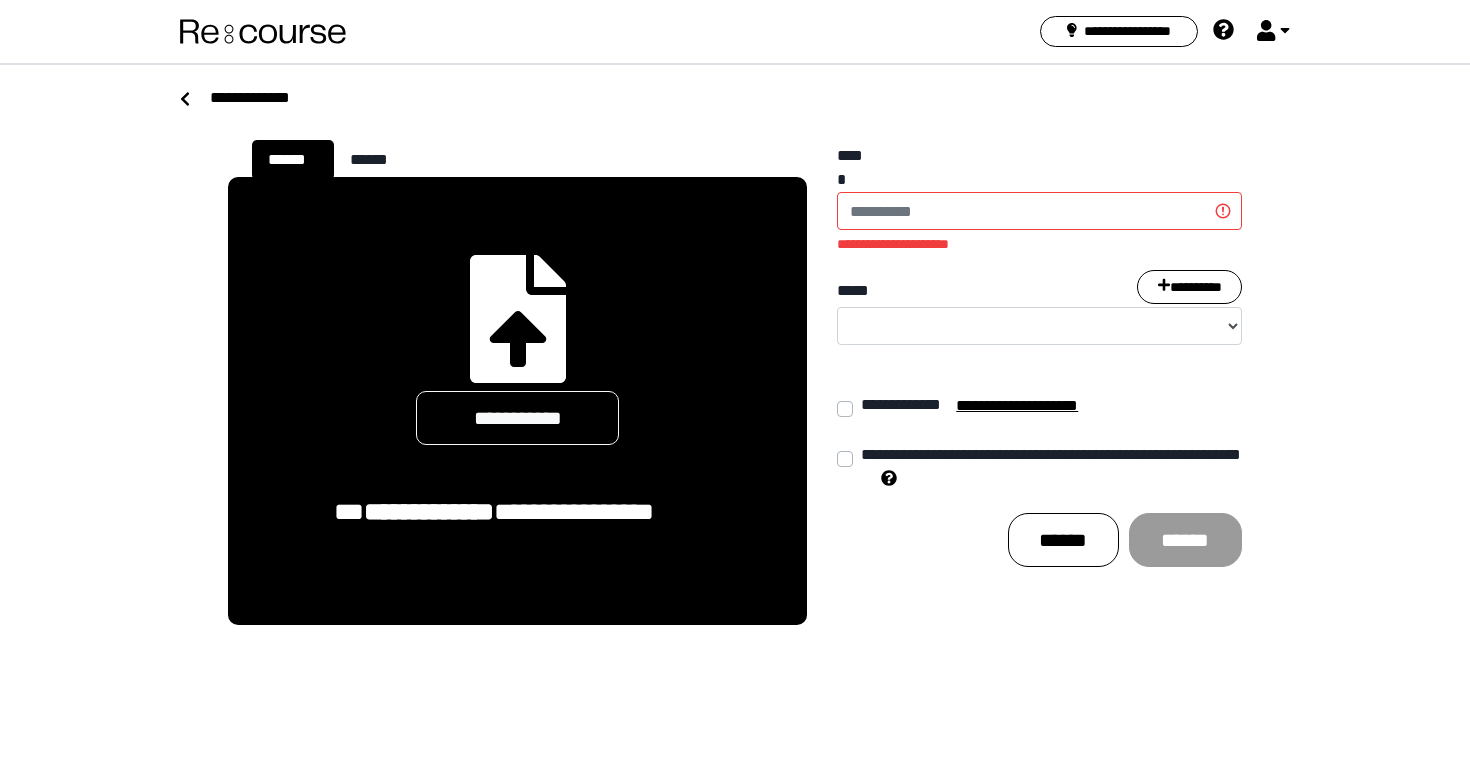 drag, startPoint x: 1044, startPoint y: 258, endPoint x: 1044, endPoint y: 212, distance: 46 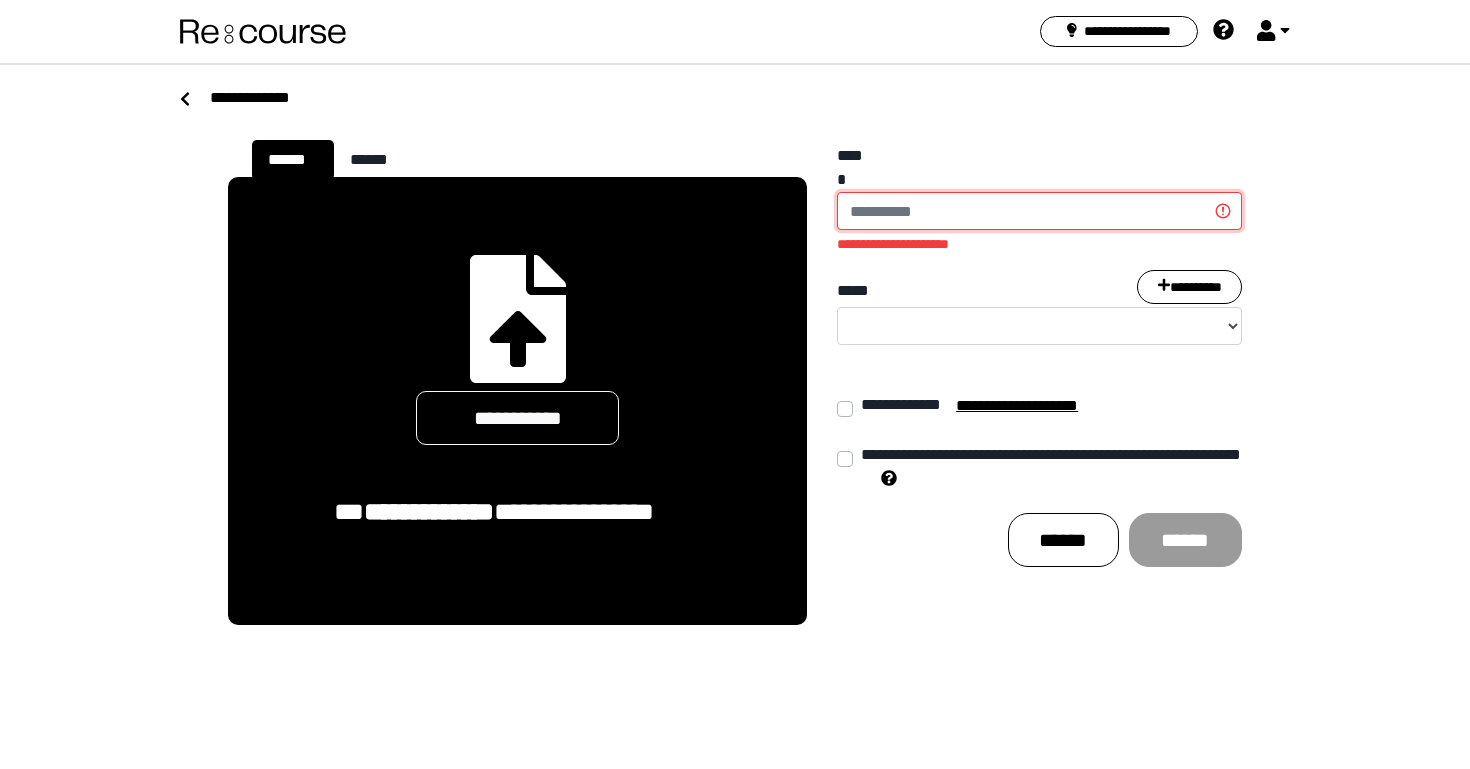 click on "*****" at bounding box center [1039, 211] 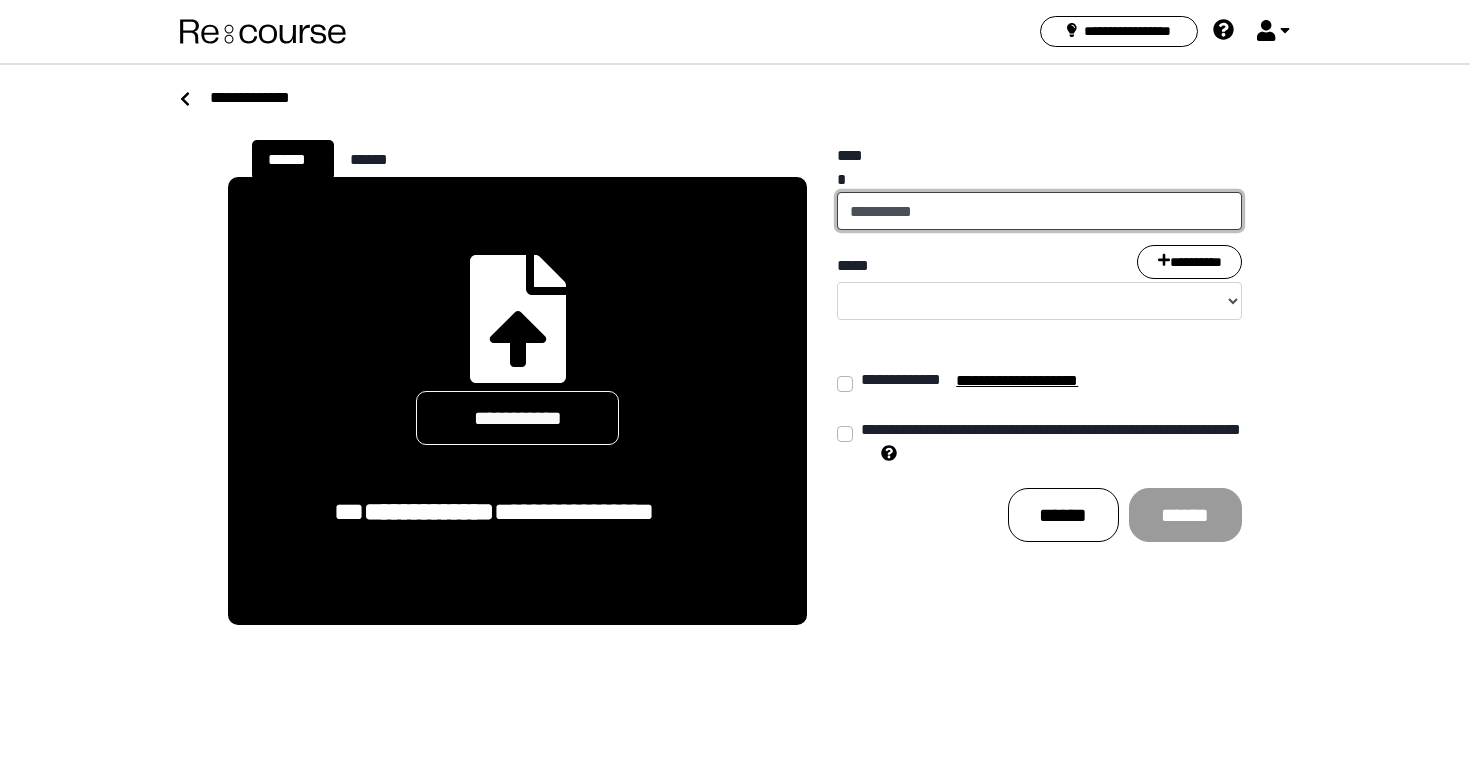 type on "**********" 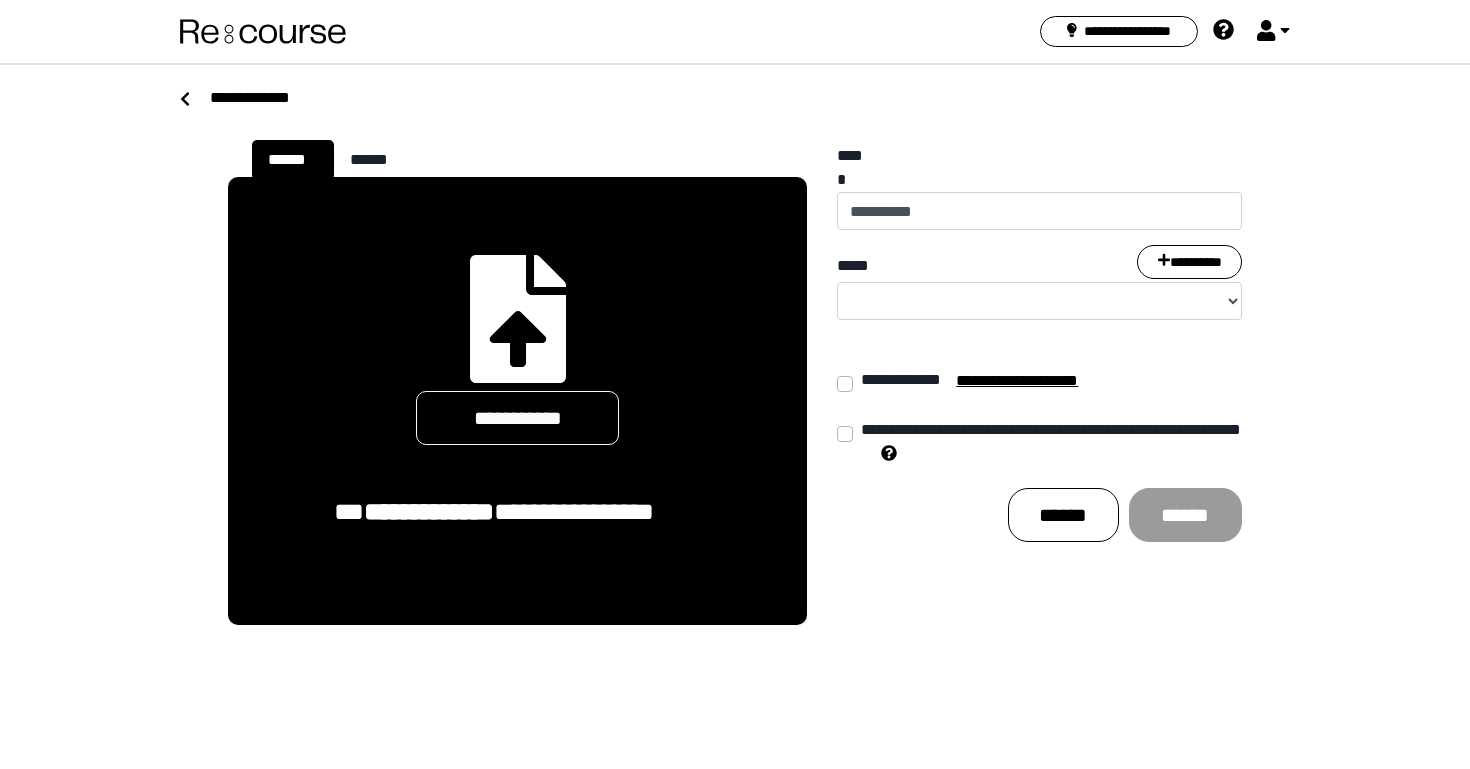 click on "**********" at bounding box center [1039, 341] 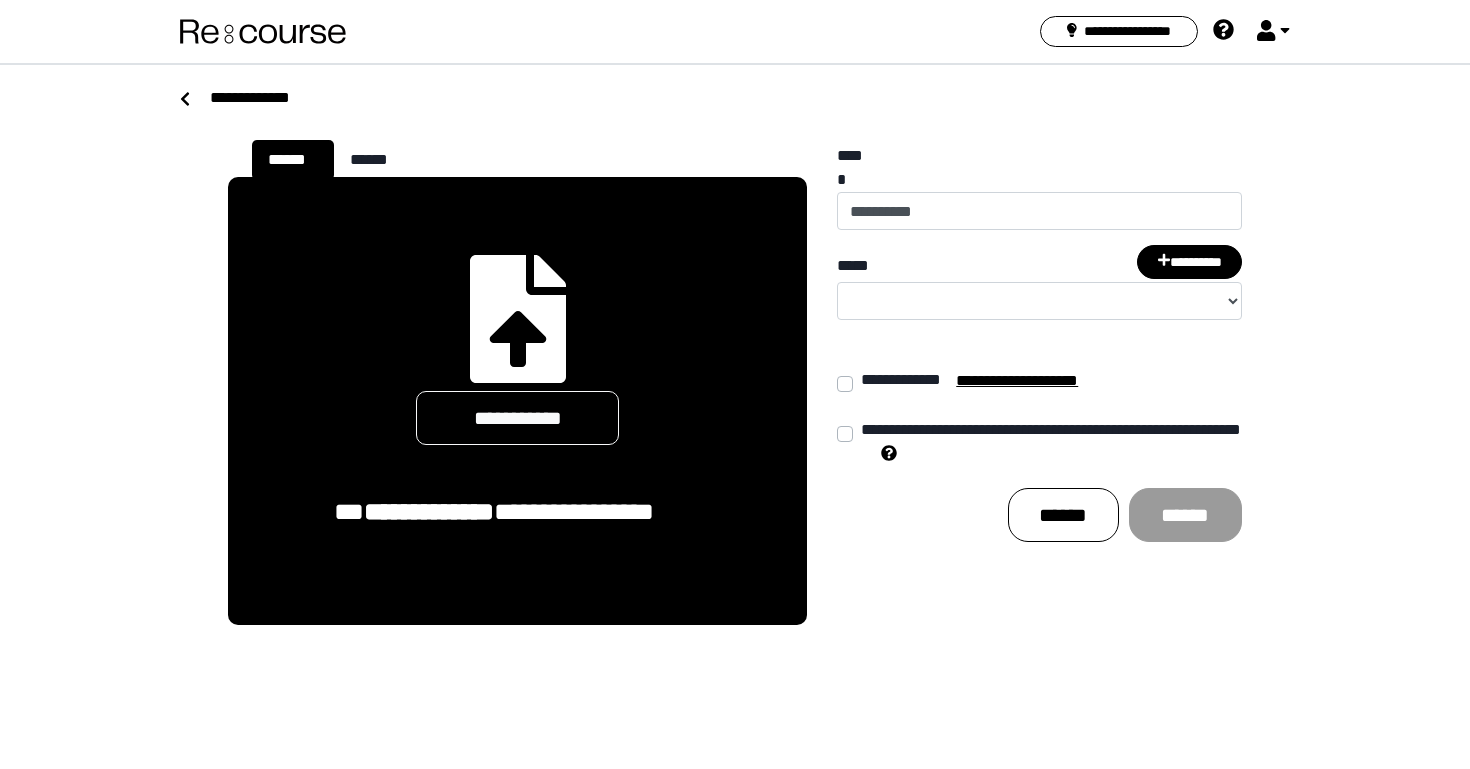 click 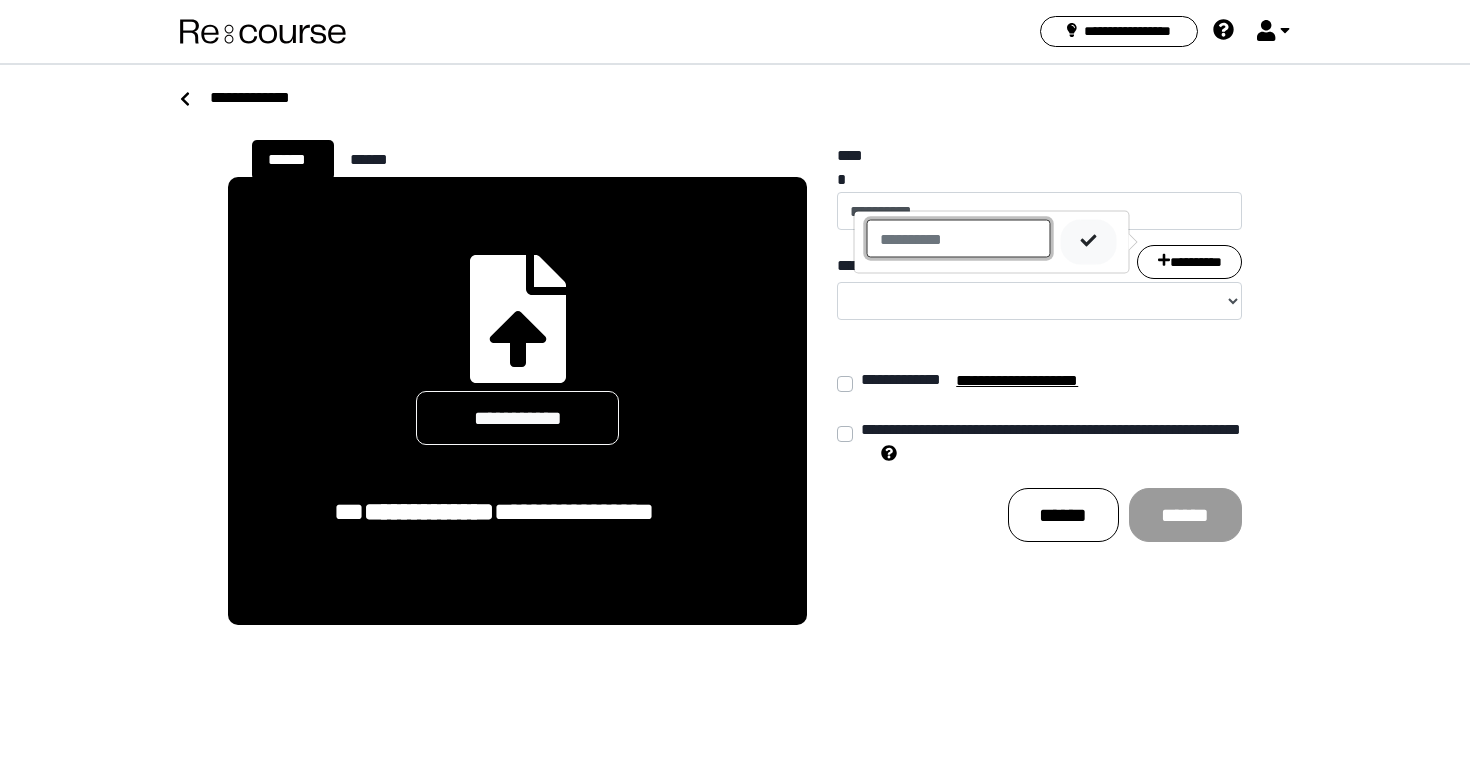 click at bounding box center (959, 239) 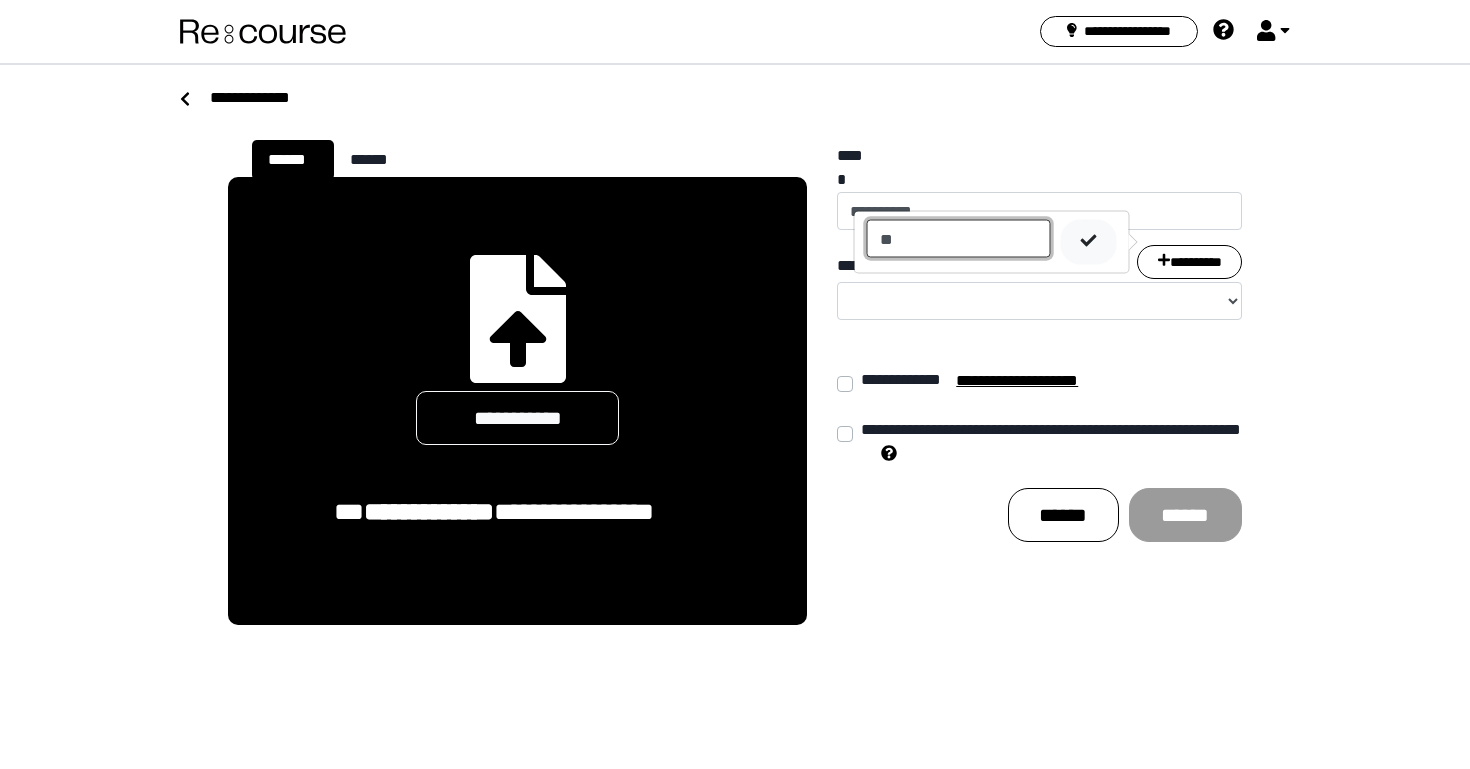 type on "*" 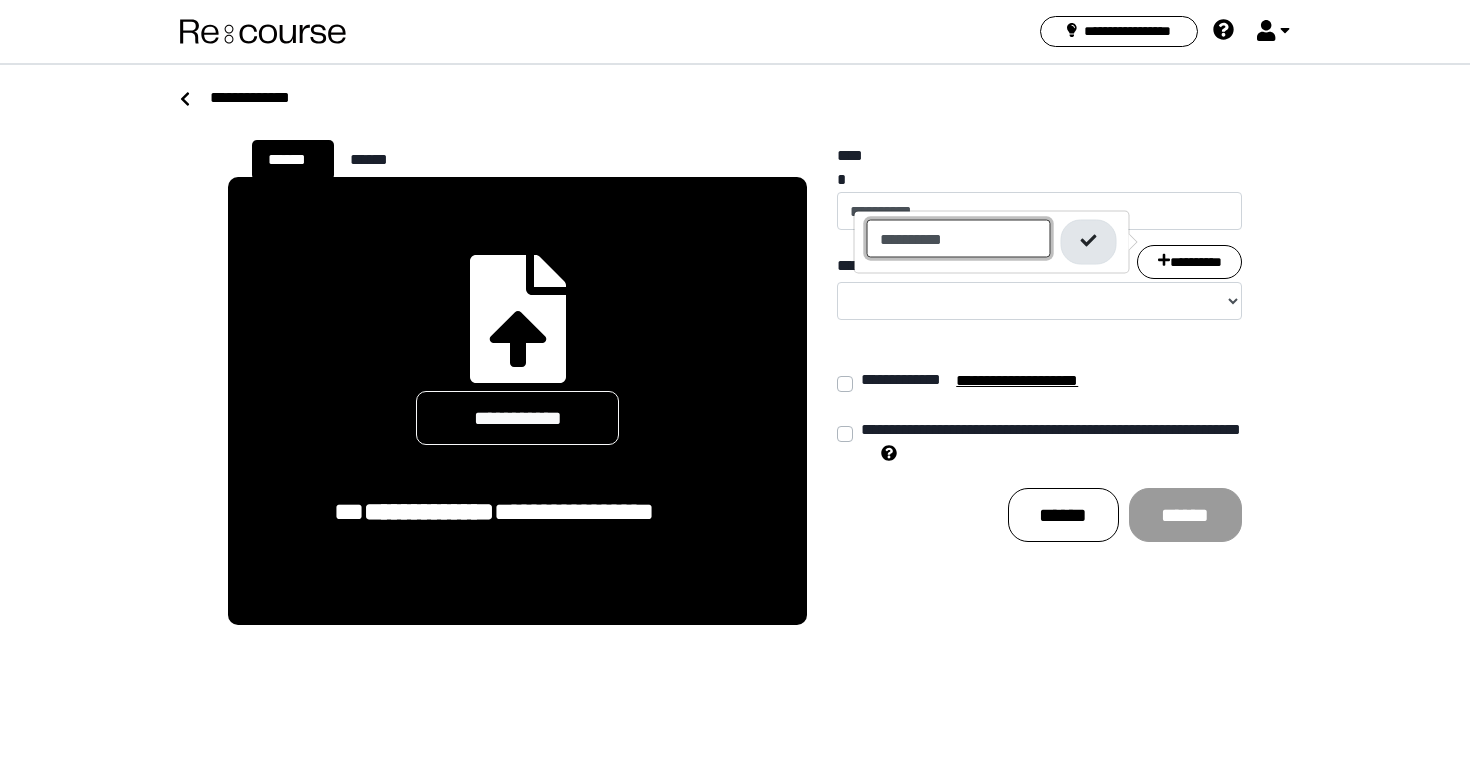 type on "**********" 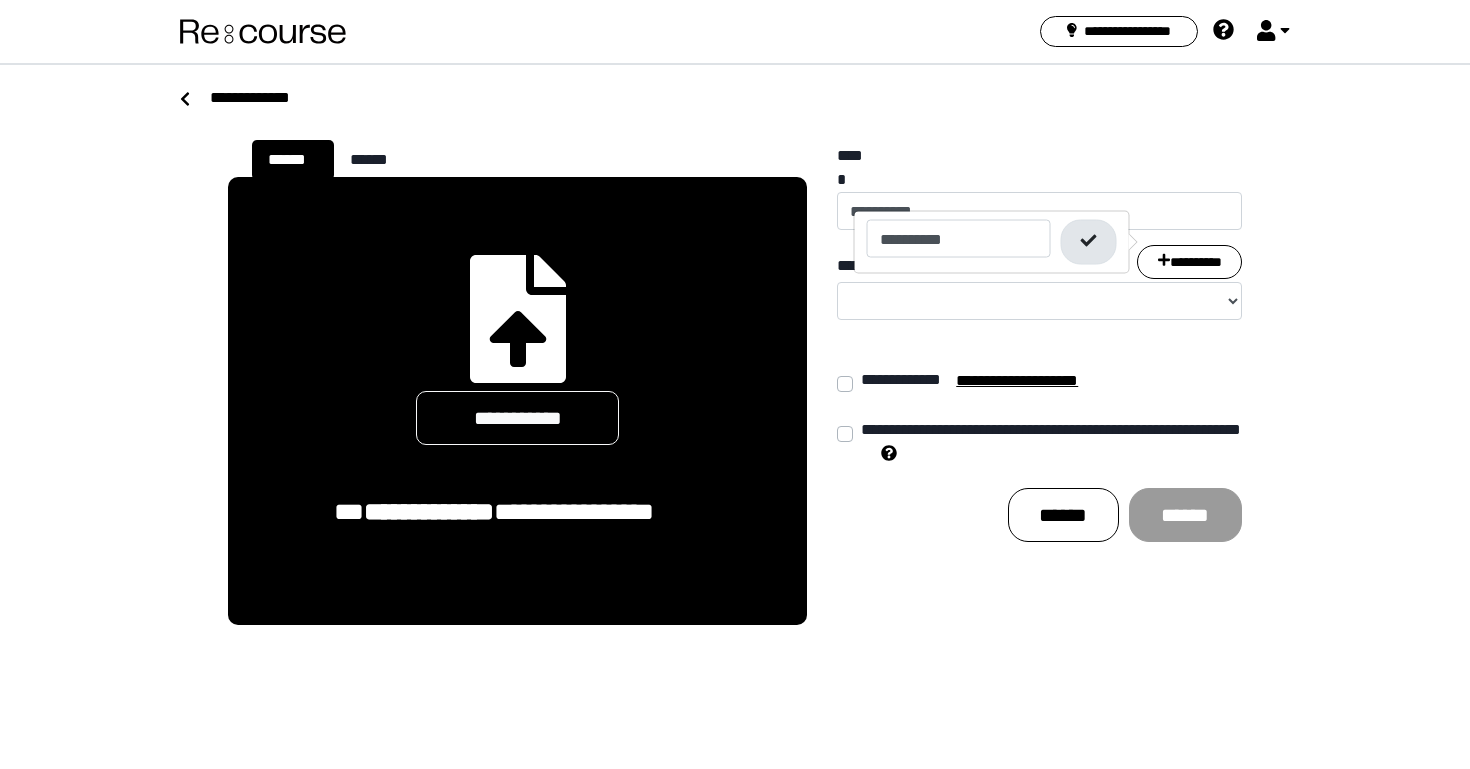 click 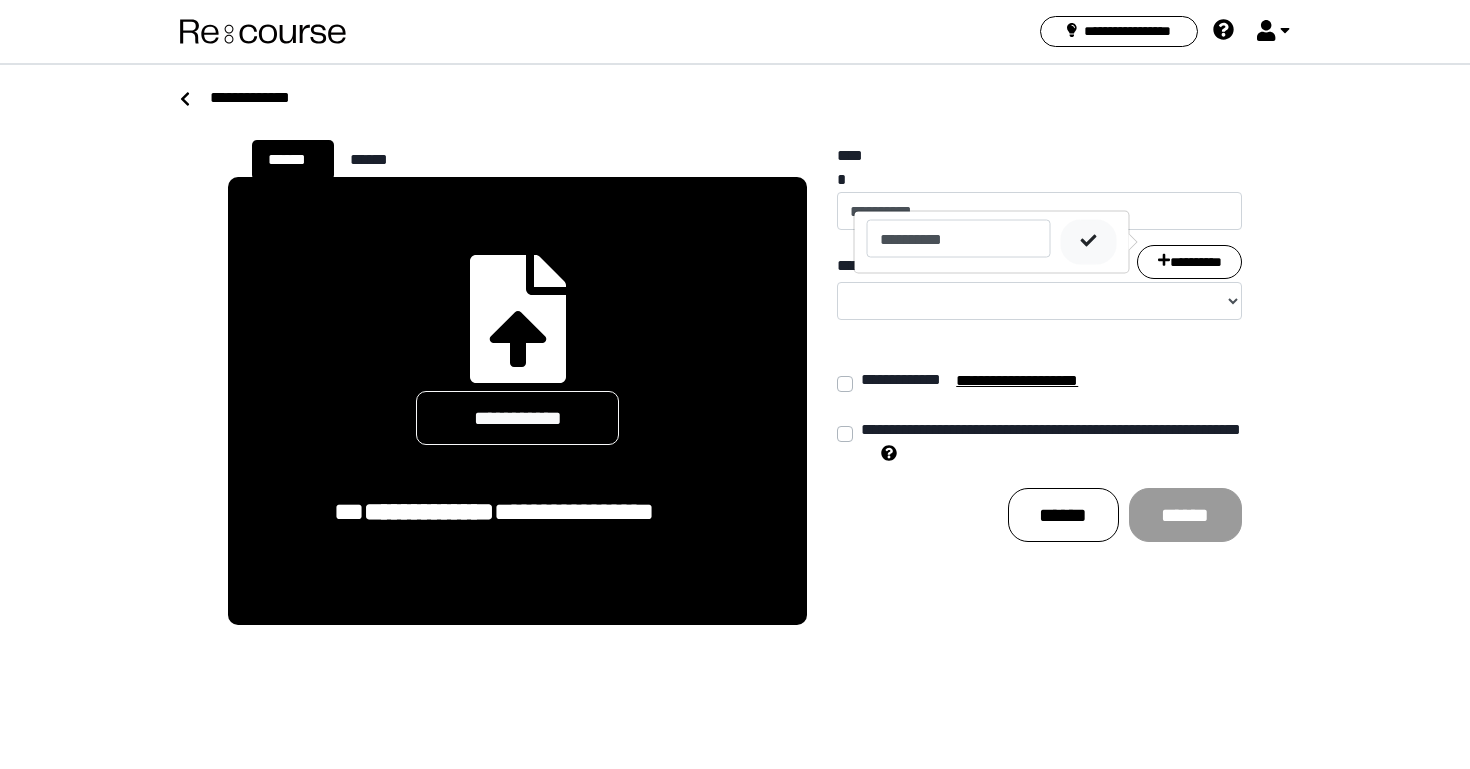 select on "**" 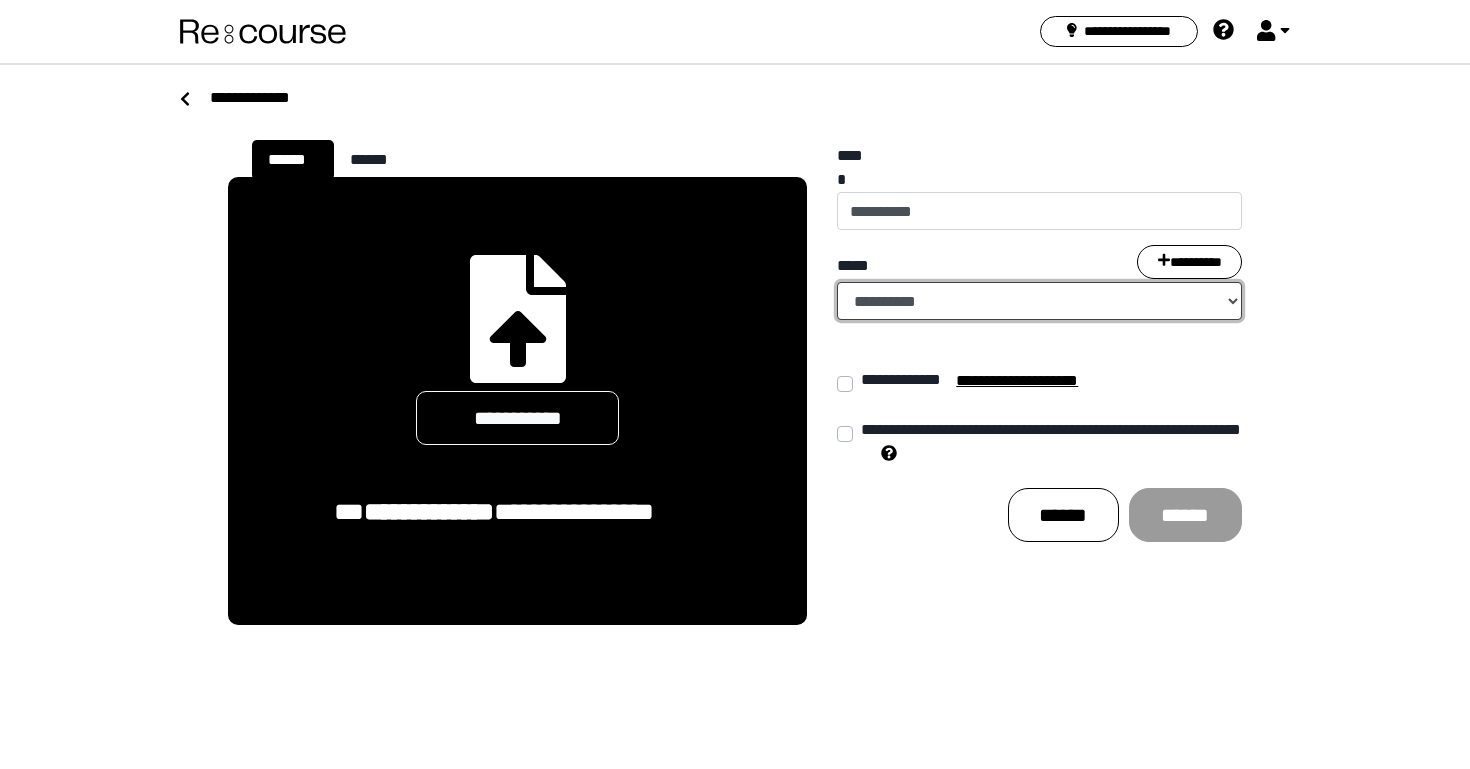 click on "**********" at bounding box center [1039, 301] 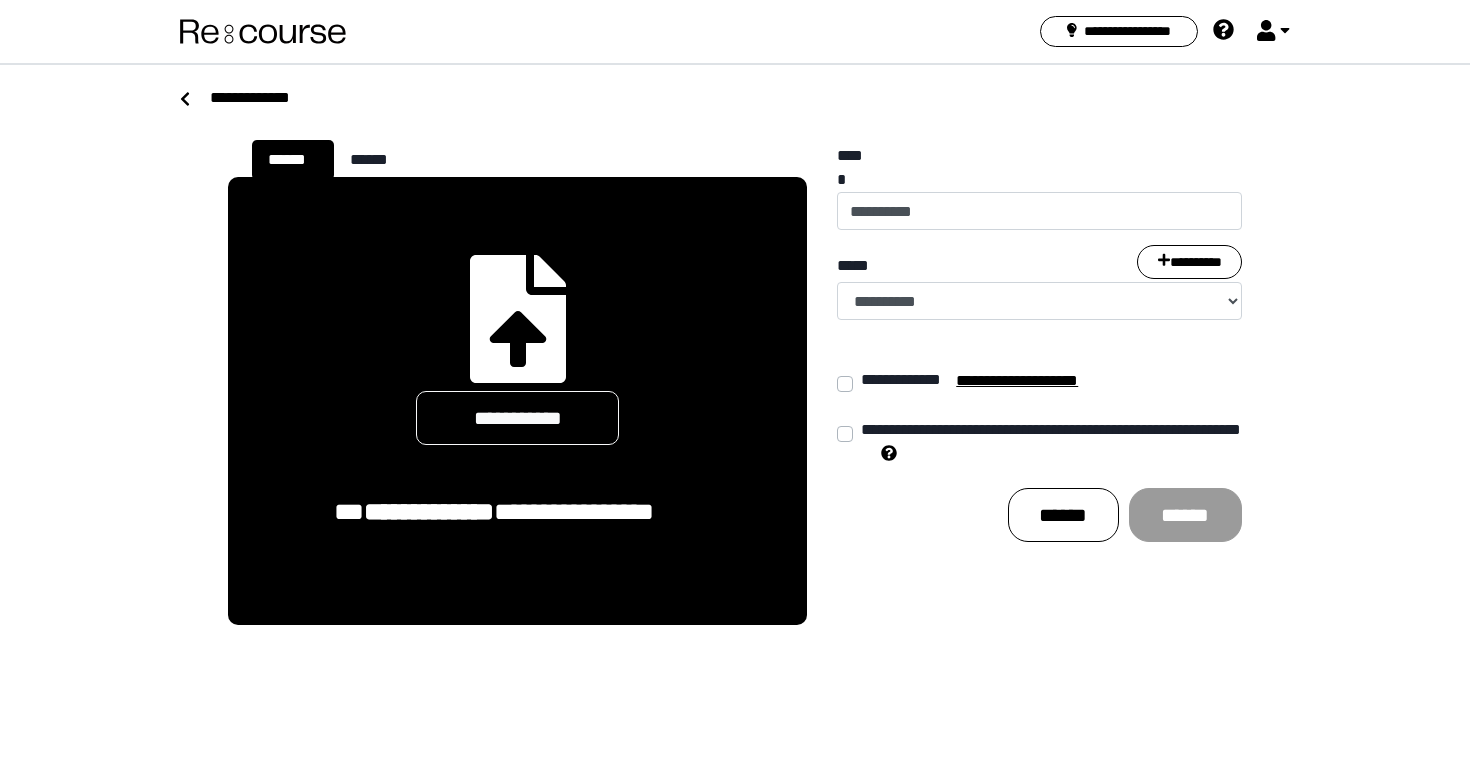 click on "[FIRST] [LAST] [CREDITCARD]" at bounding box center (1039, 381) 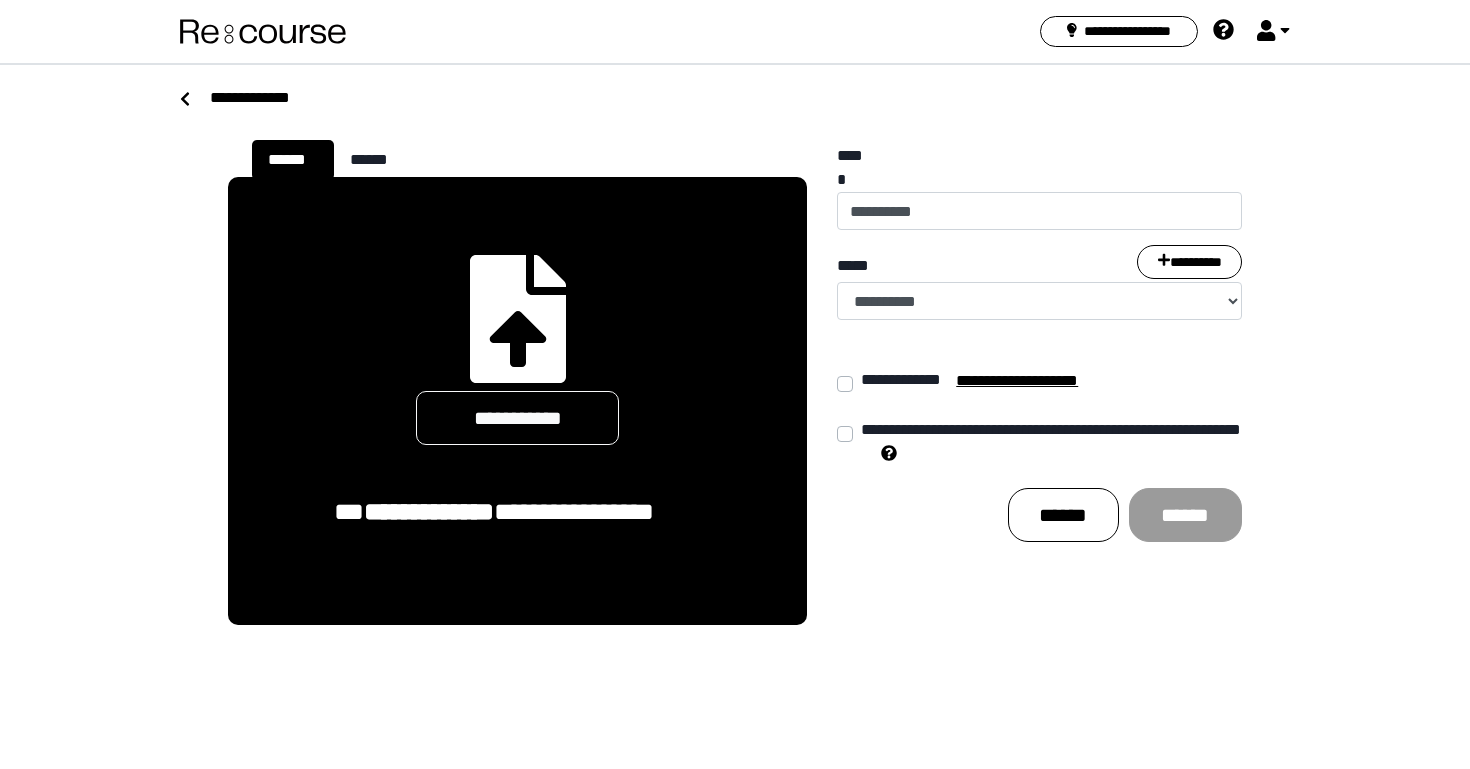click on "**********" at bounding box center (1039, 443) 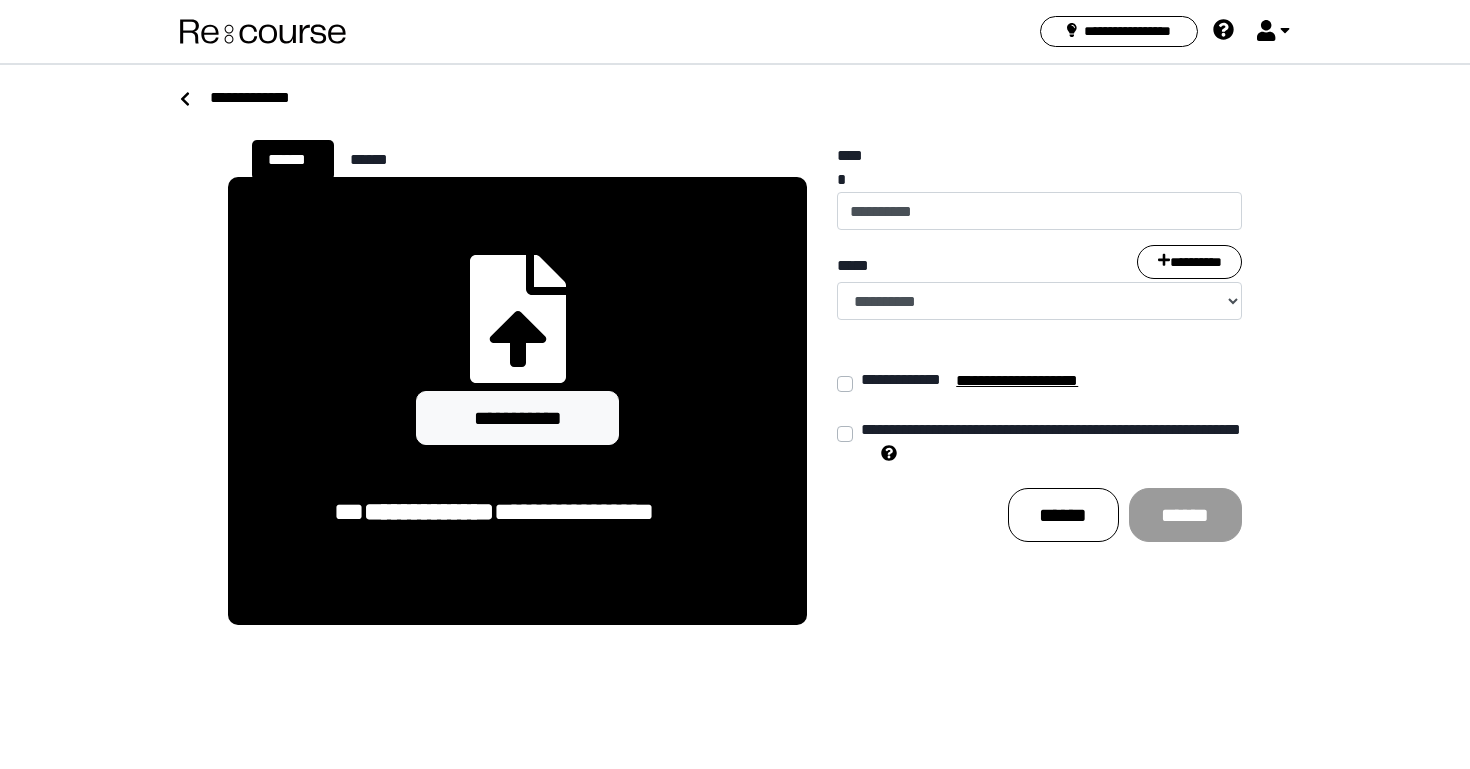 click on "**********" at bounding box center [517, 418] 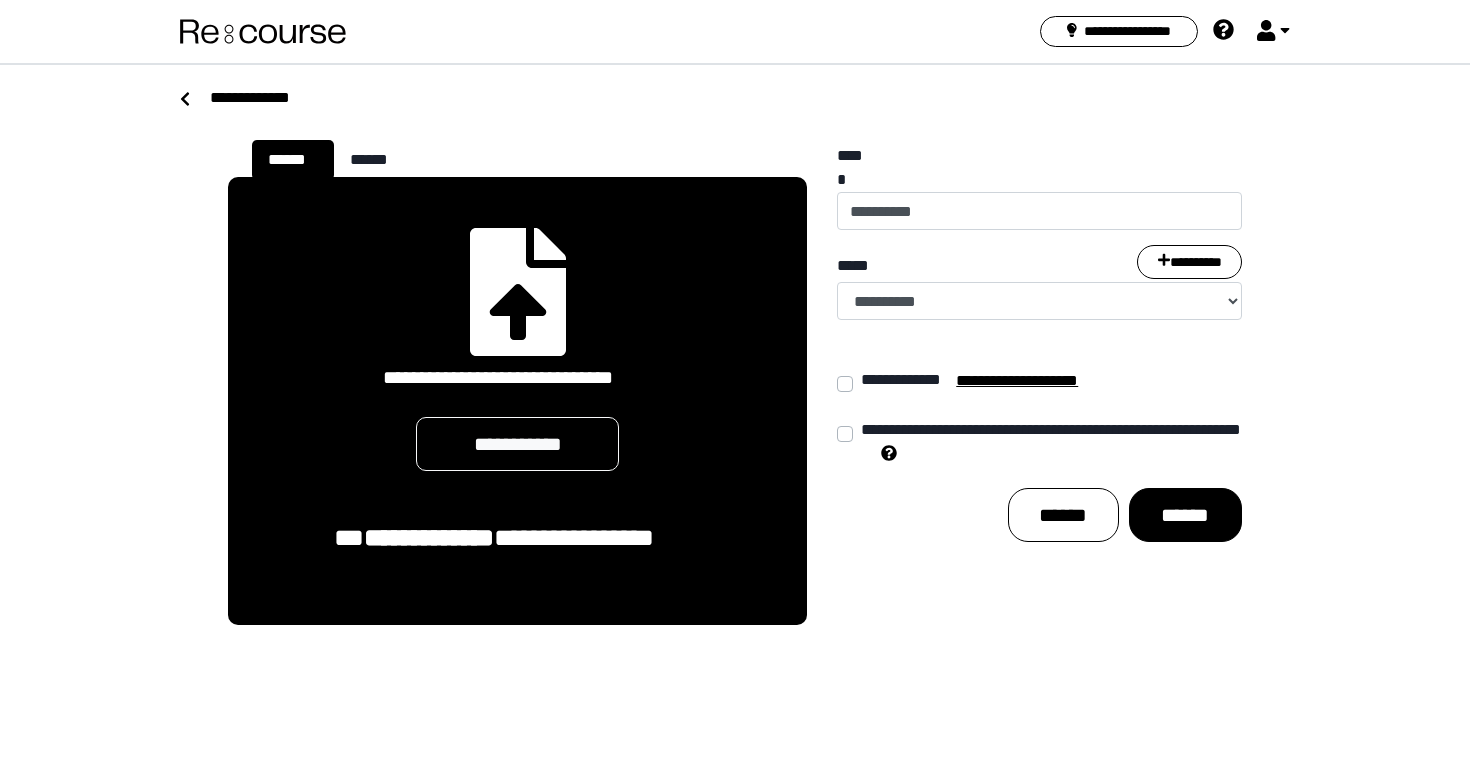 click on "******" at bounding box center (1185, 515) 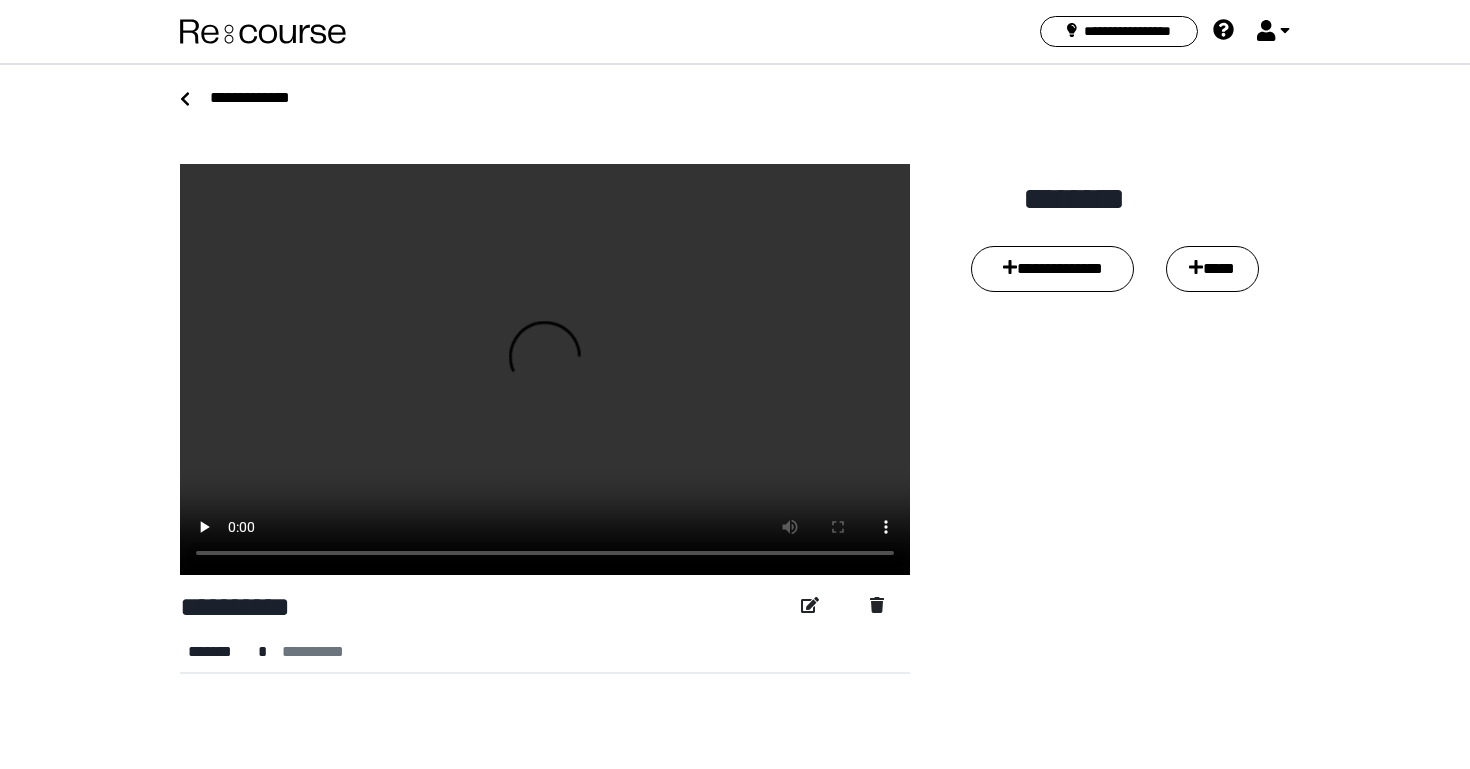 click at bounding box center [545, 369] 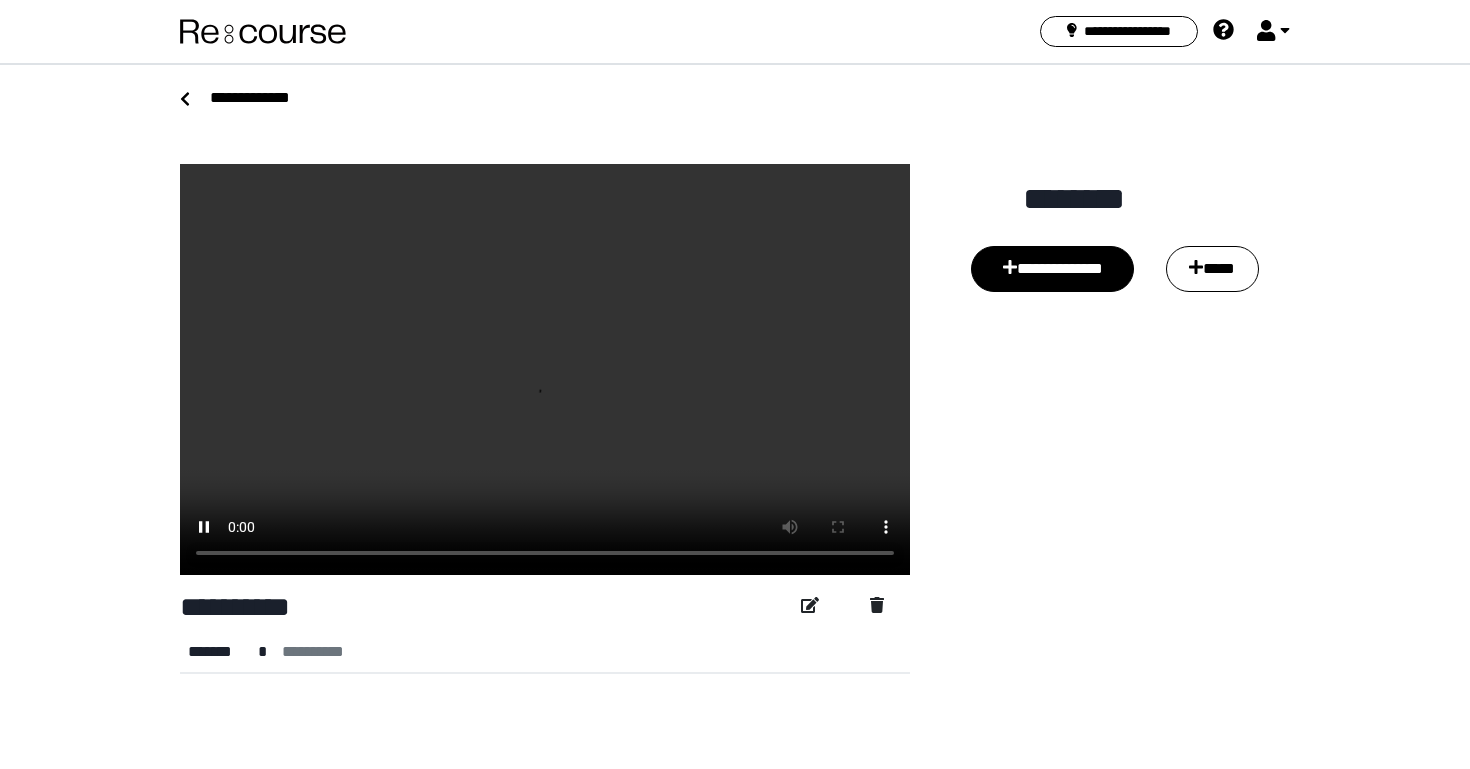 click on "**********" at bounding box center [1052, 268] 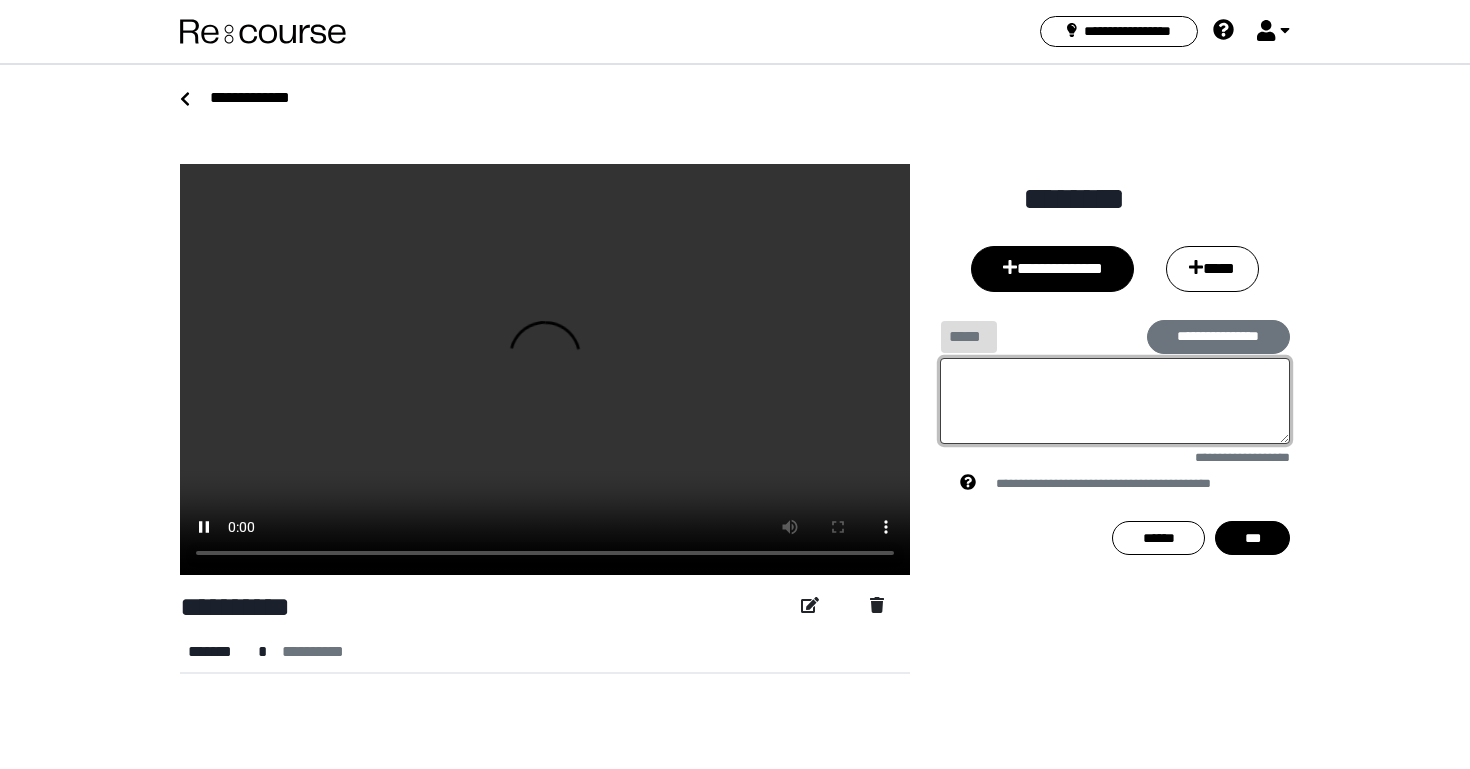 click at bounding box center (1115, 401) 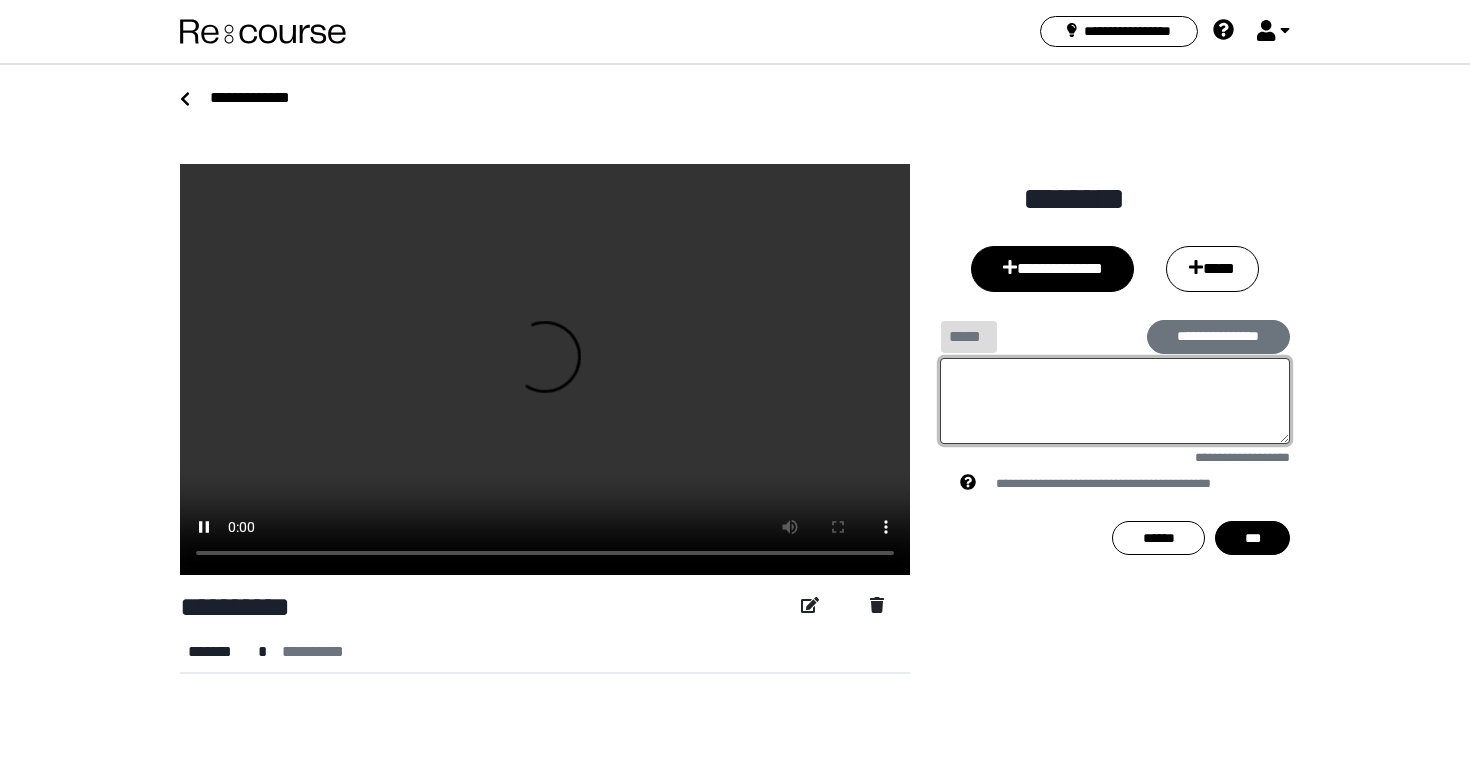 type on "*" 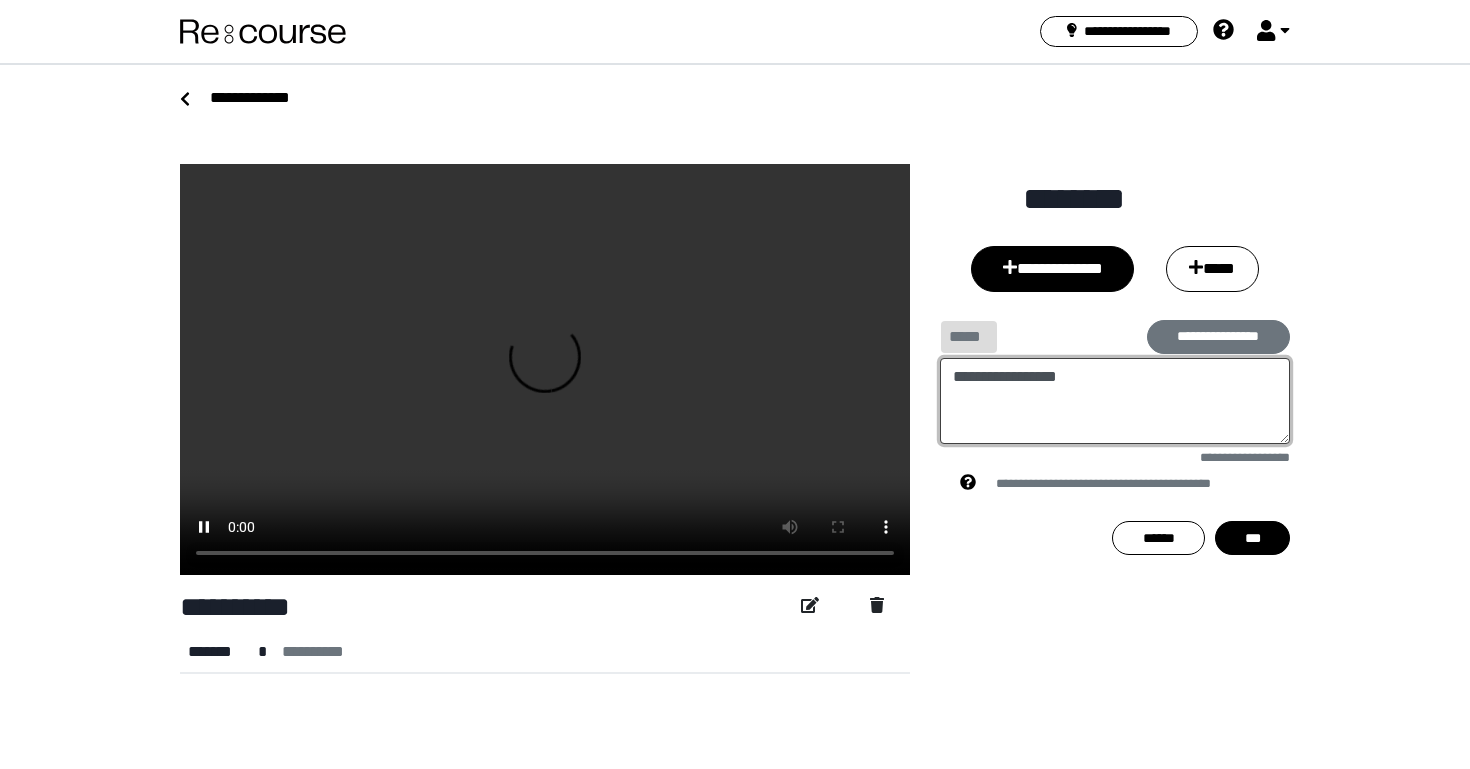 drag, startPoint x: 1056, startPoint y: 380, endPoint x: 1102, endPoint y: 380, distance: 46 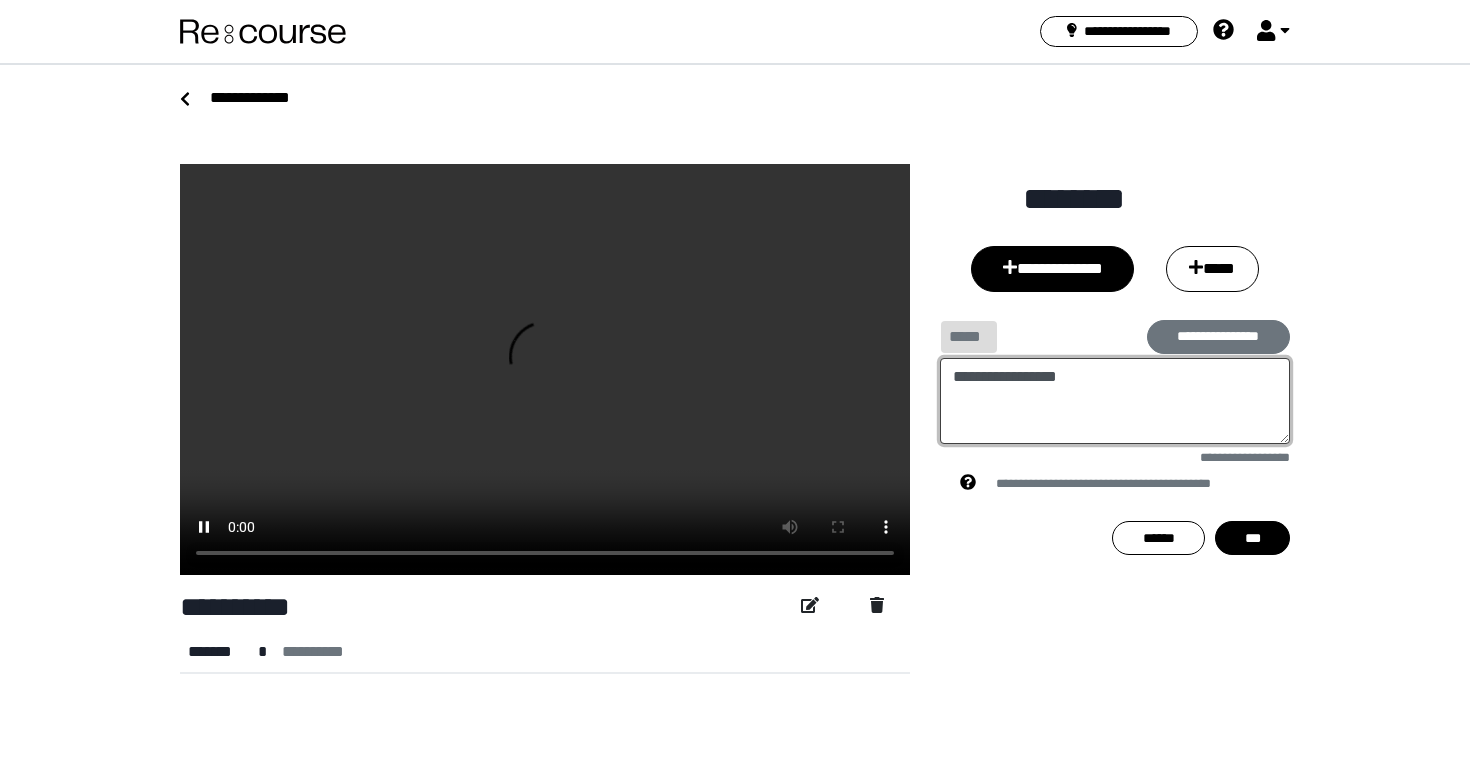 click on "**********" at bounding box center (1115, 401) 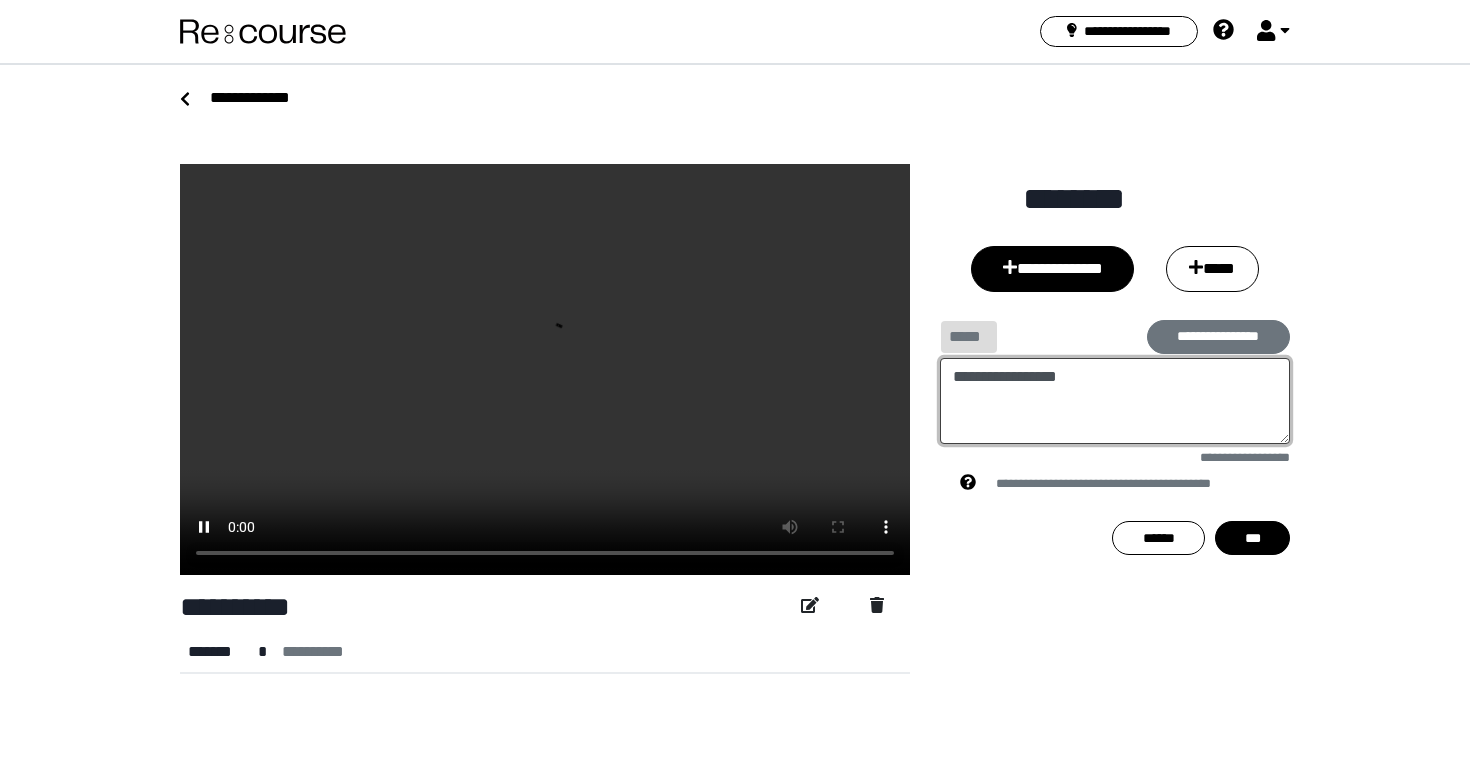 type on "**********" 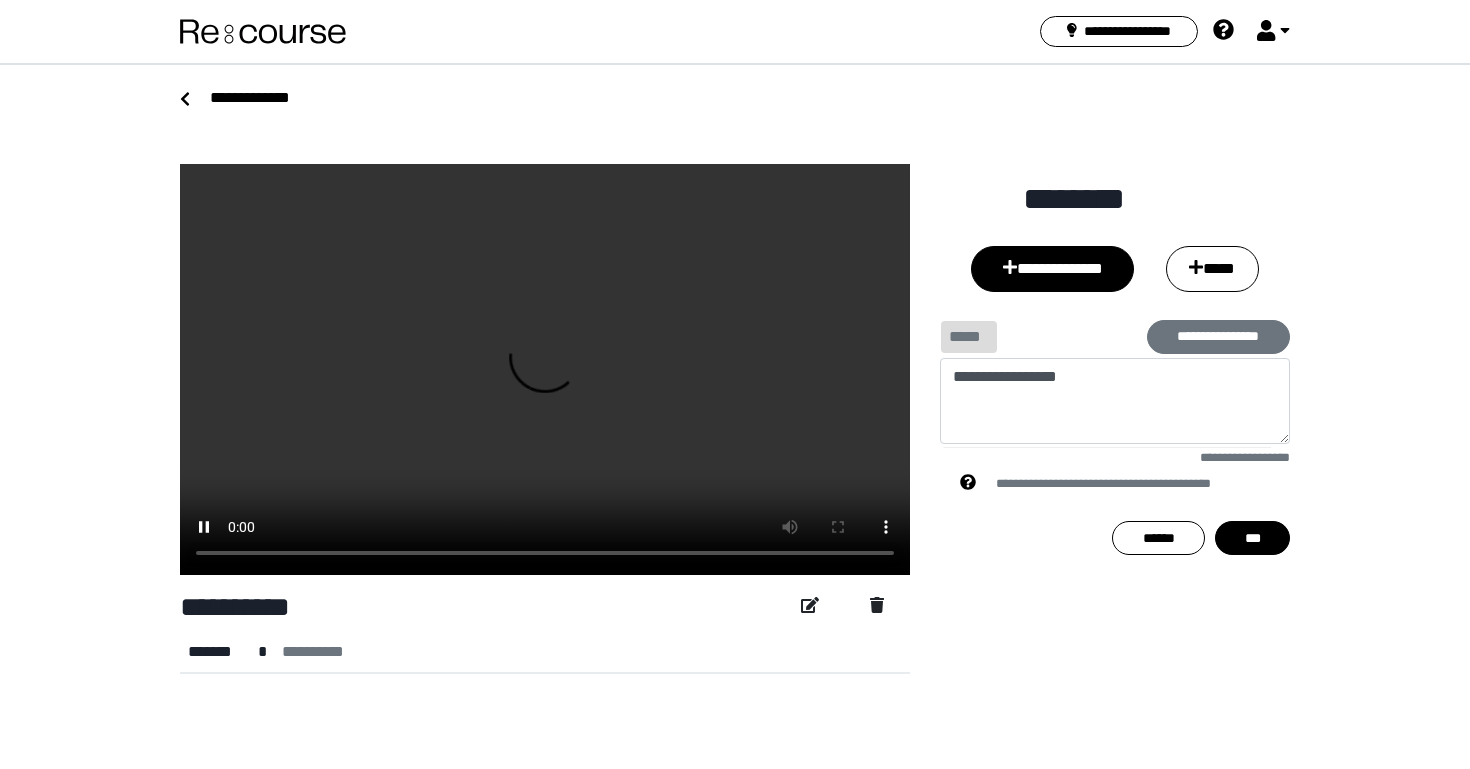 click on "***" at bounding box center (1252, 538) 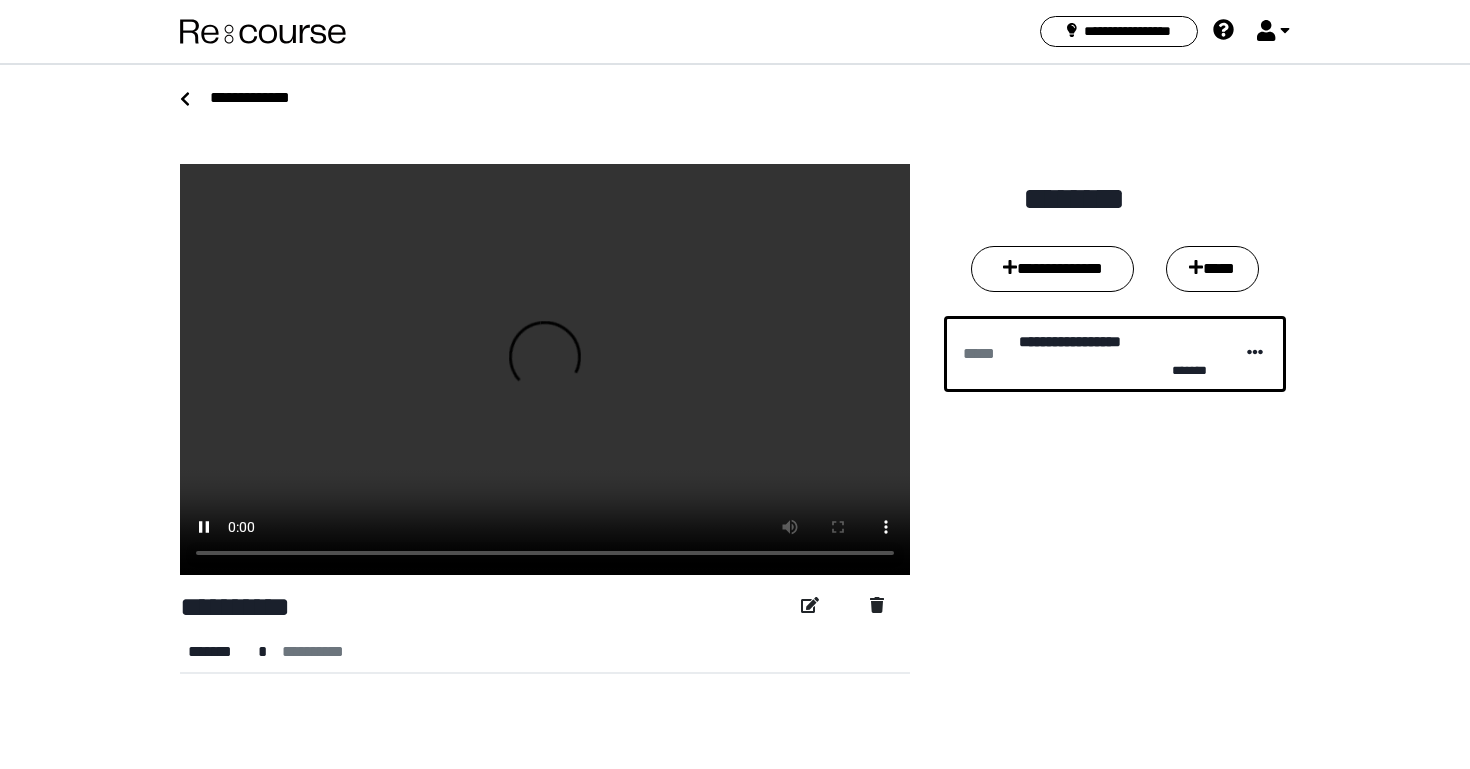 type 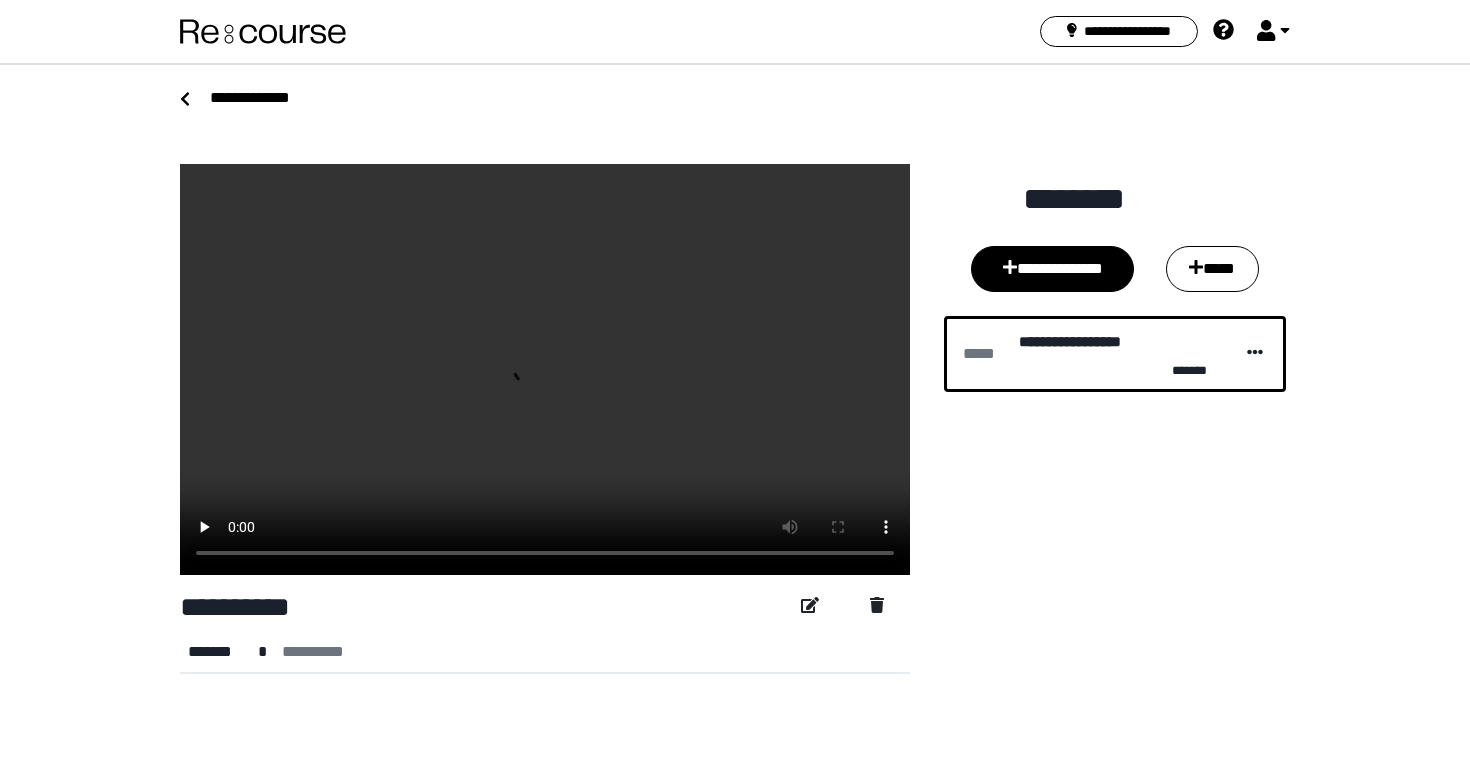 click on "**********" at bounding box center [1052, 268] 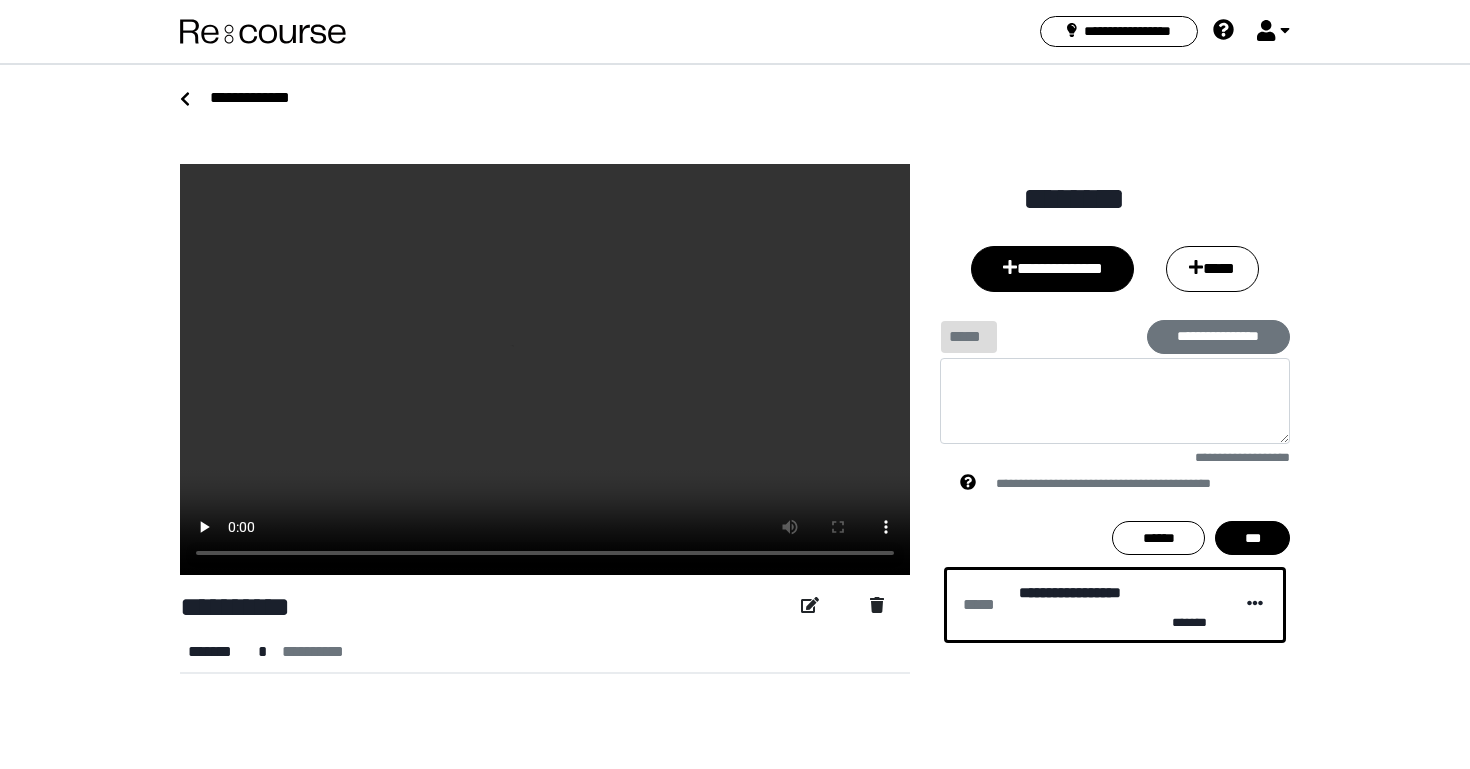 type 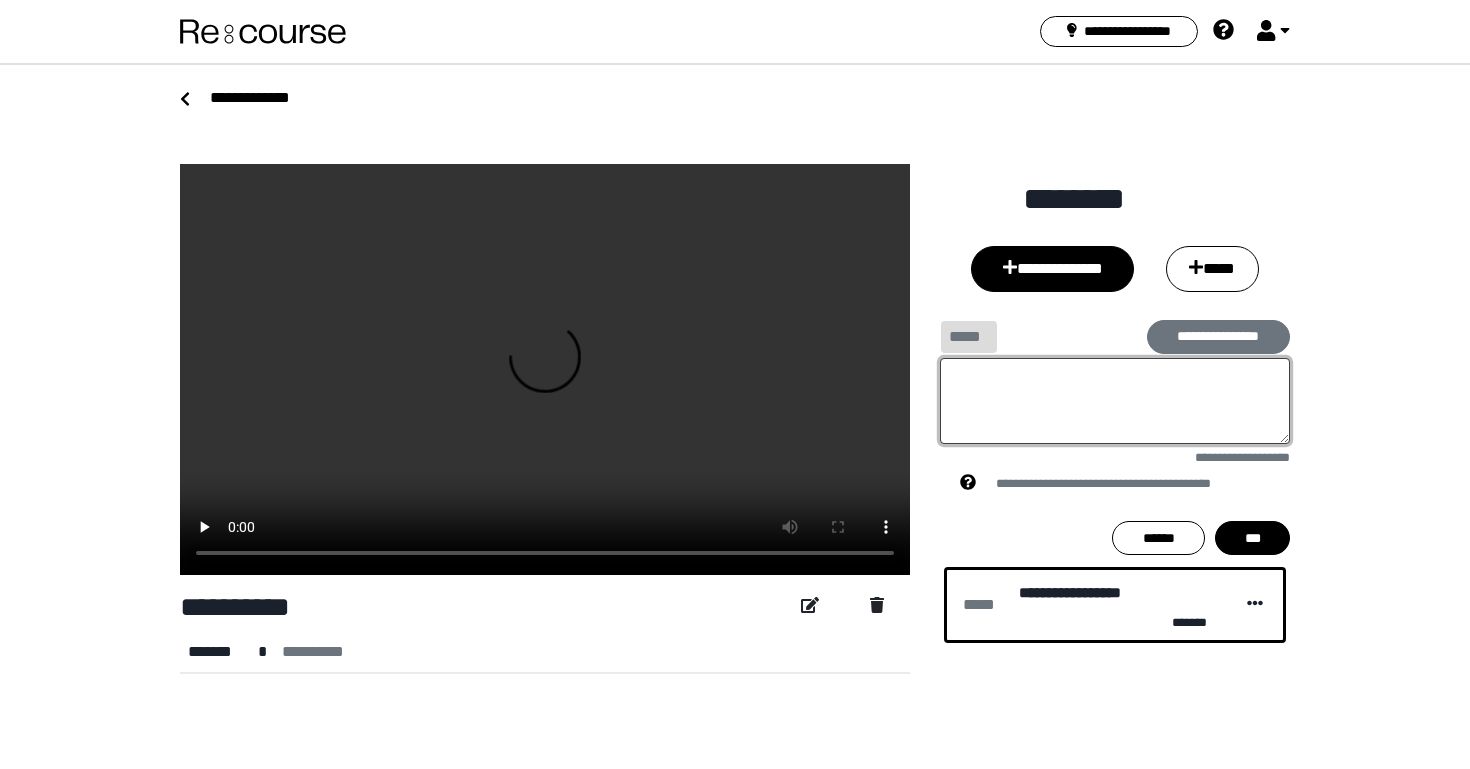click at bounding box center [1115, 401] 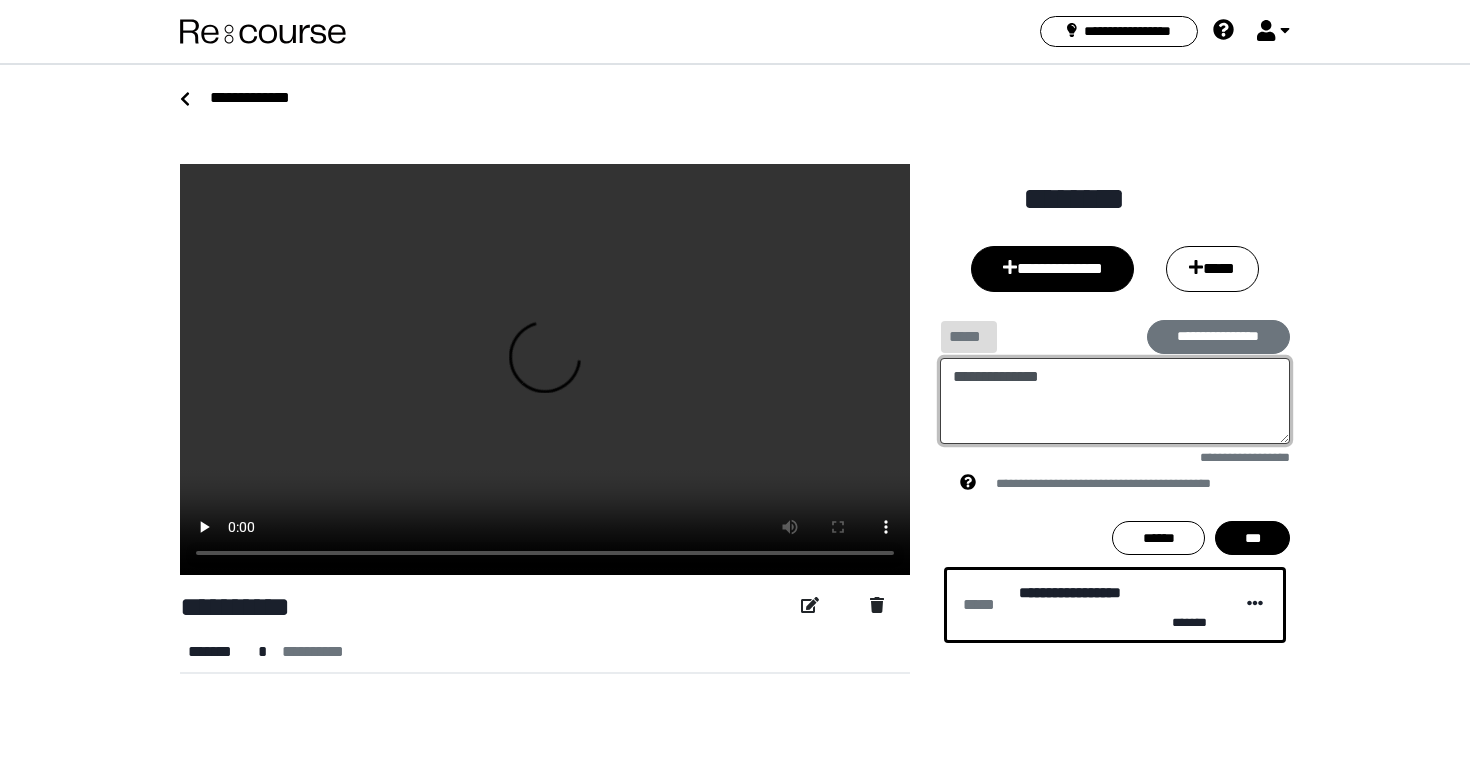type on "**********" 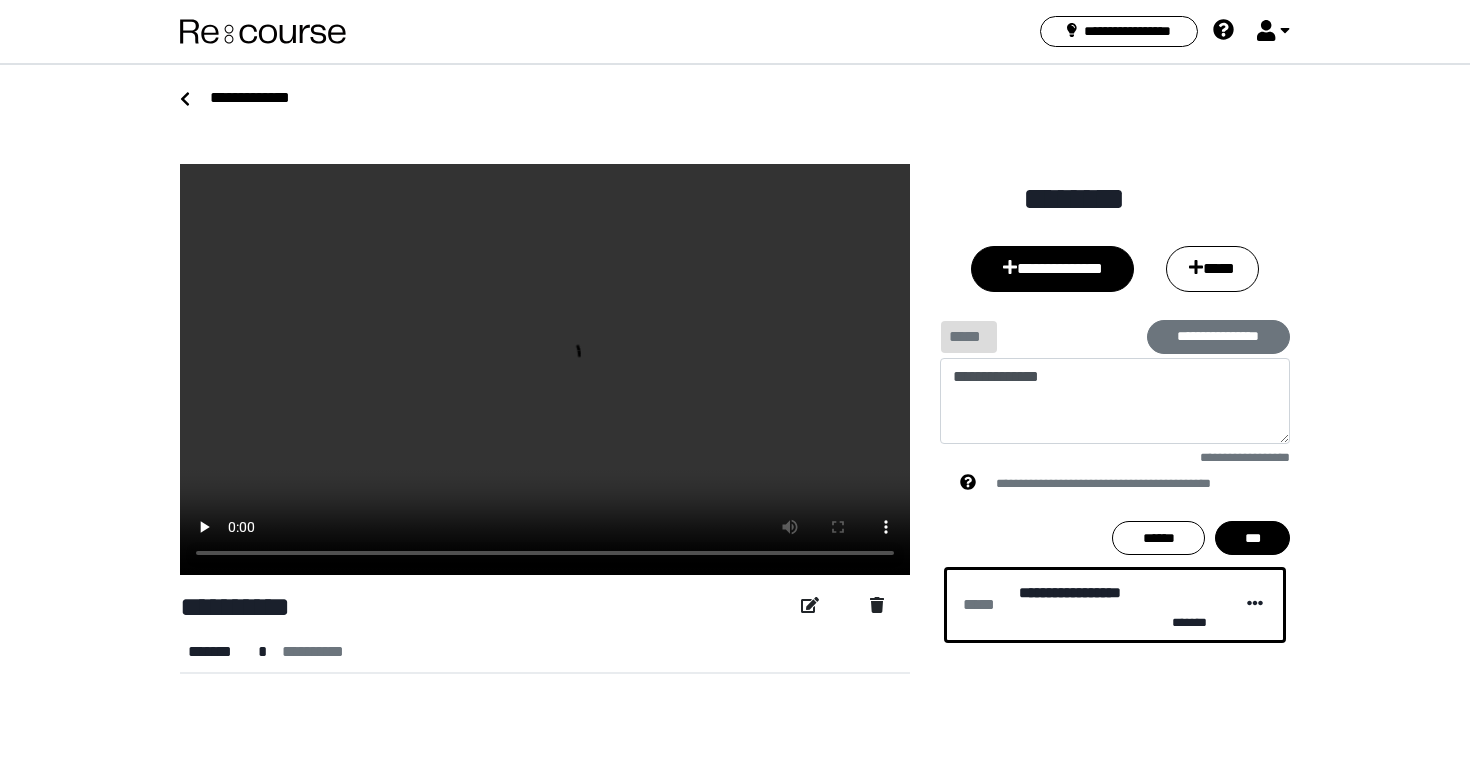 click on "***" at bounding box center (1252, 538) 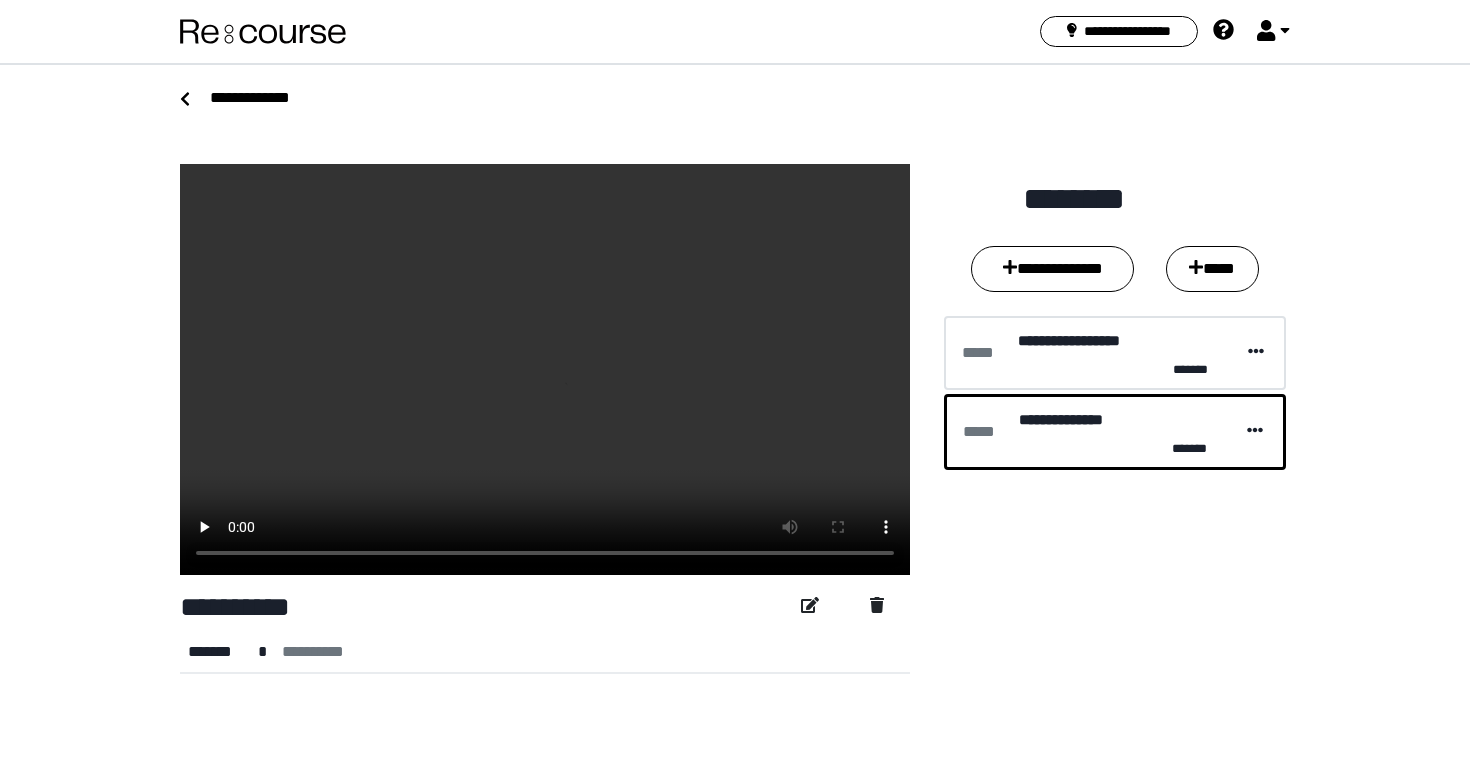 click on "[FIRST] [LAST] [PHONE] [STREET] [NUMBER] [CITY], [STATE] [ZIP] [COUNTRY] [EMAIL] [COMPANY] [PRODUCT] [DATE] [TIME]" at bounding box center (735, 384) 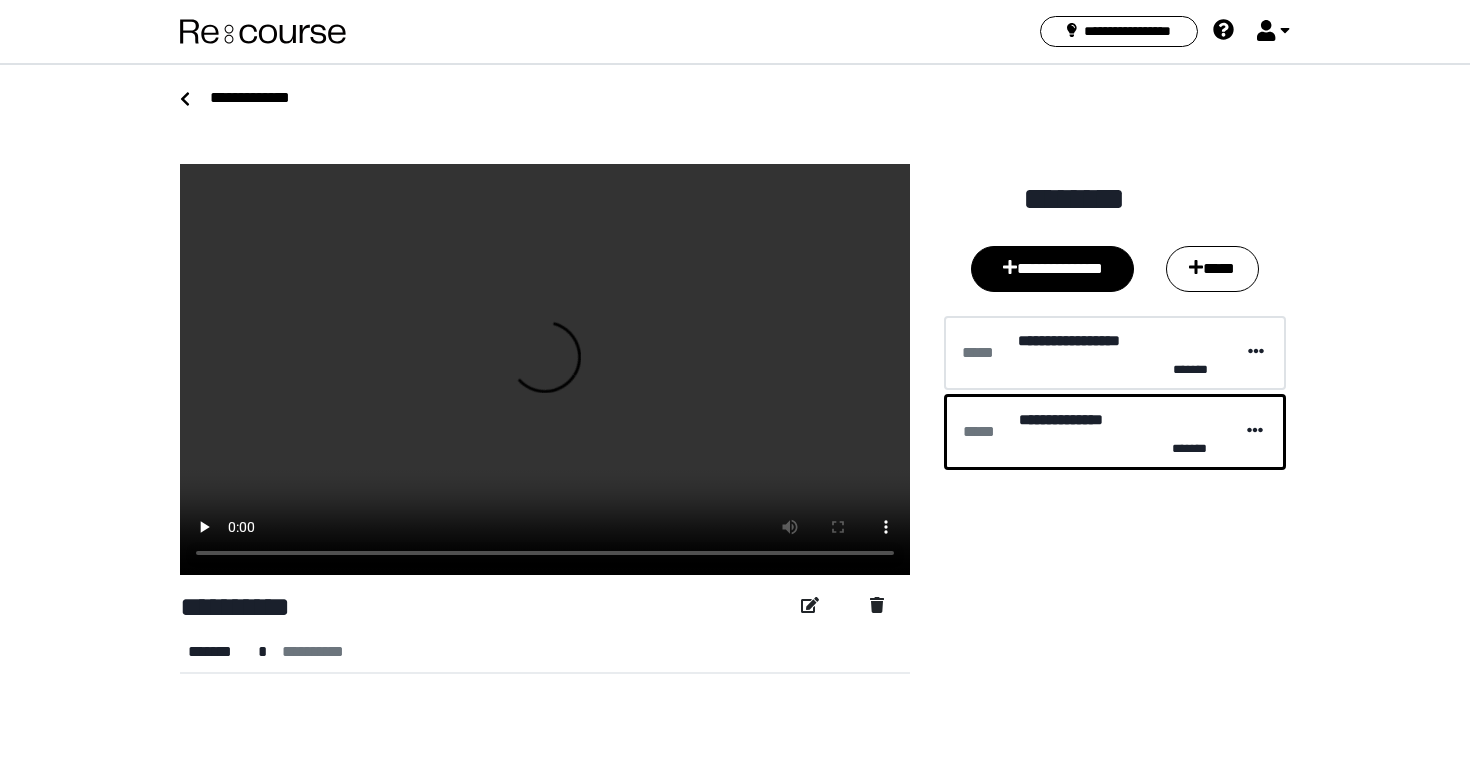 click on "**********" at bounding box center (1052, 268) 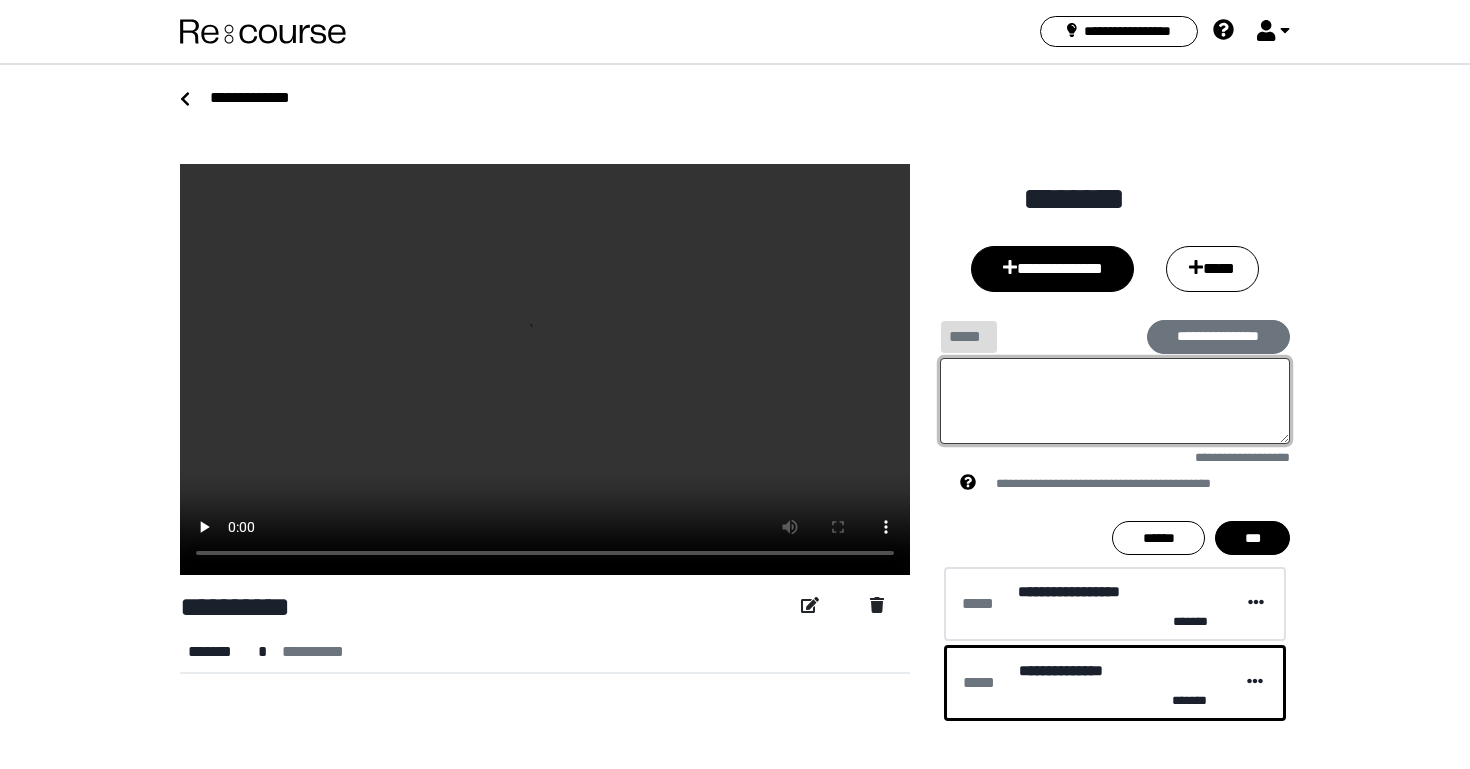 click at bounding box center (1115, 401) 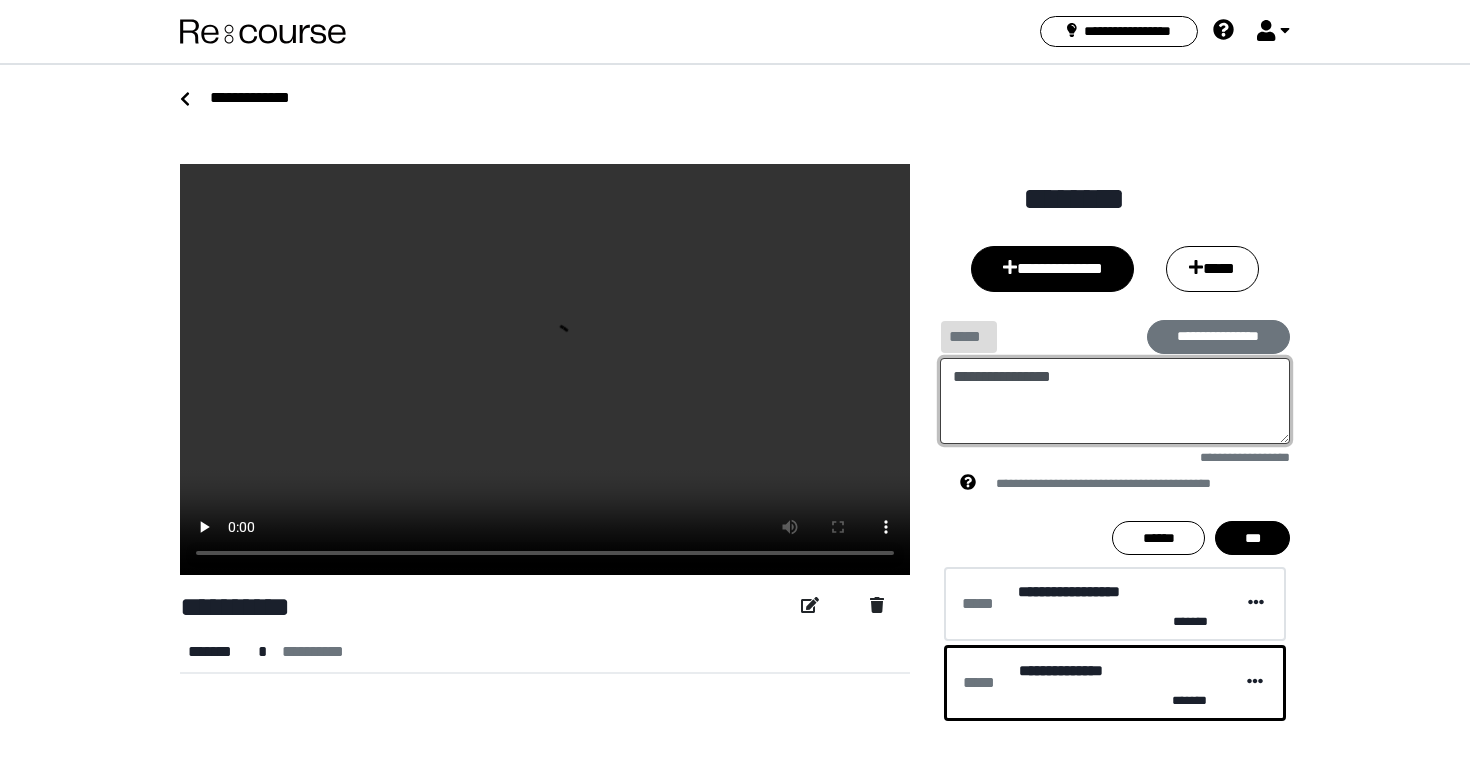 type on "**********" 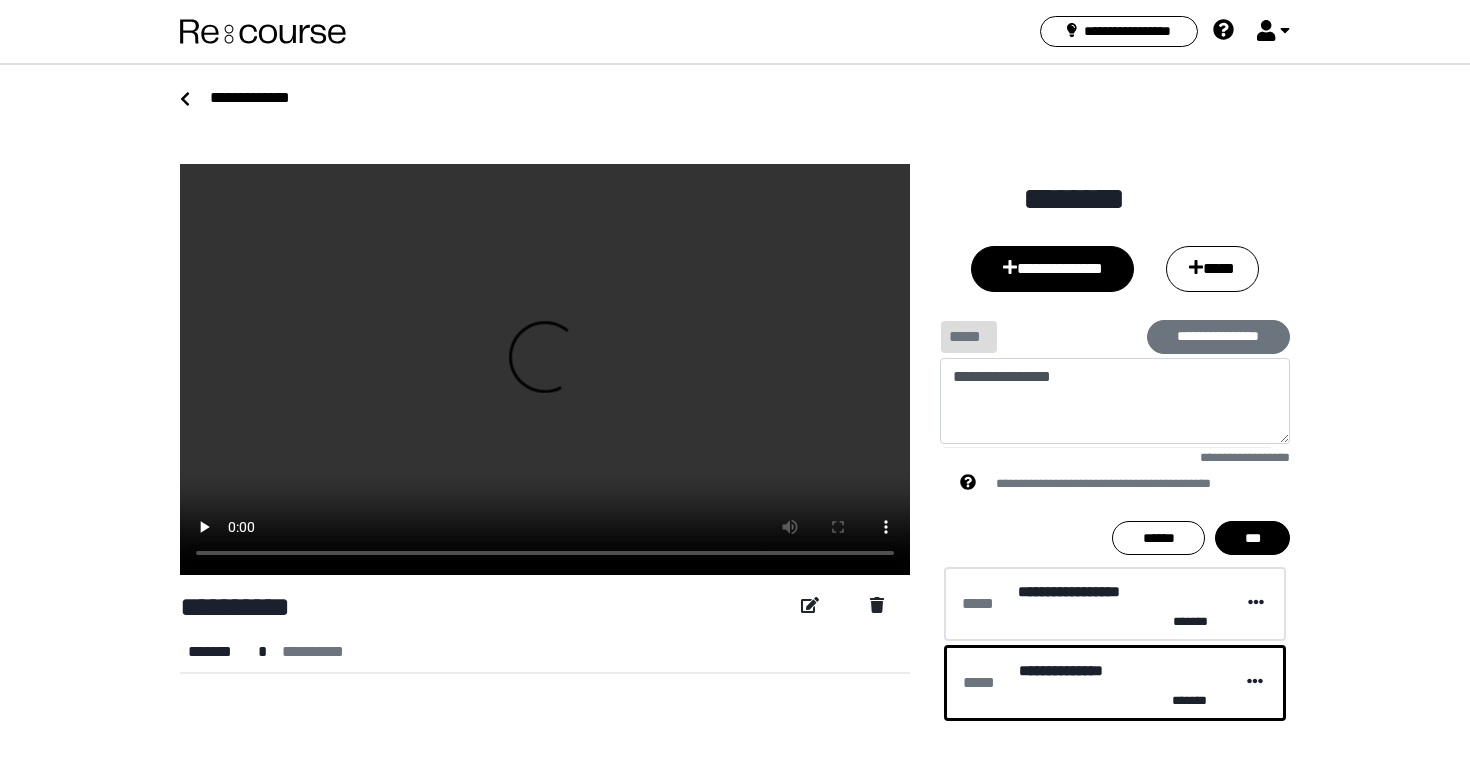 click on "***" at bounding box center [1252, 538] 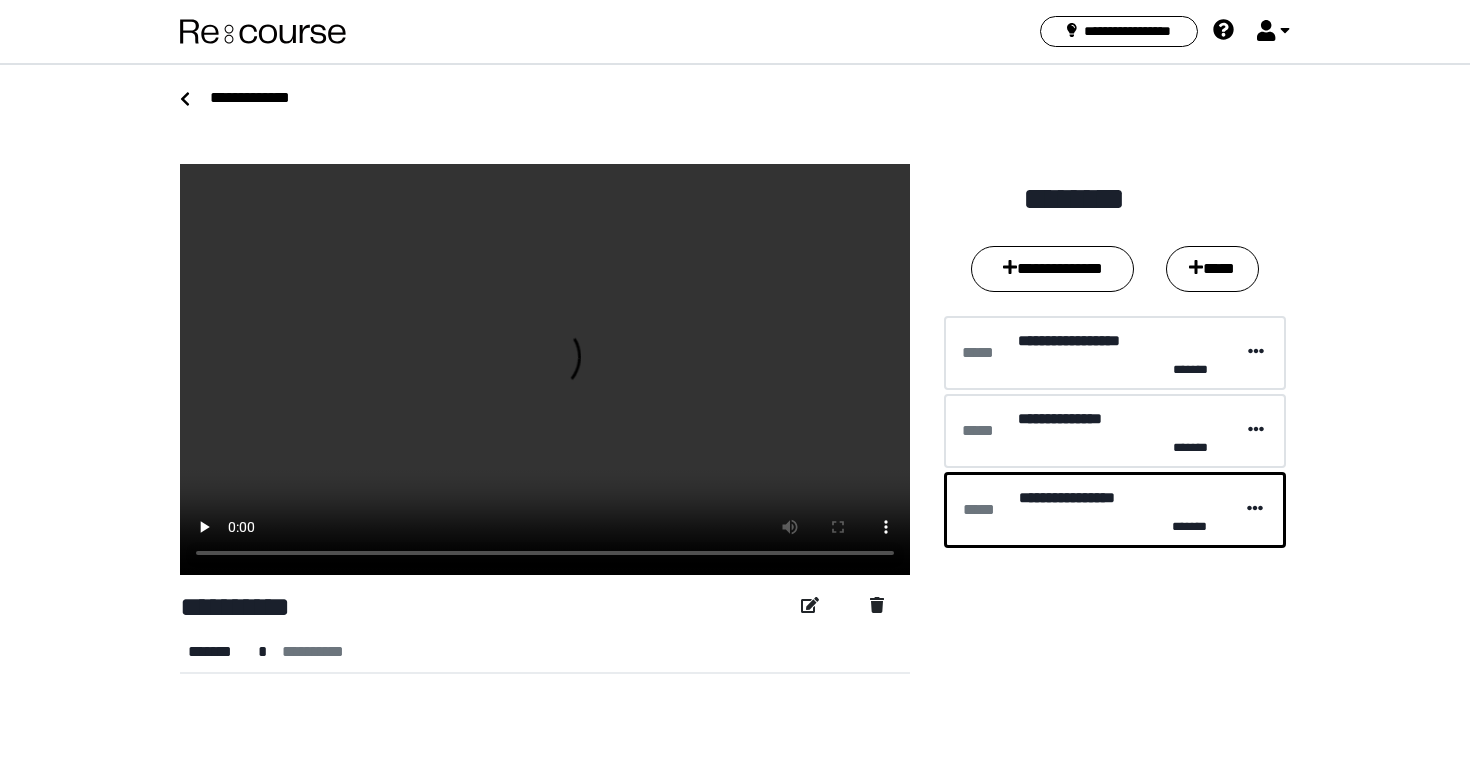 click on "[FIRST] [LAST]" at bounding box center (1115, 431) 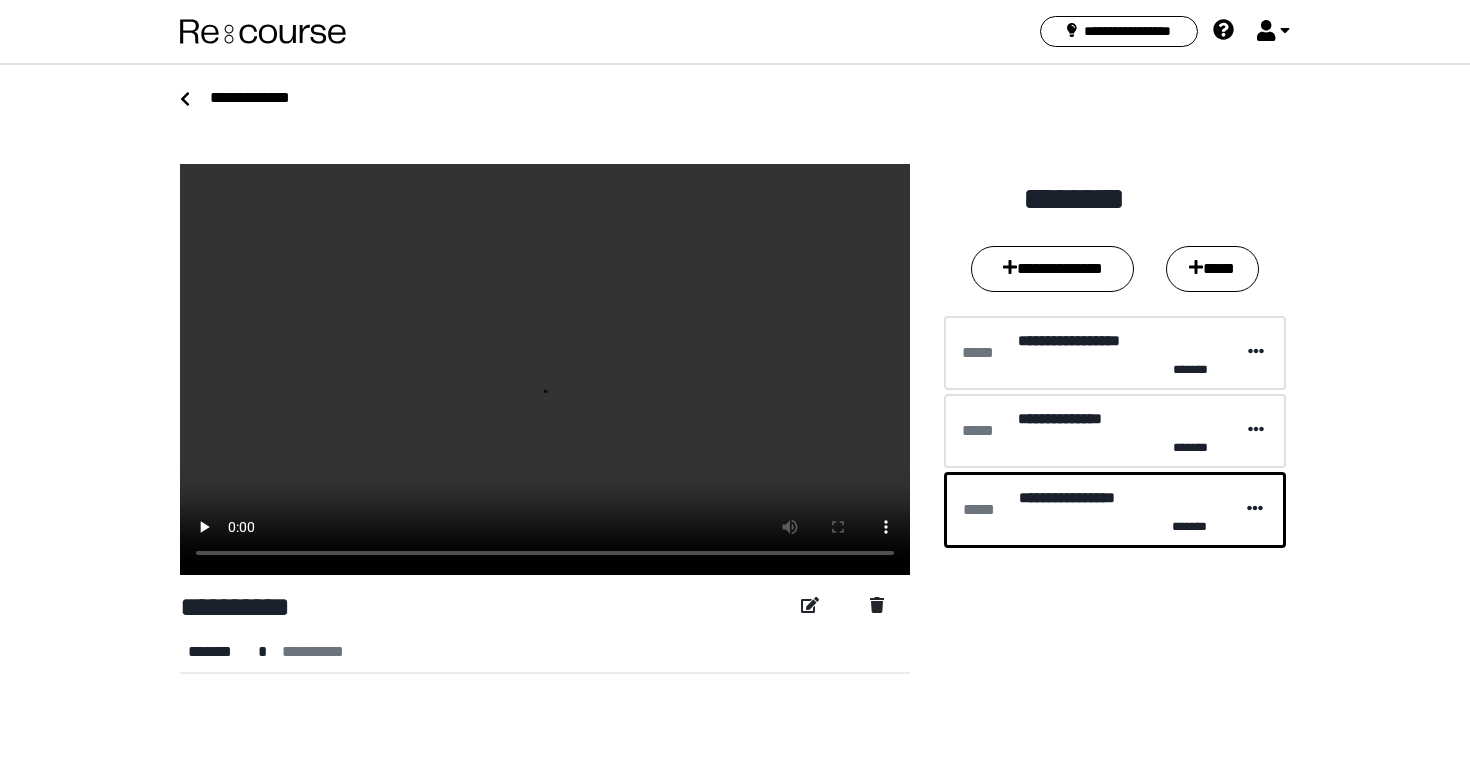click on "*******" at bounding box center [1113, 369] 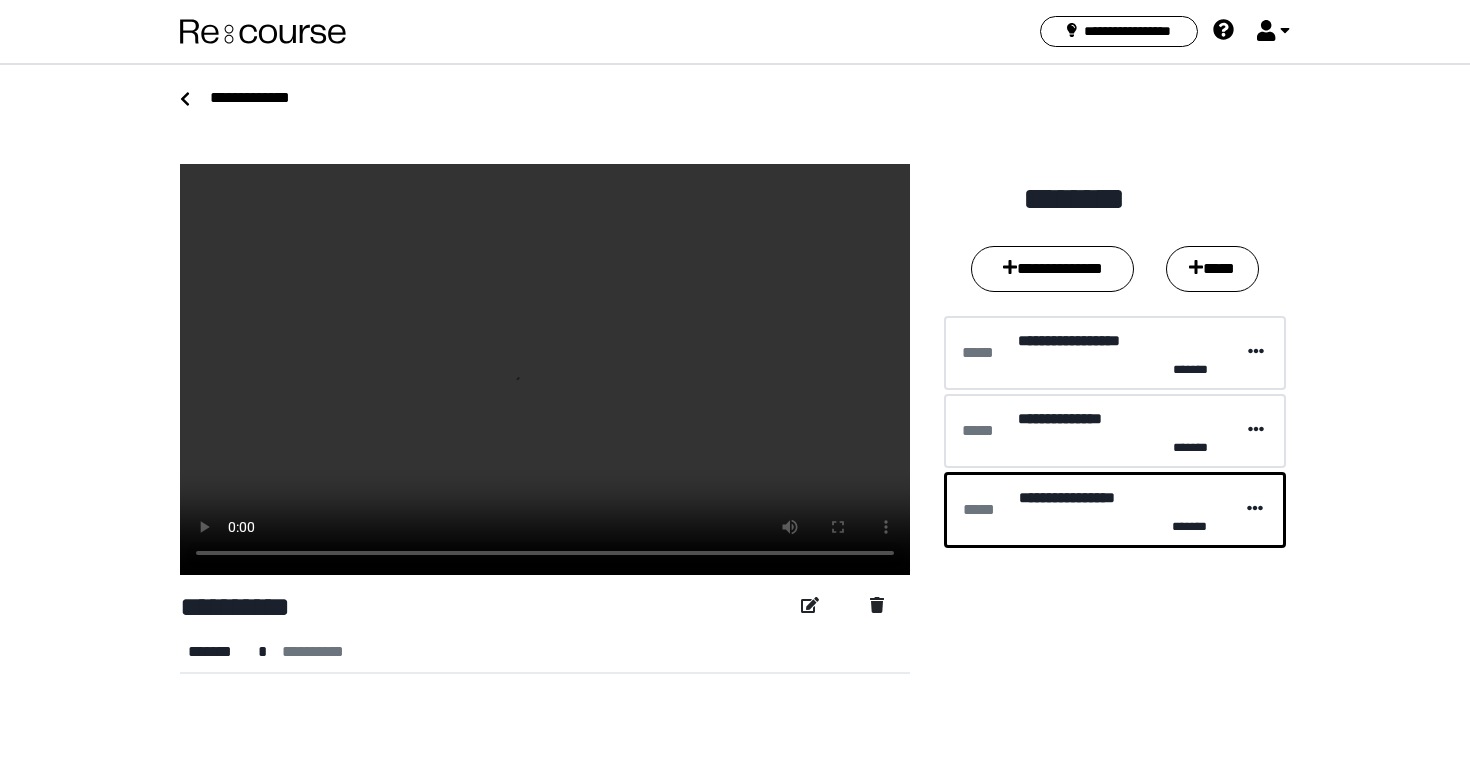 click on "*******" at bounding box center [1113, 447] 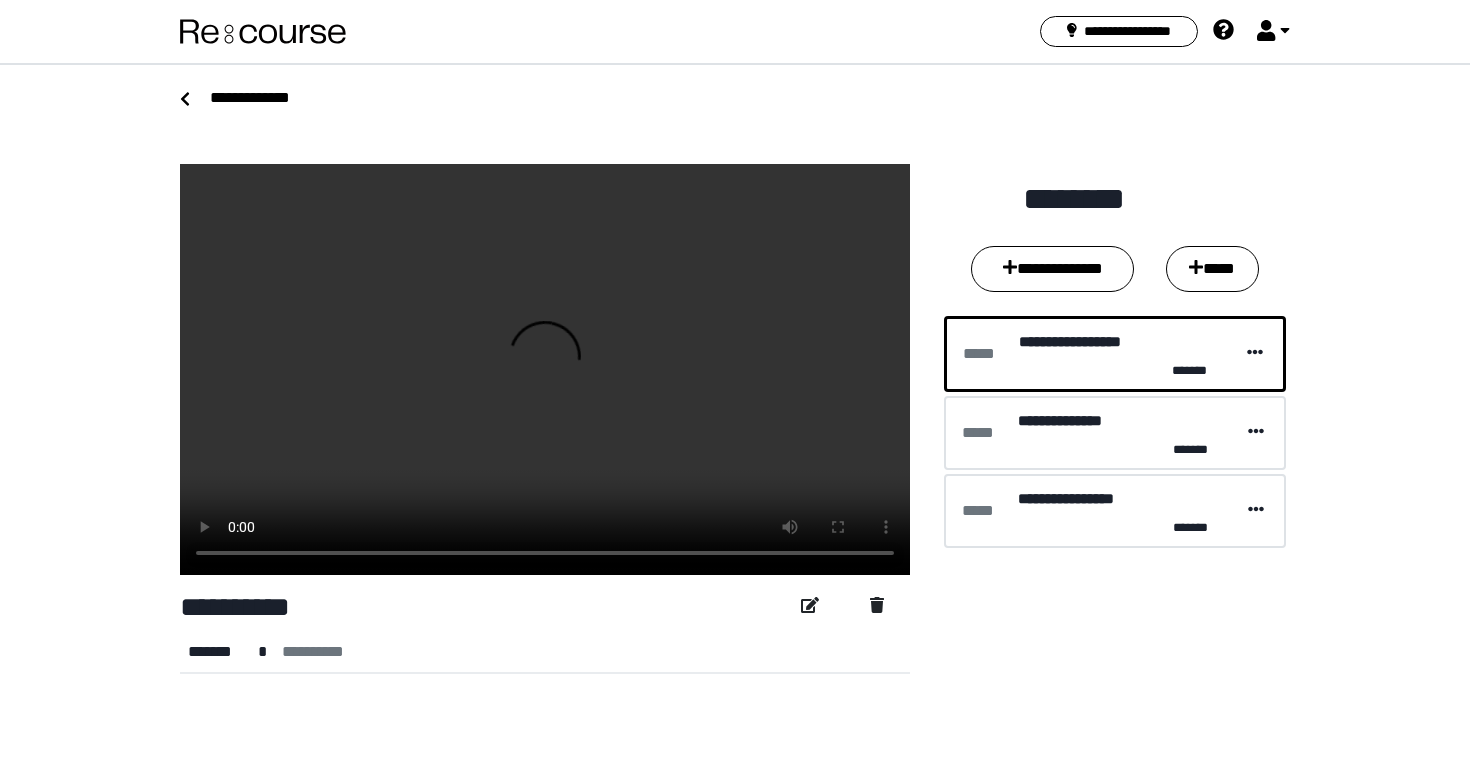 click on "**********" at bounding box center (1121, 499) 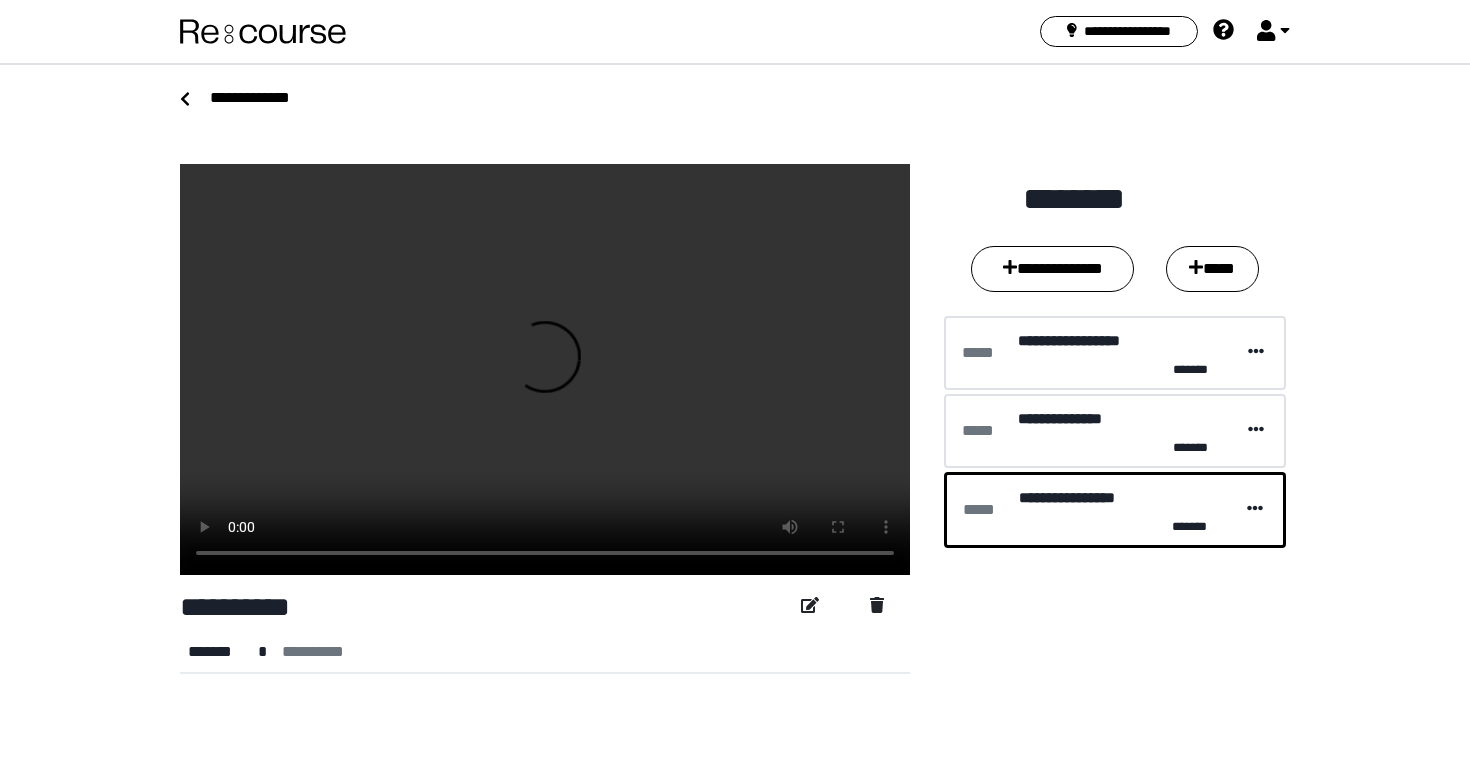 click on "[FIRST] [LAST] [PHONE] [STREET] [NUMBER] [CITY], [STATE] [ZIP] [COUNTRY] [EMAIL] [COMPANY] [PRODUCT] [DATE] [TIME]" at bounding box center [735, 488] 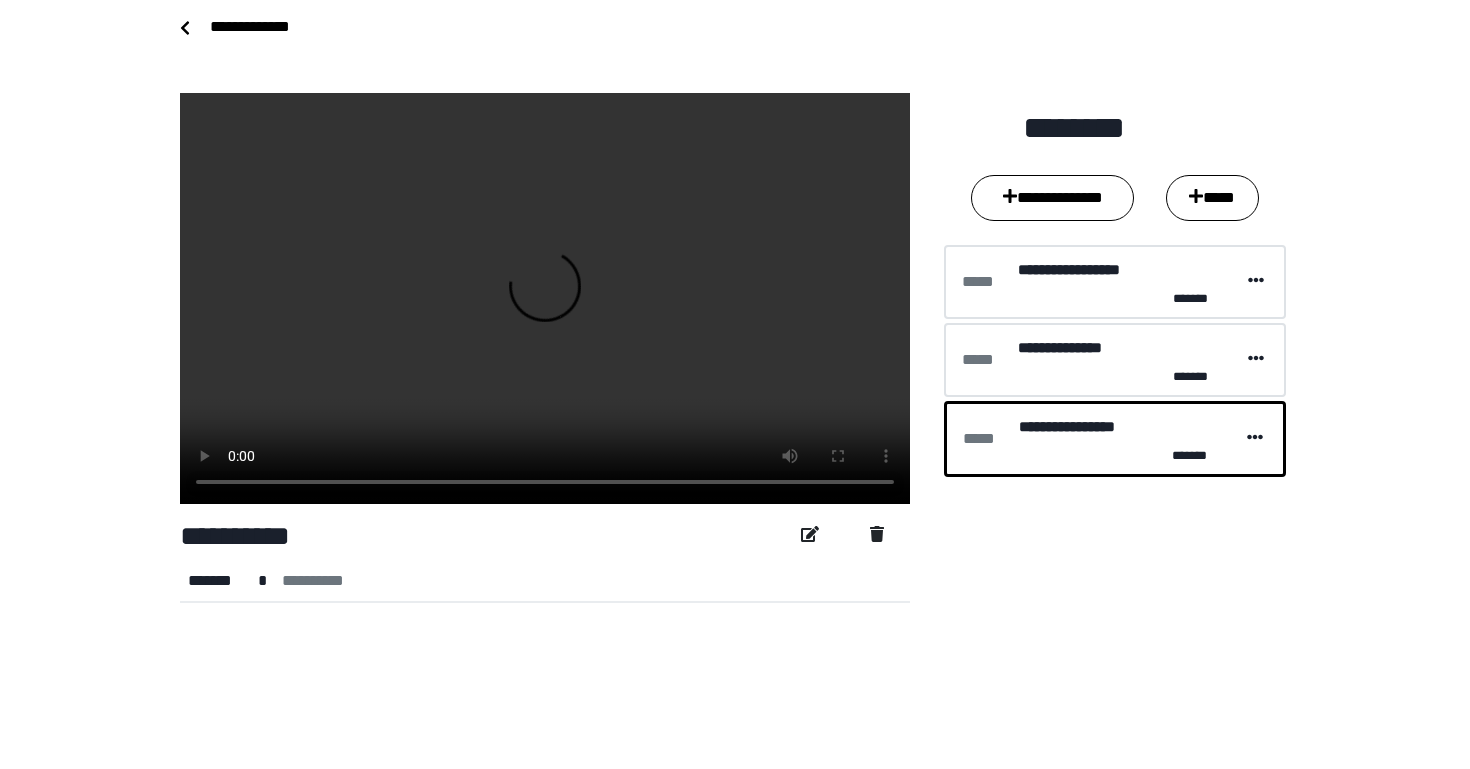 scroll, scrollTop: 0, scrollLeft: 0, axis: both 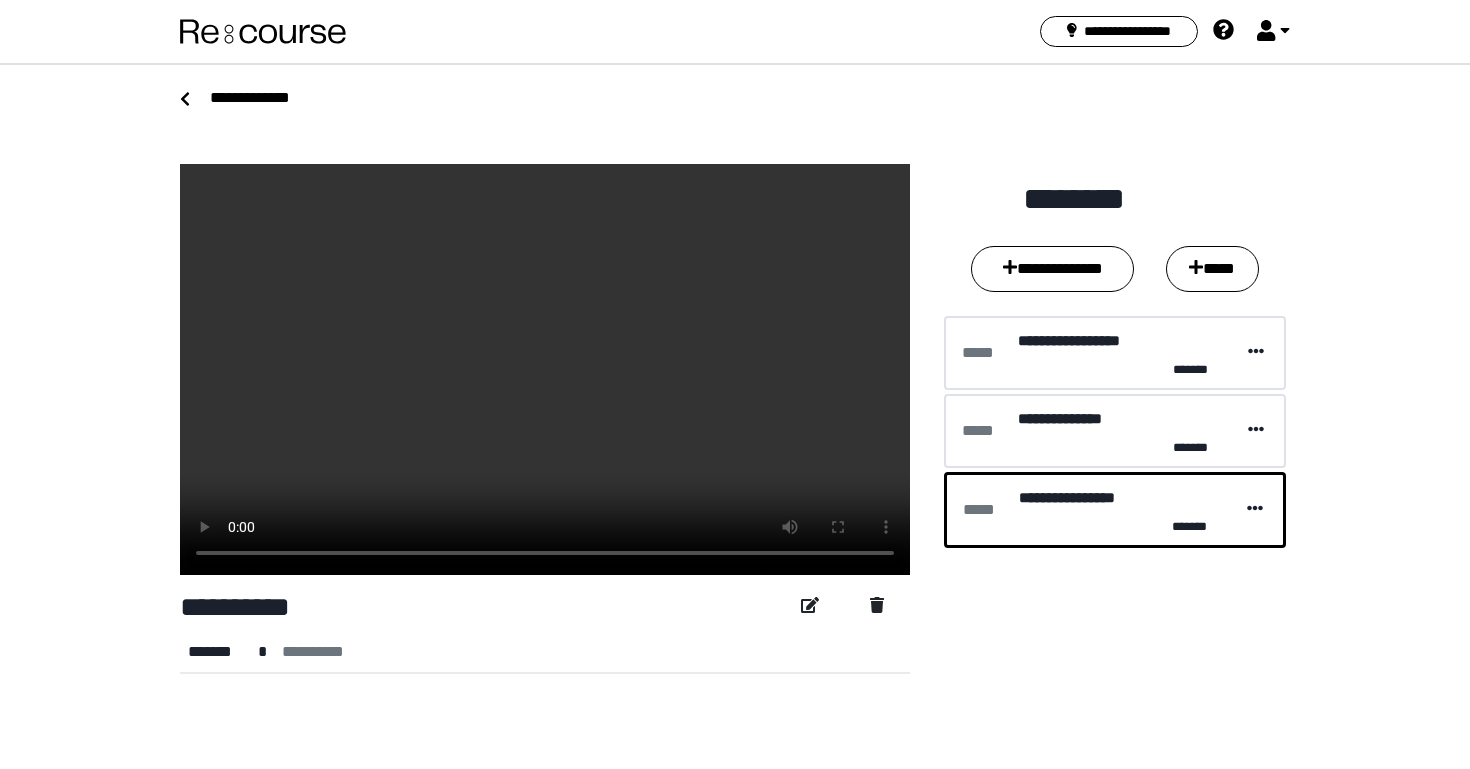 click on "******* *****" at bounding box center (259, 100) 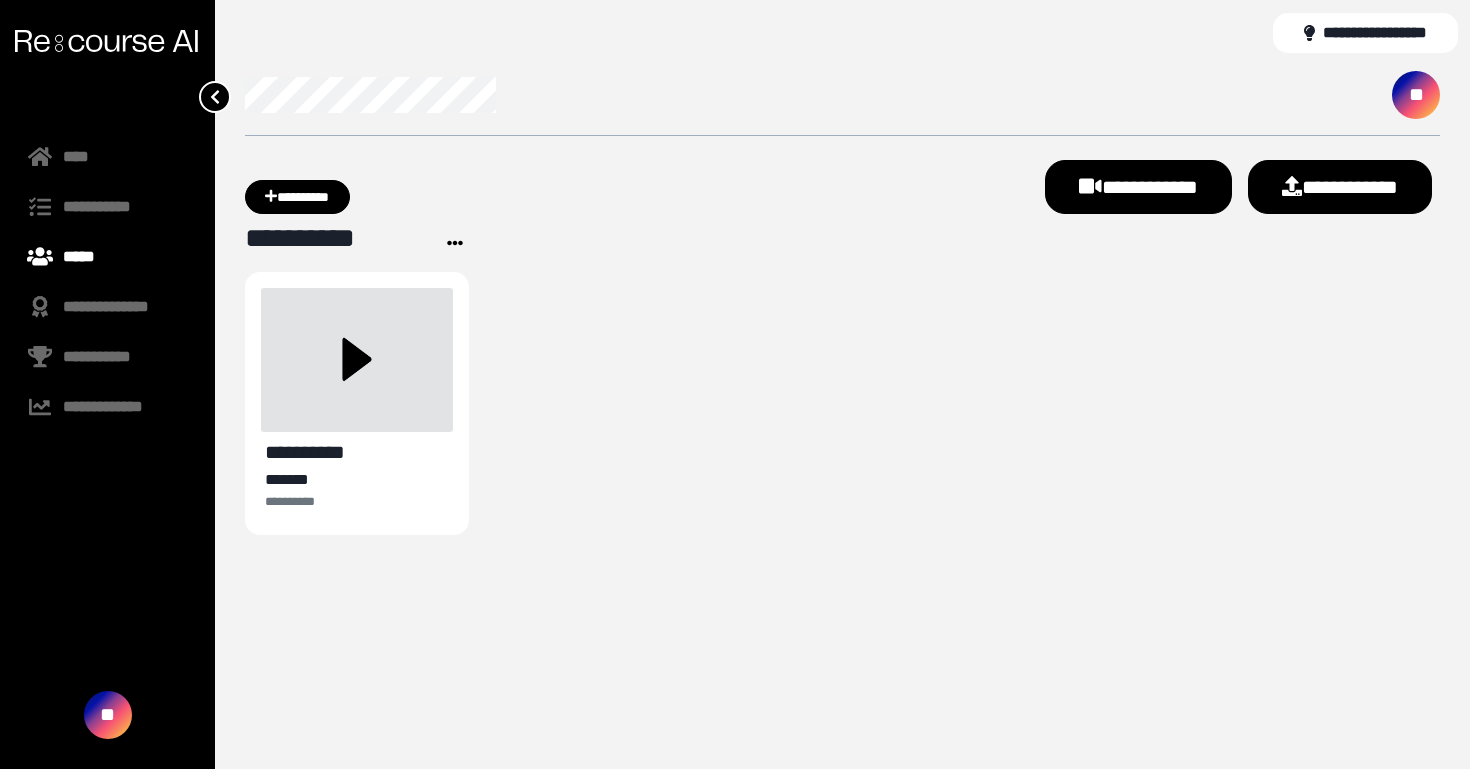 click 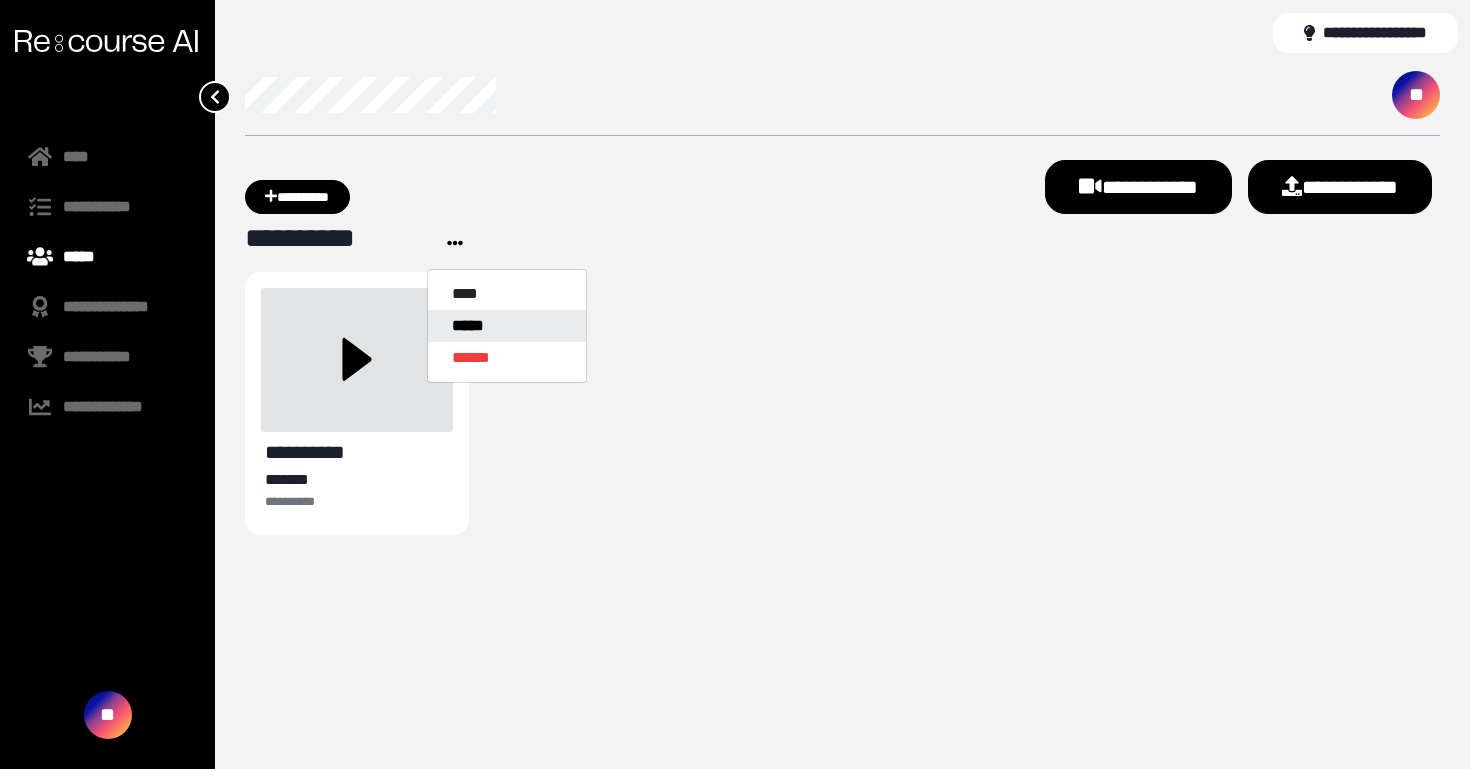 click on "*****" at bounding box center [507, 326] 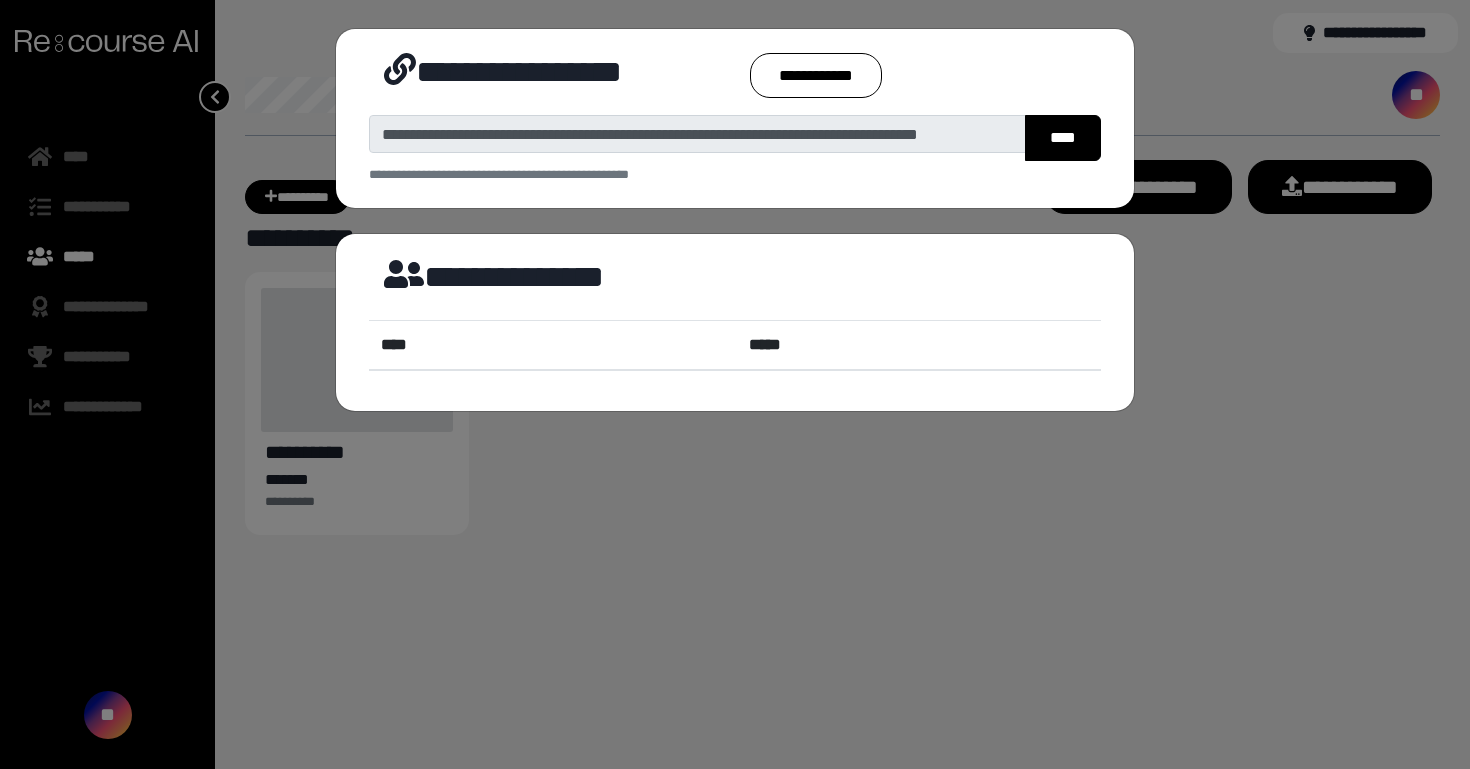 click on "**********" at bounding box center [735, 384] 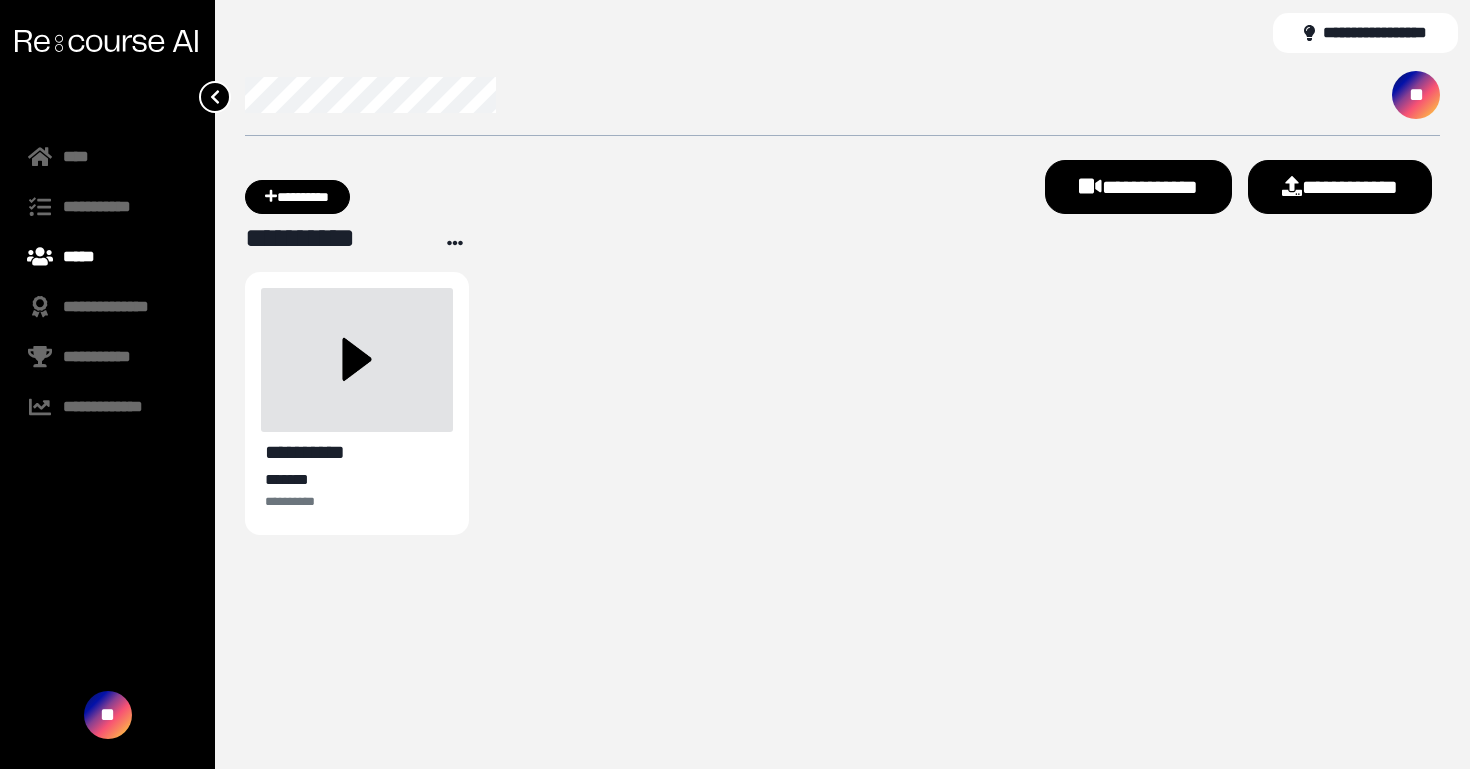click at bounding box center (357, 360) 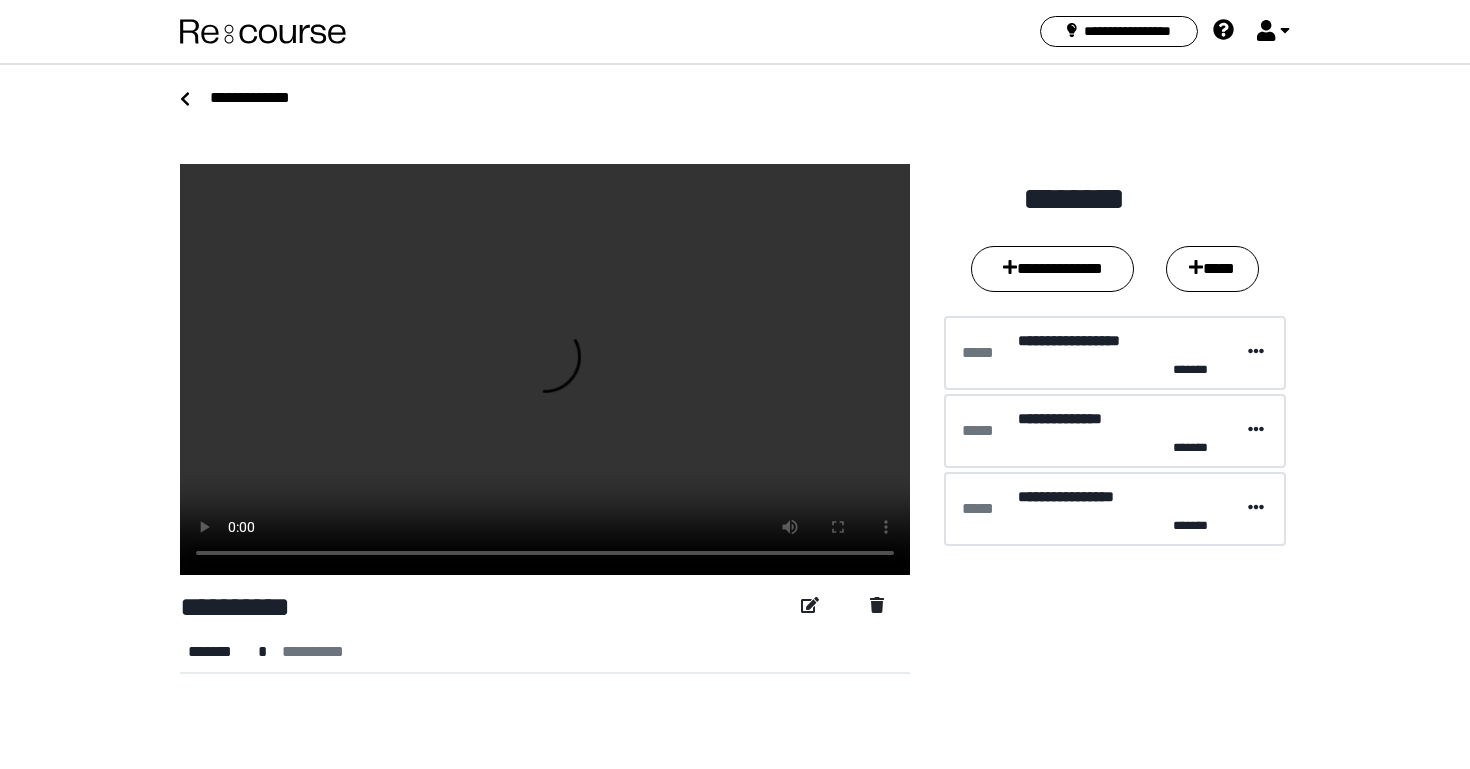 type 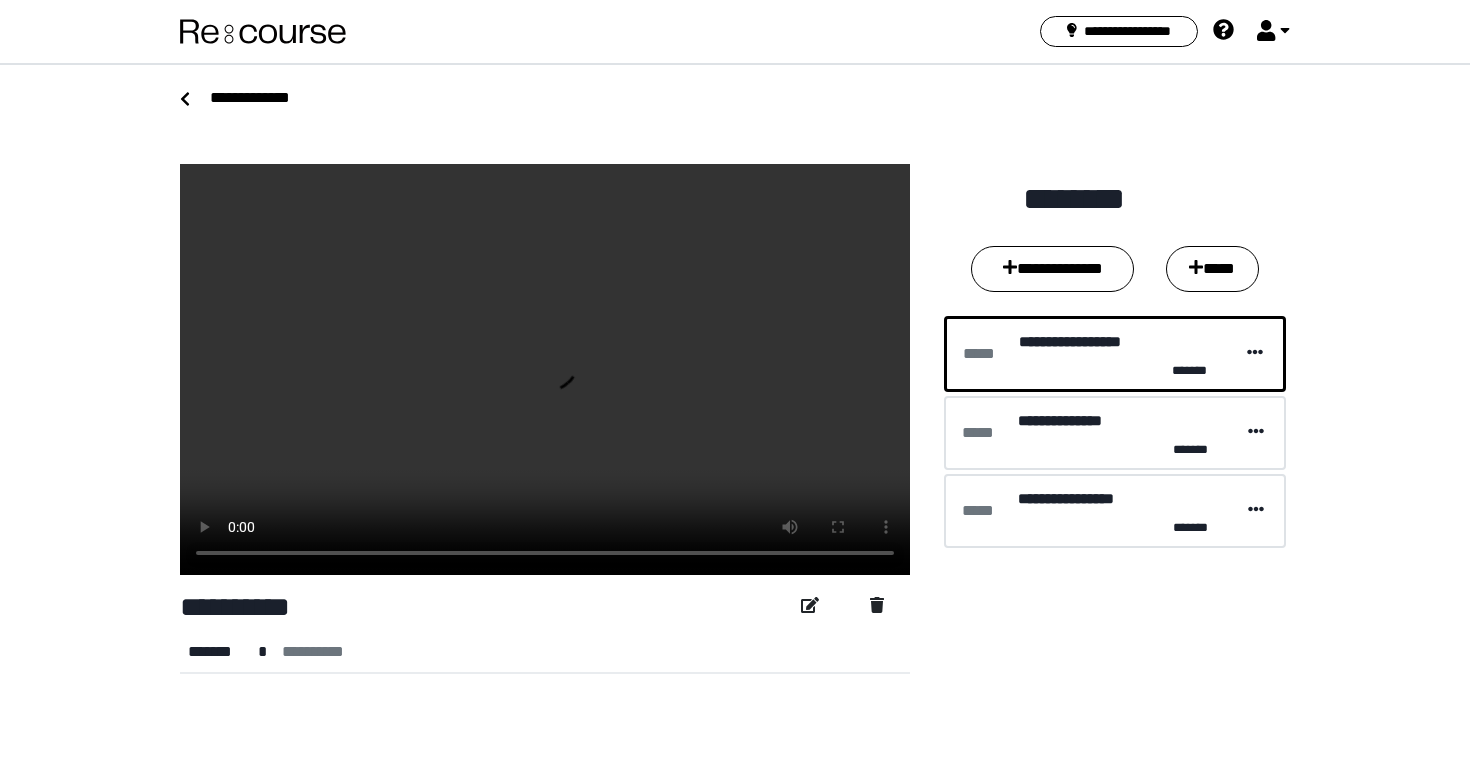 click at bounding box center (545, 369) 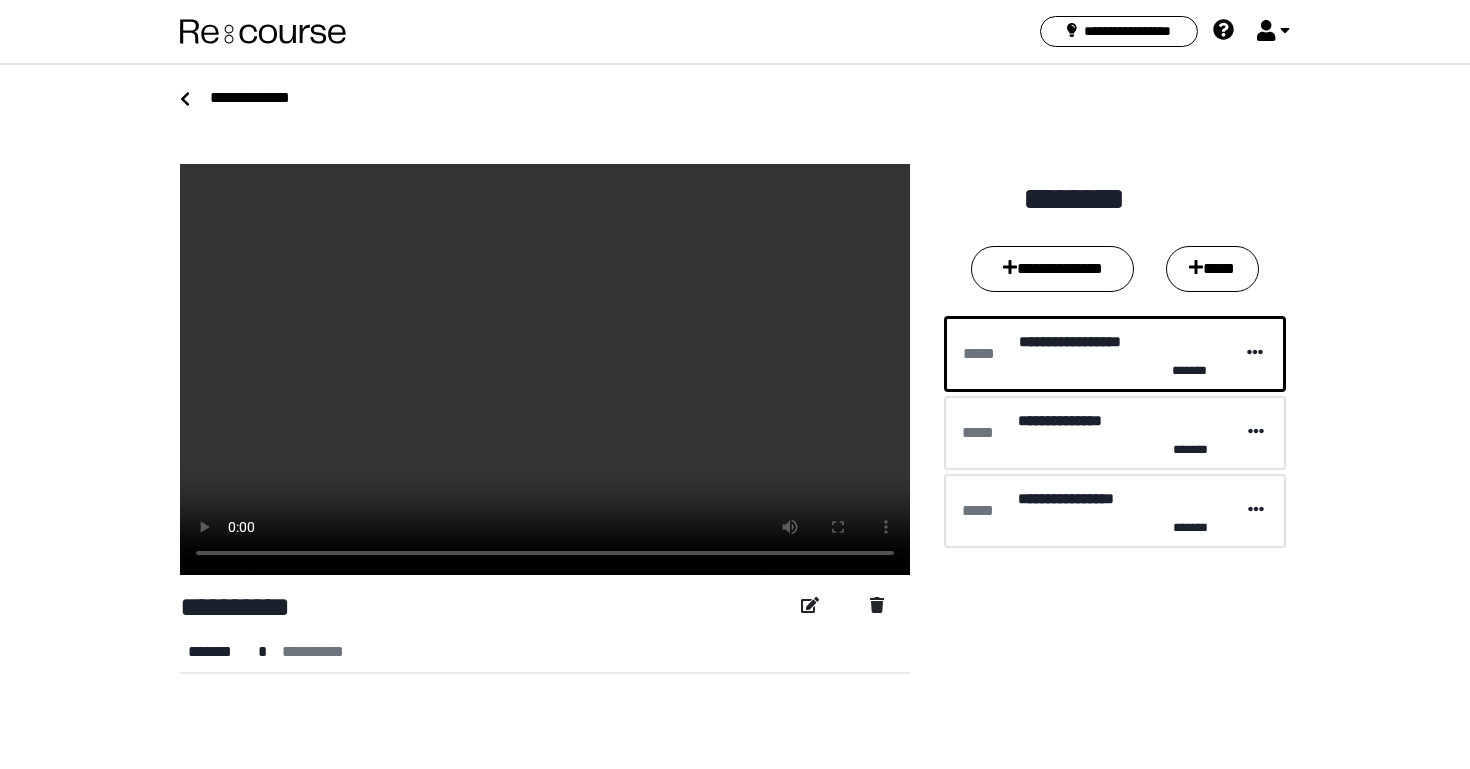 click on "******* *****" at bounding box center [259, 100] 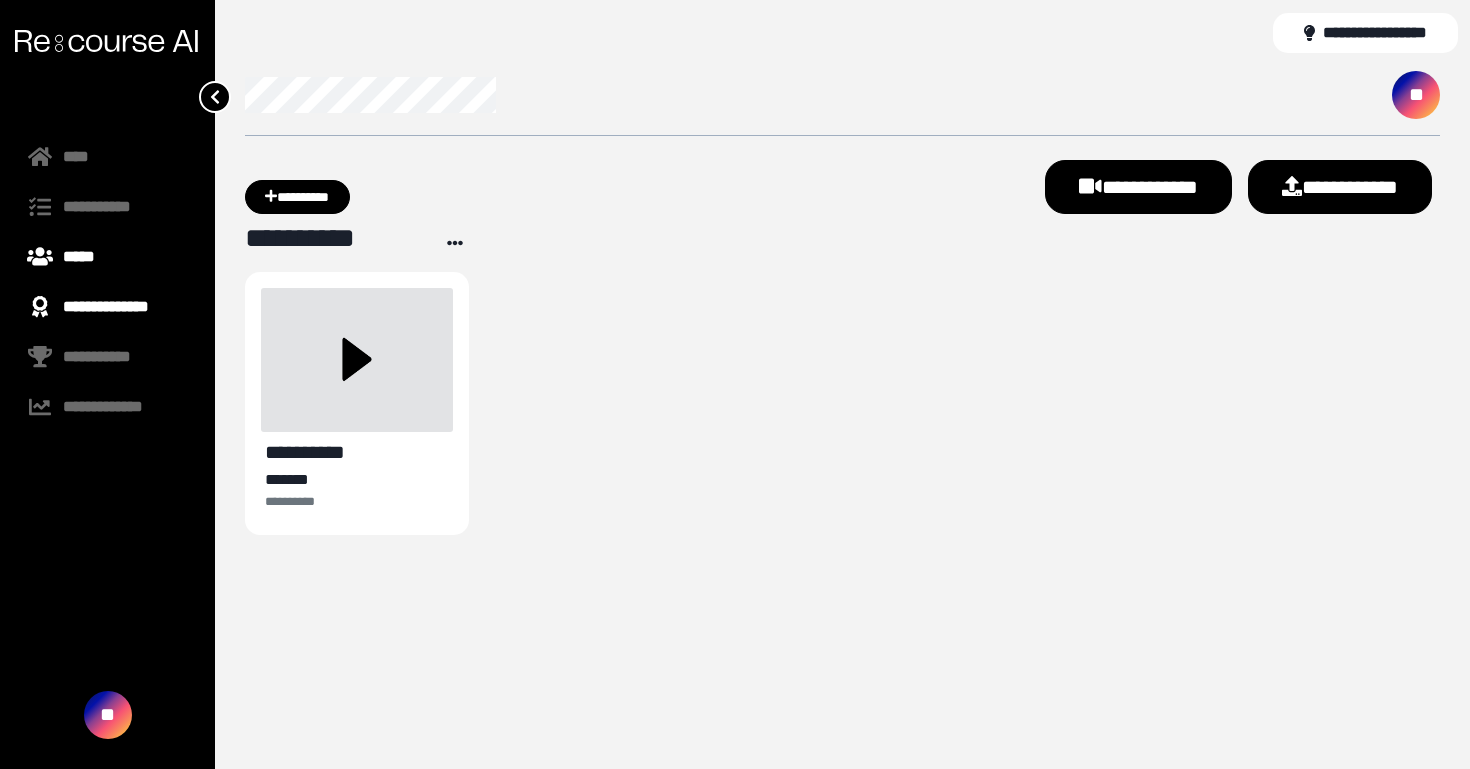 click on "**********" at bounding box center (107, 307) 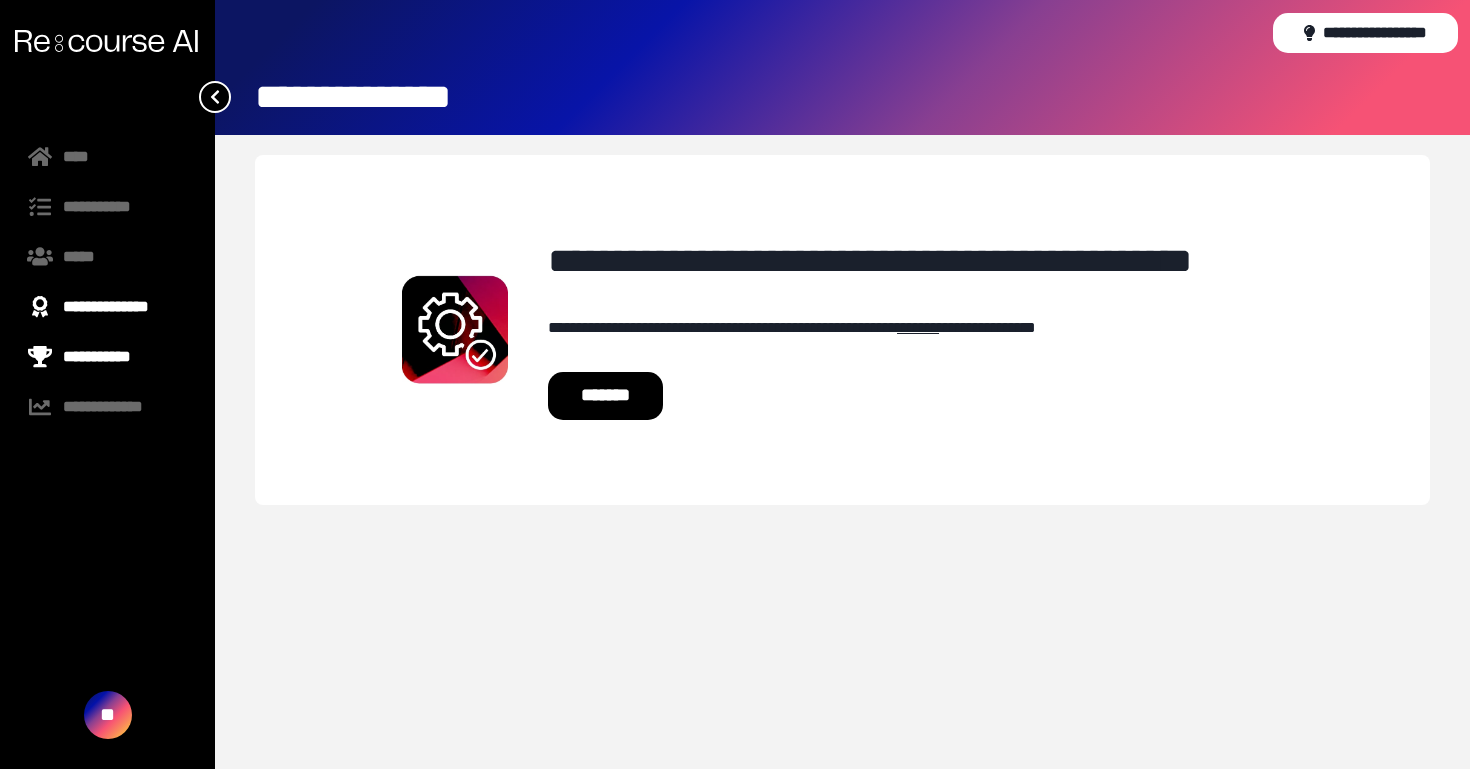 click on "**********" at bounding box center [107, 357] 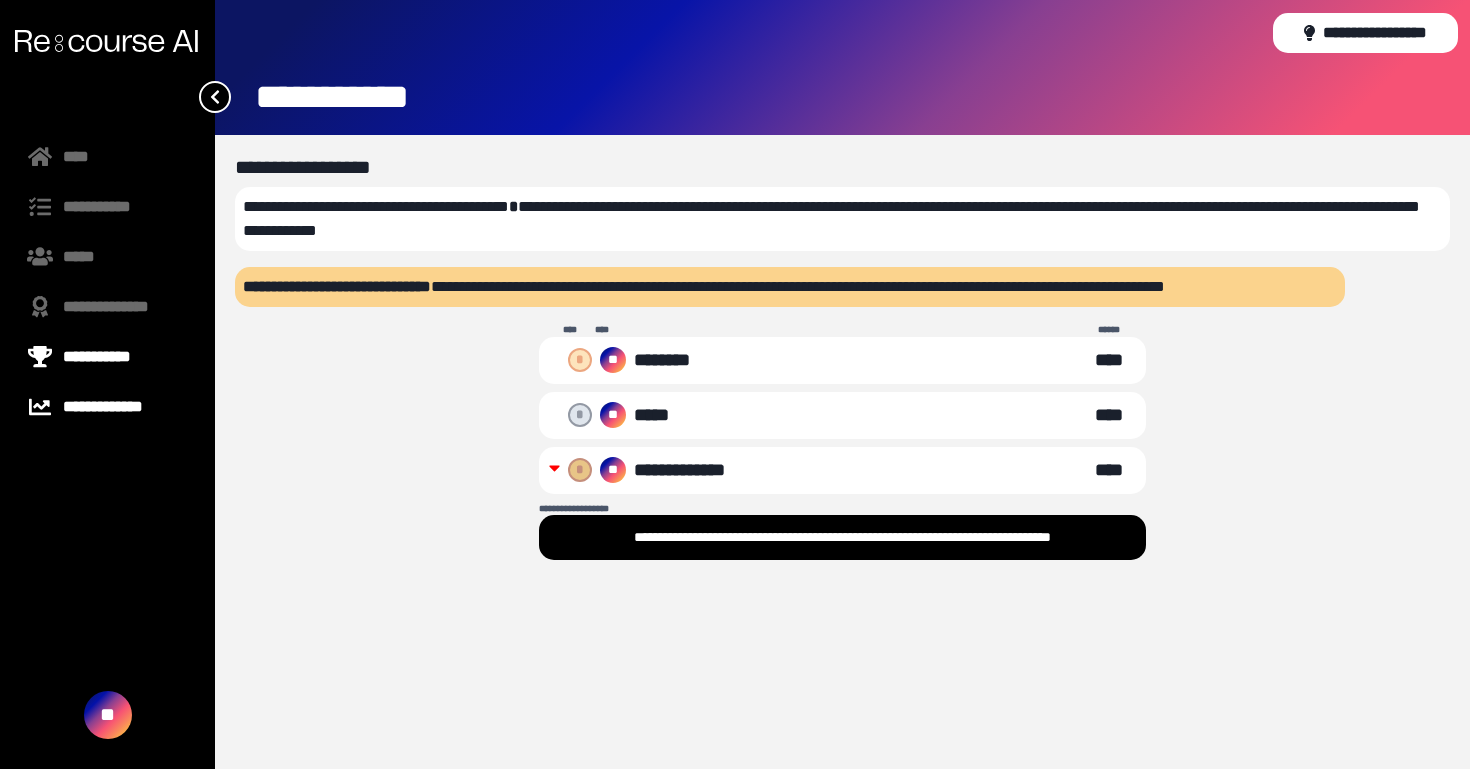 click on "**********" at bounding box center (107, 407) 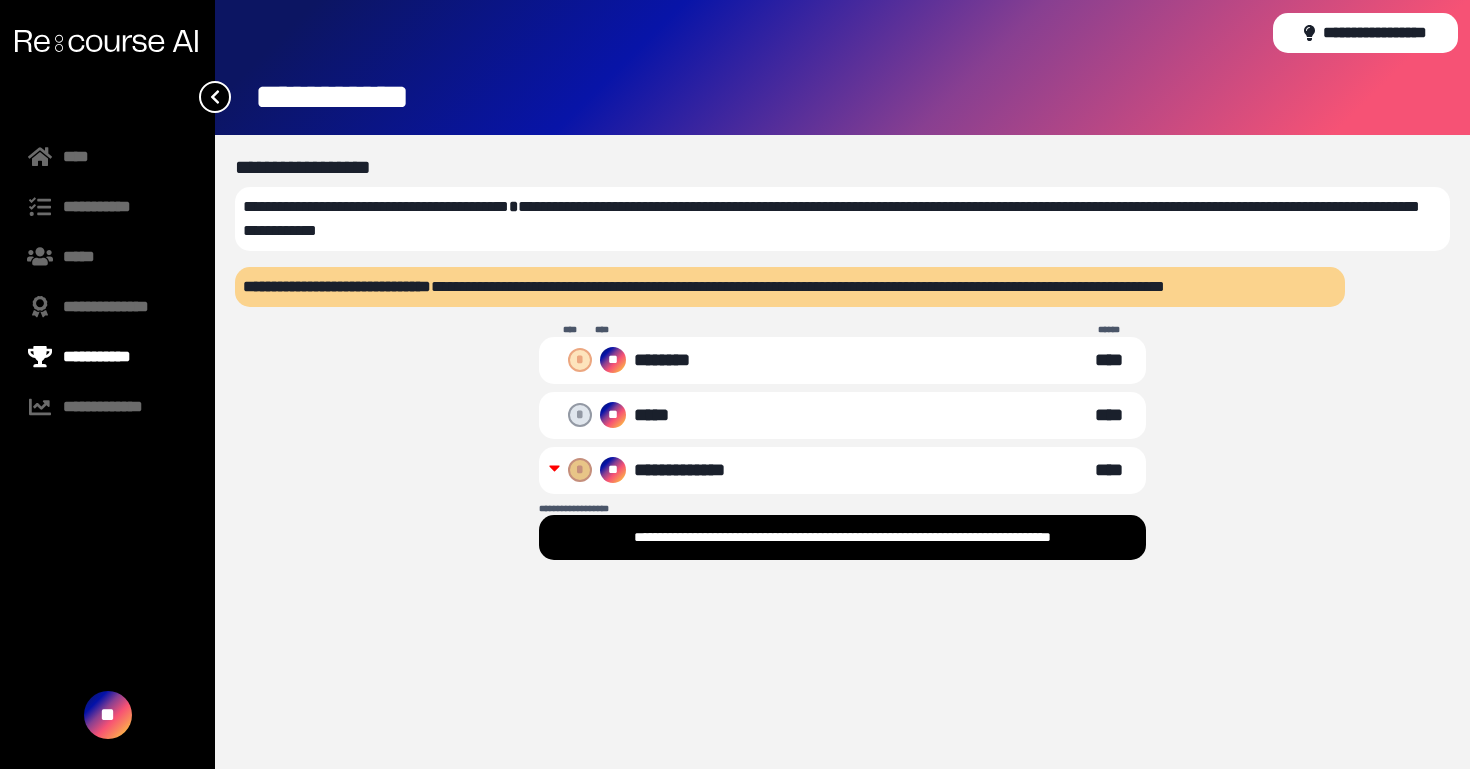 click at bounding box center (106, 41) 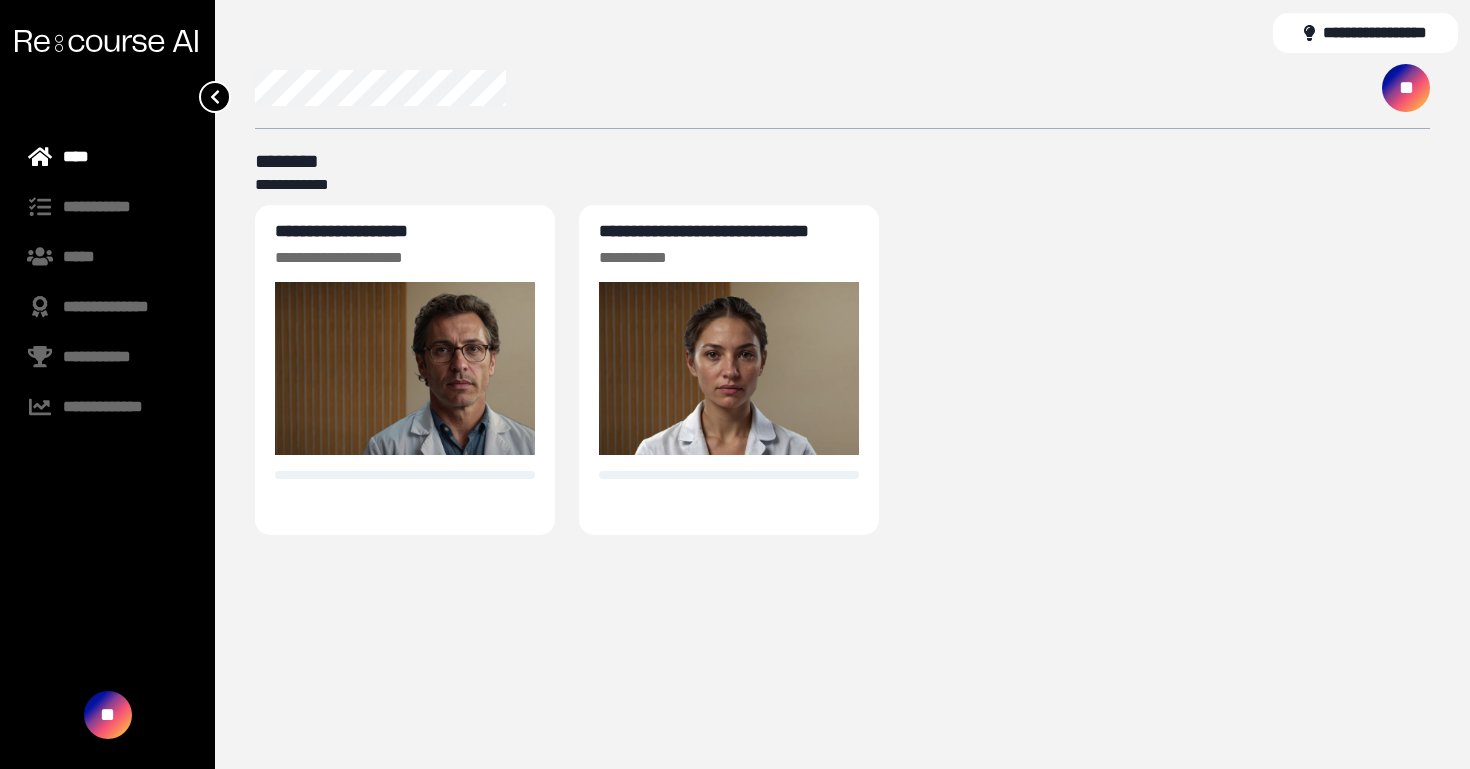 click at bounding box center [106, 41] 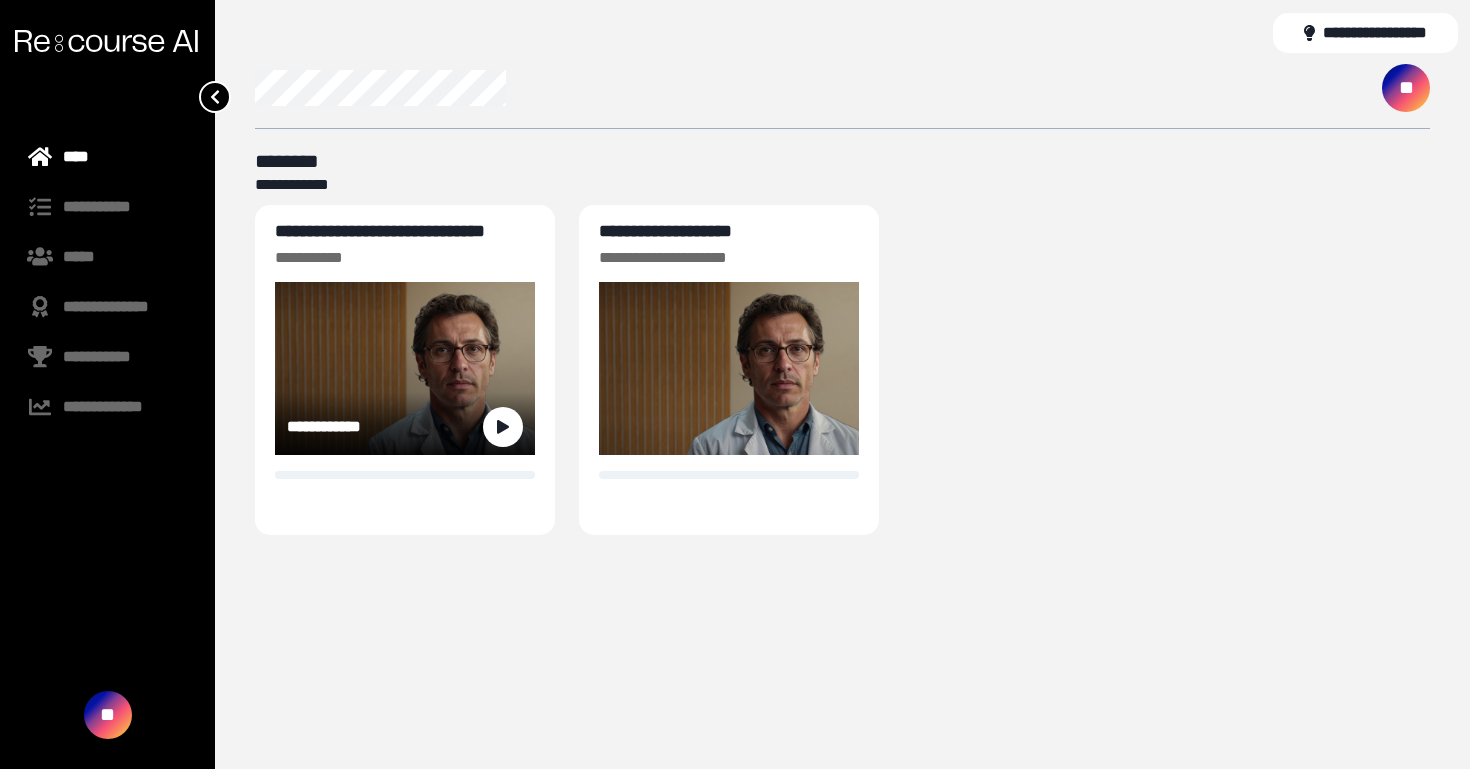 click on "**********" at bounding box center (380, 231) 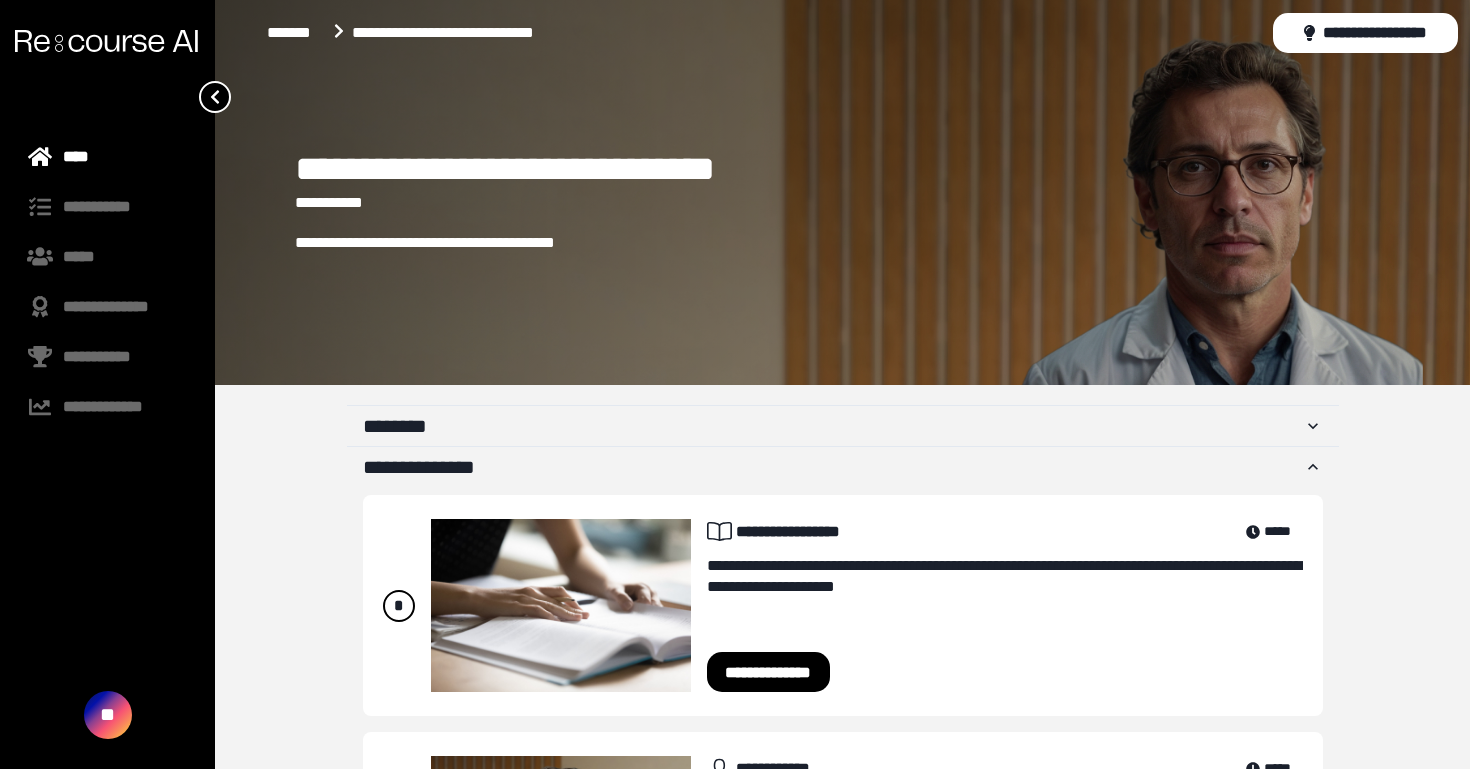 scroll, scrollTop: 225, scrollLeft: 0, axis: vertical 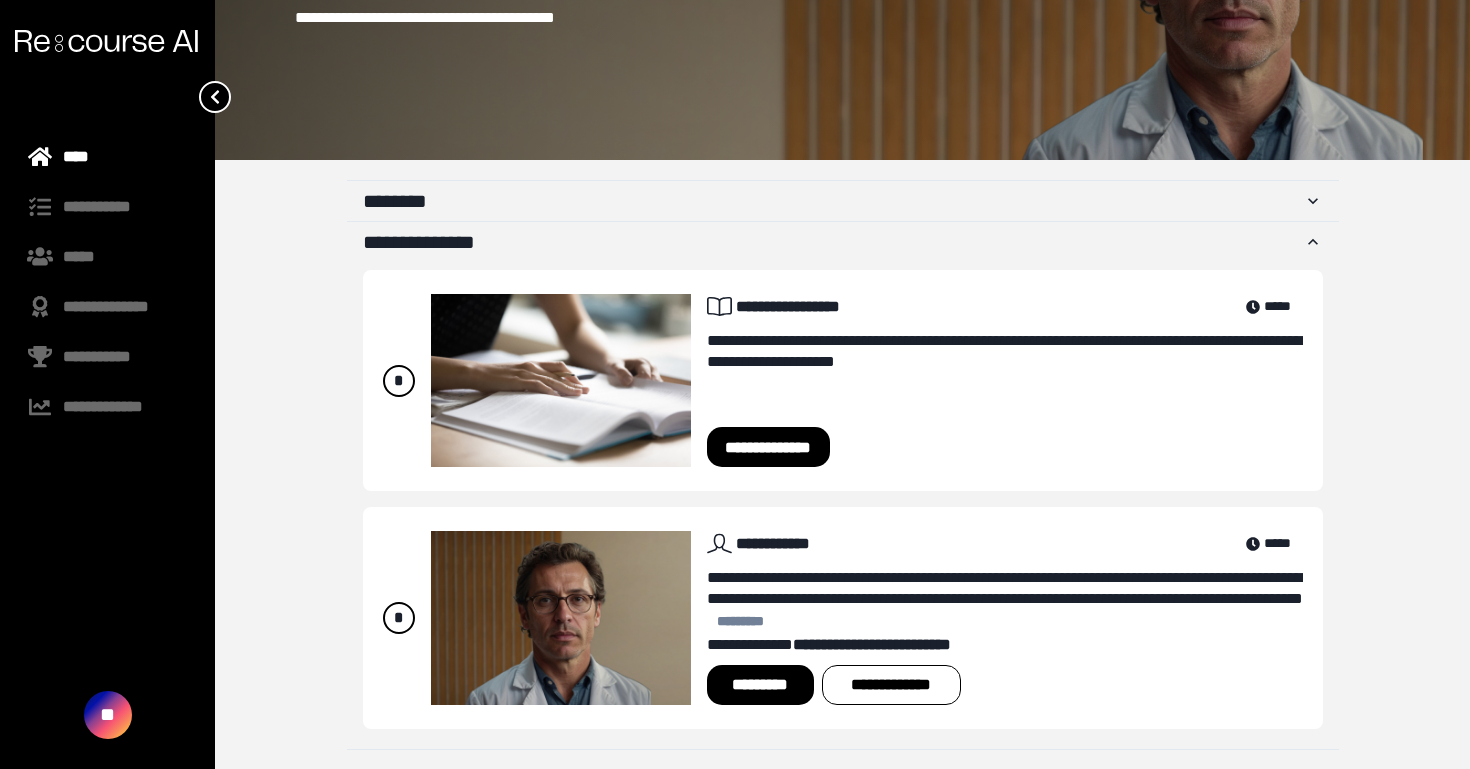 click on "*********" at bounding box center [760, 685] 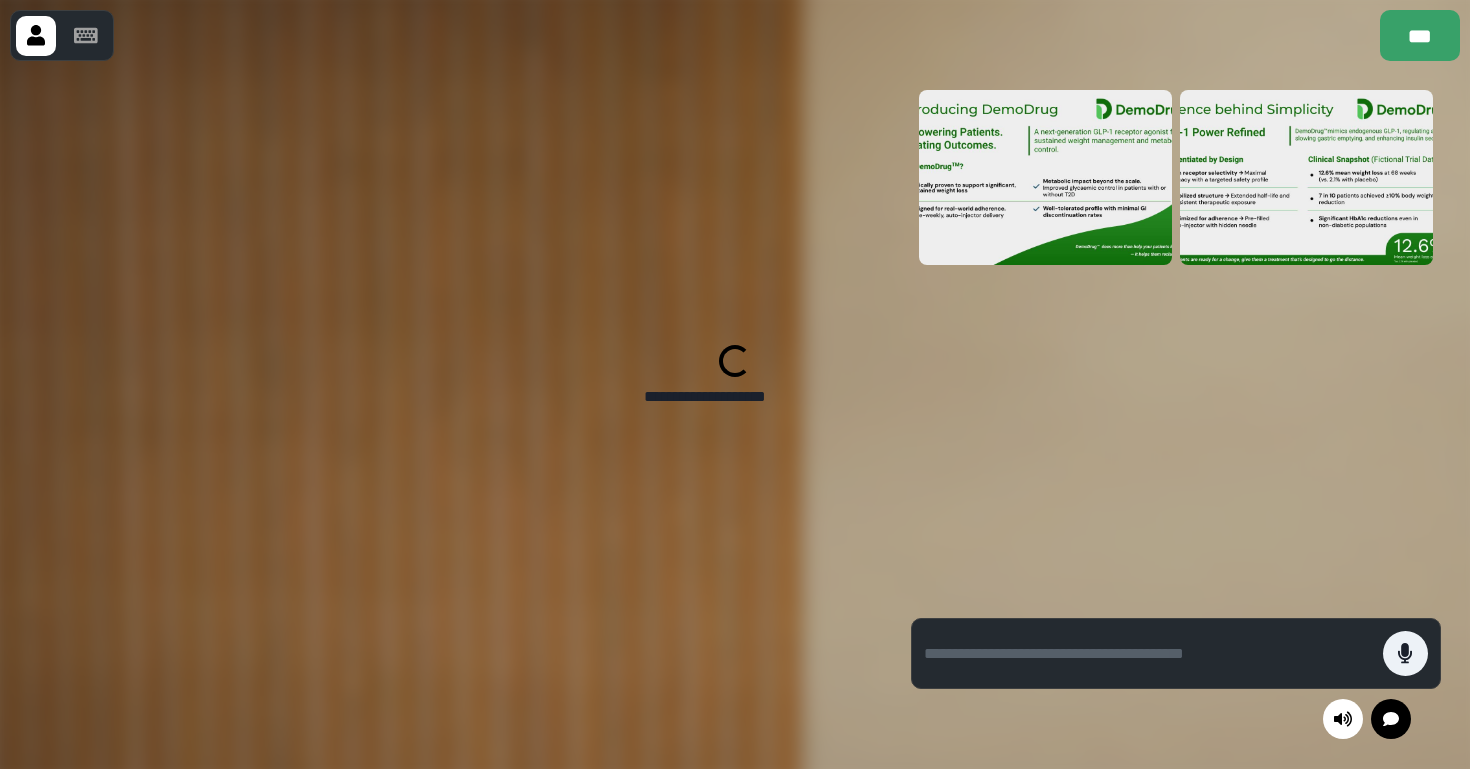 click at bounding box center (441, 414) 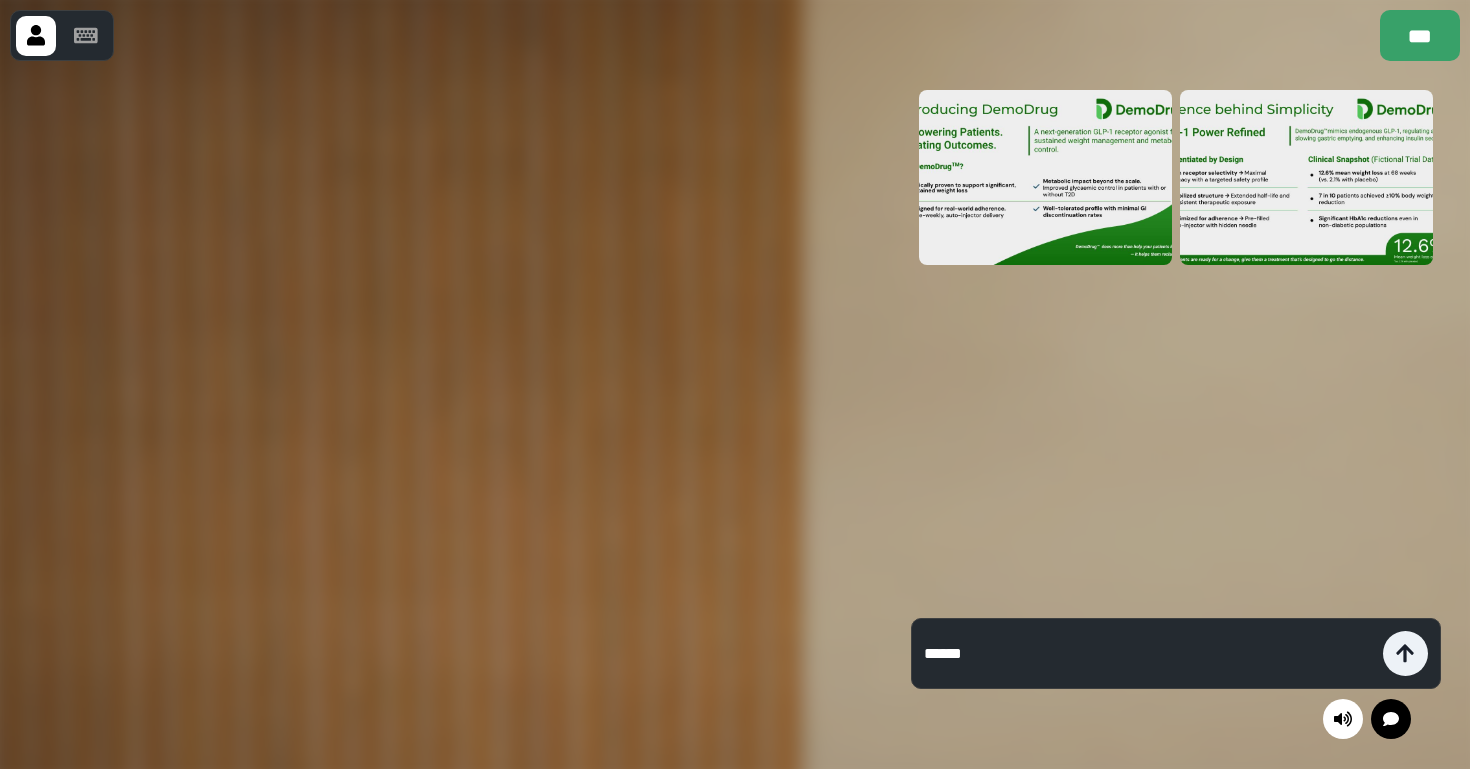 click at bounding box center (441, 414) 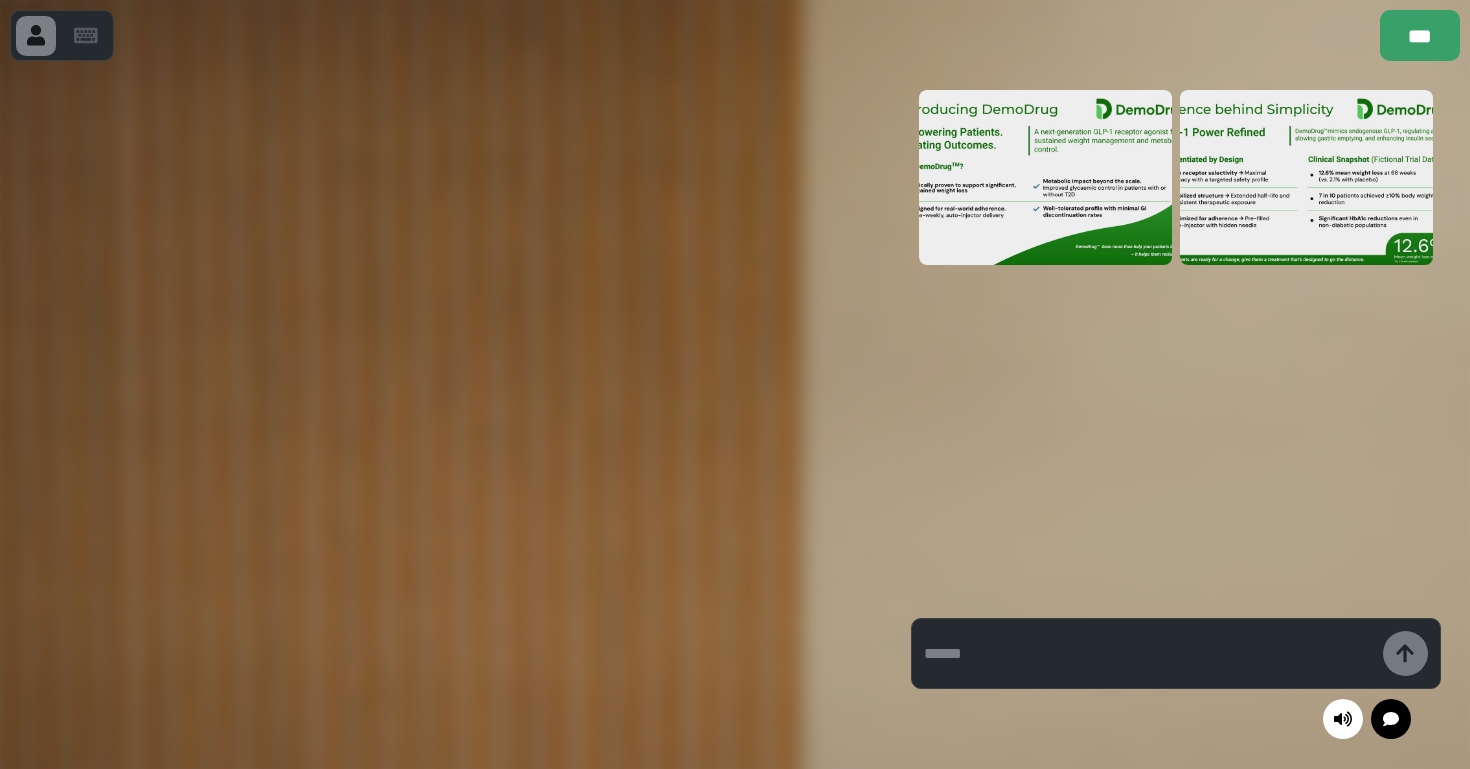 click at bounding box center [441, 414] 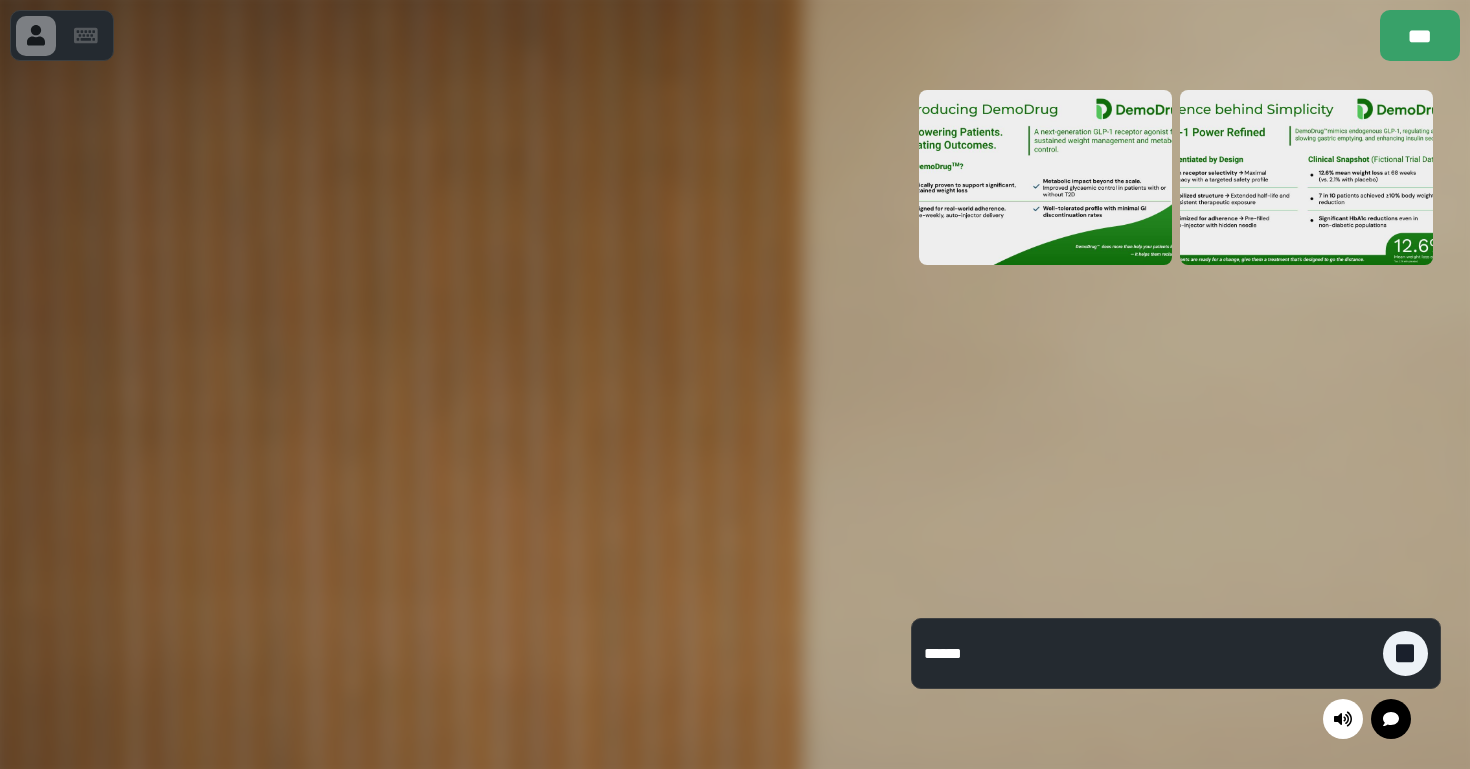 click at bounding box center (441, 414) 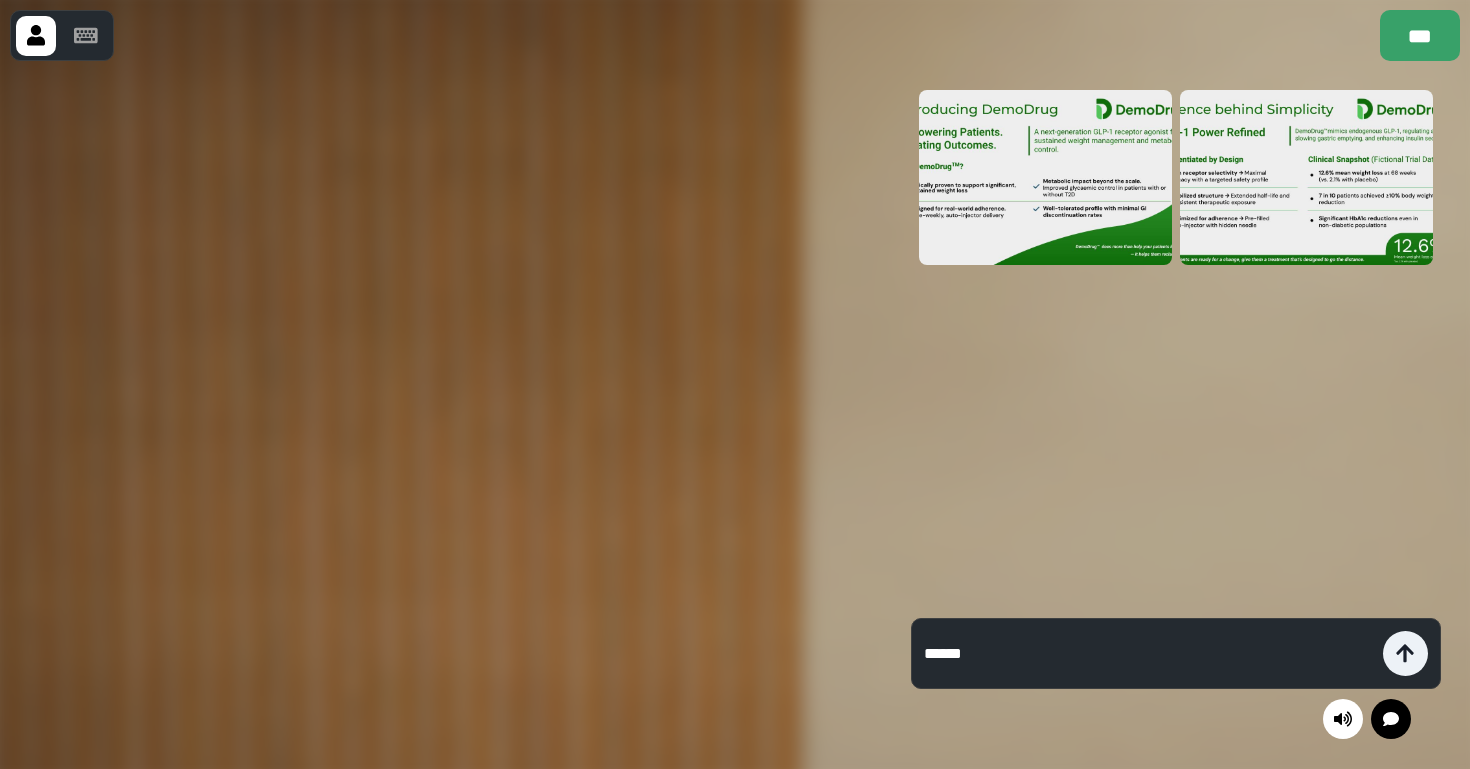click at bounding box center [441, 414] 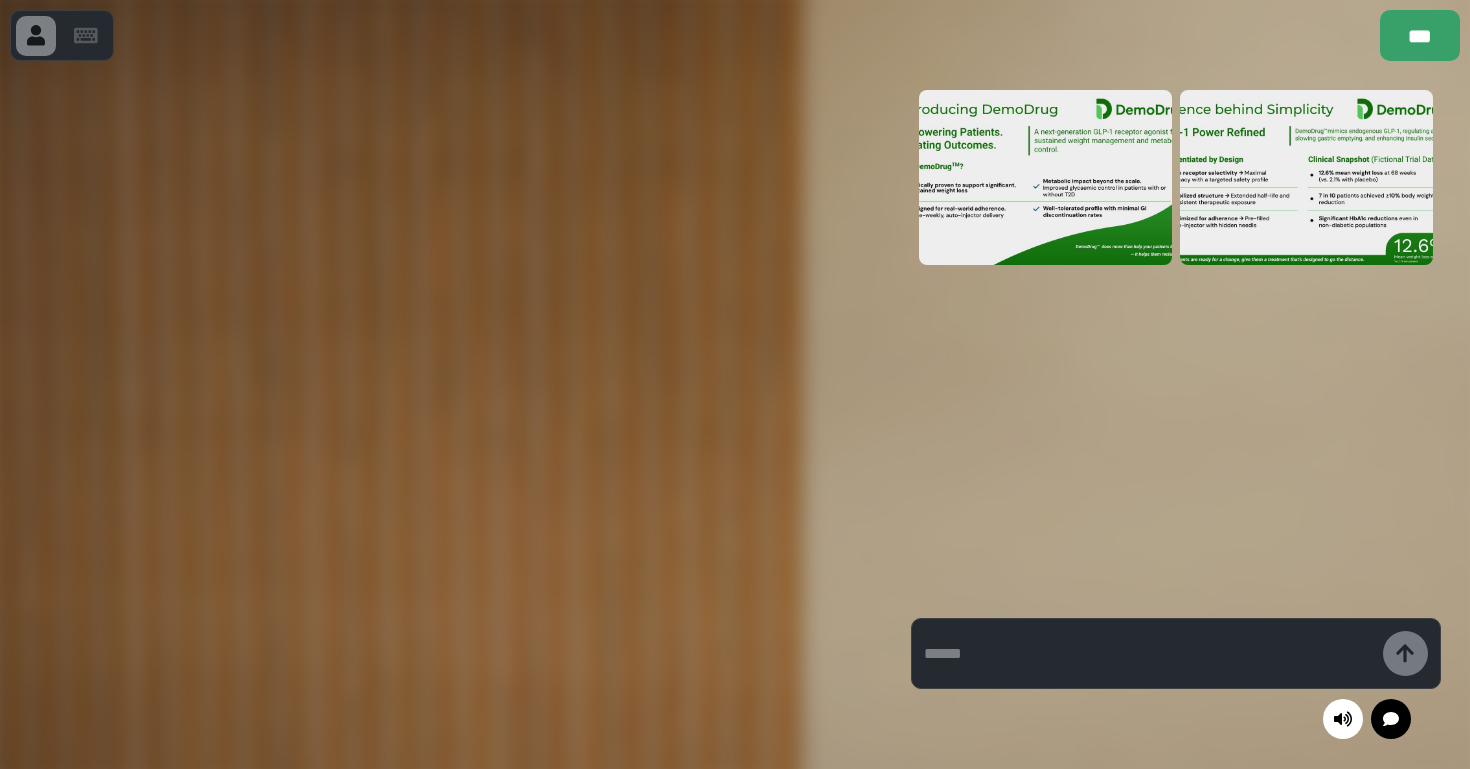 click at bounding box center (441, 414) 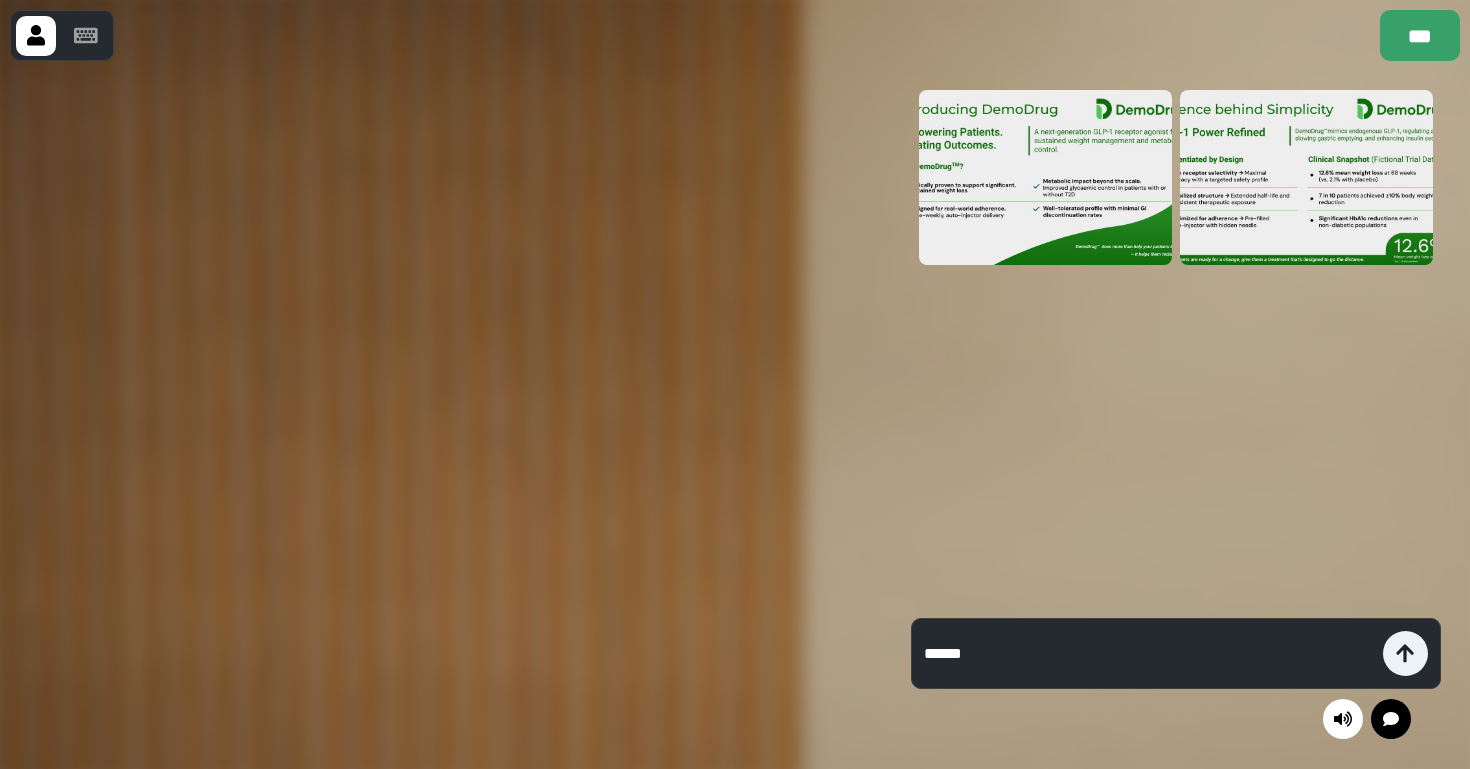 click at bounding box center (1175, 341) 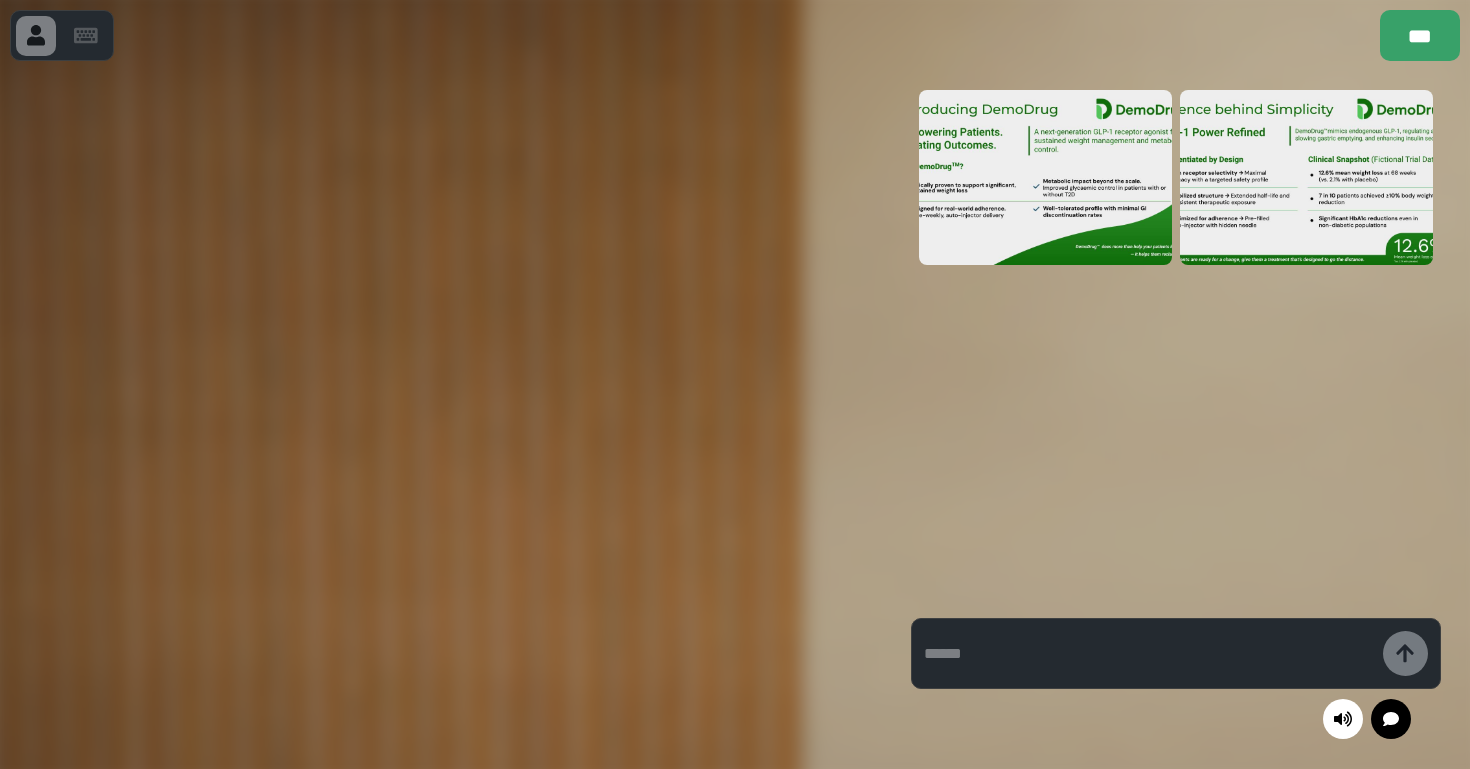 click at bounding box center (441, 414) 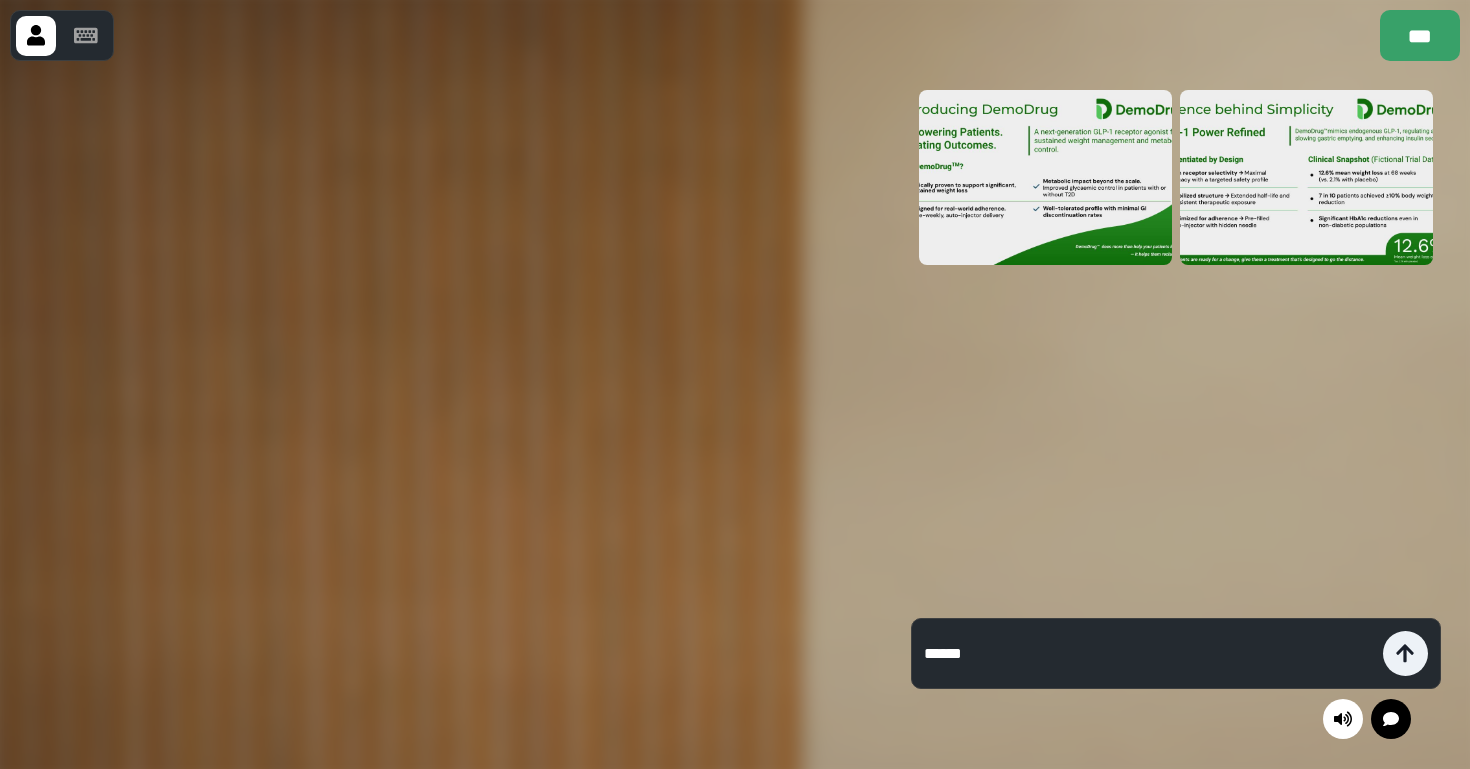 click at bounding box center [441, 414] 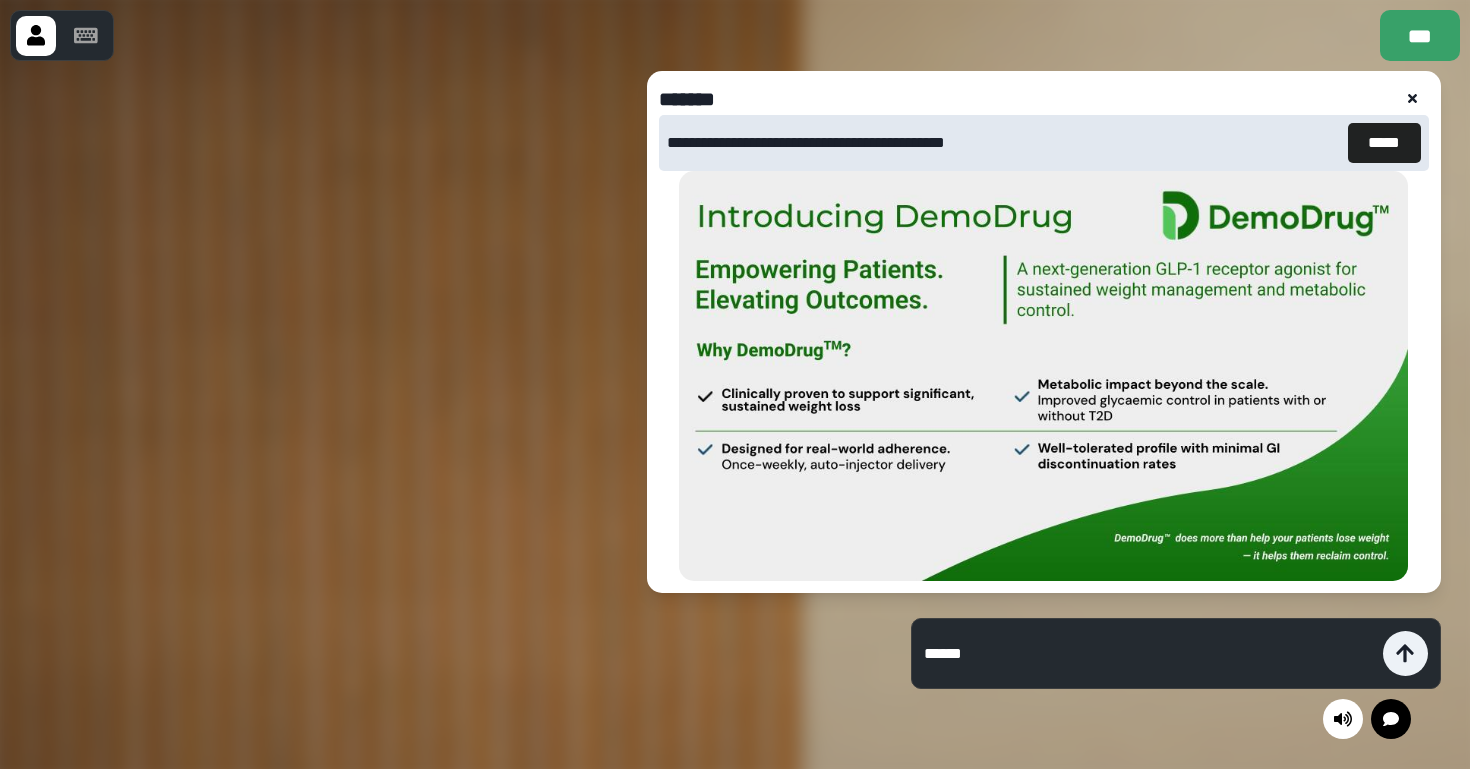 click at bounding box center (1043, 376) 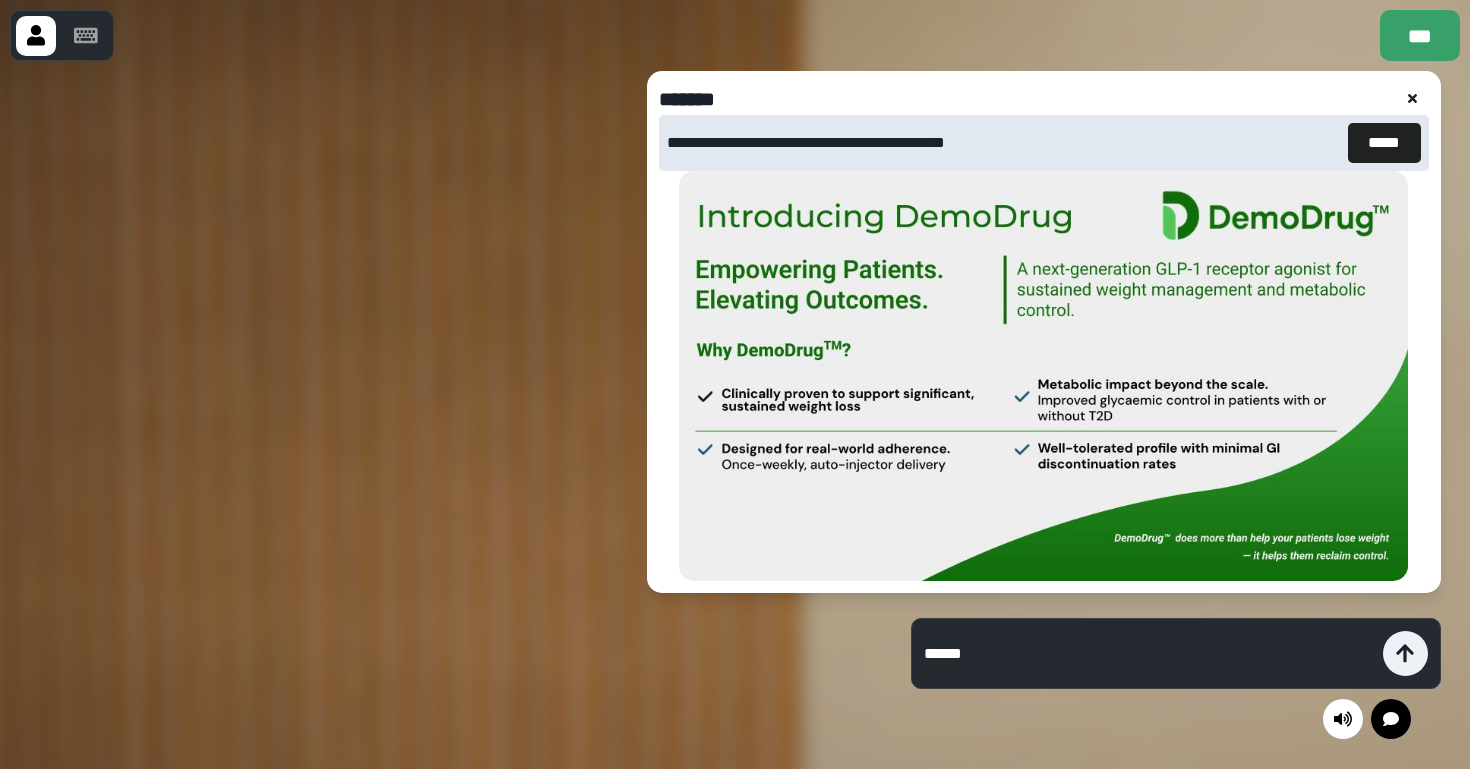 drag, startPoint x: 1059, startPoint y: 645, endPoint x: 824, endPoint y: 647, distance: 235.00851 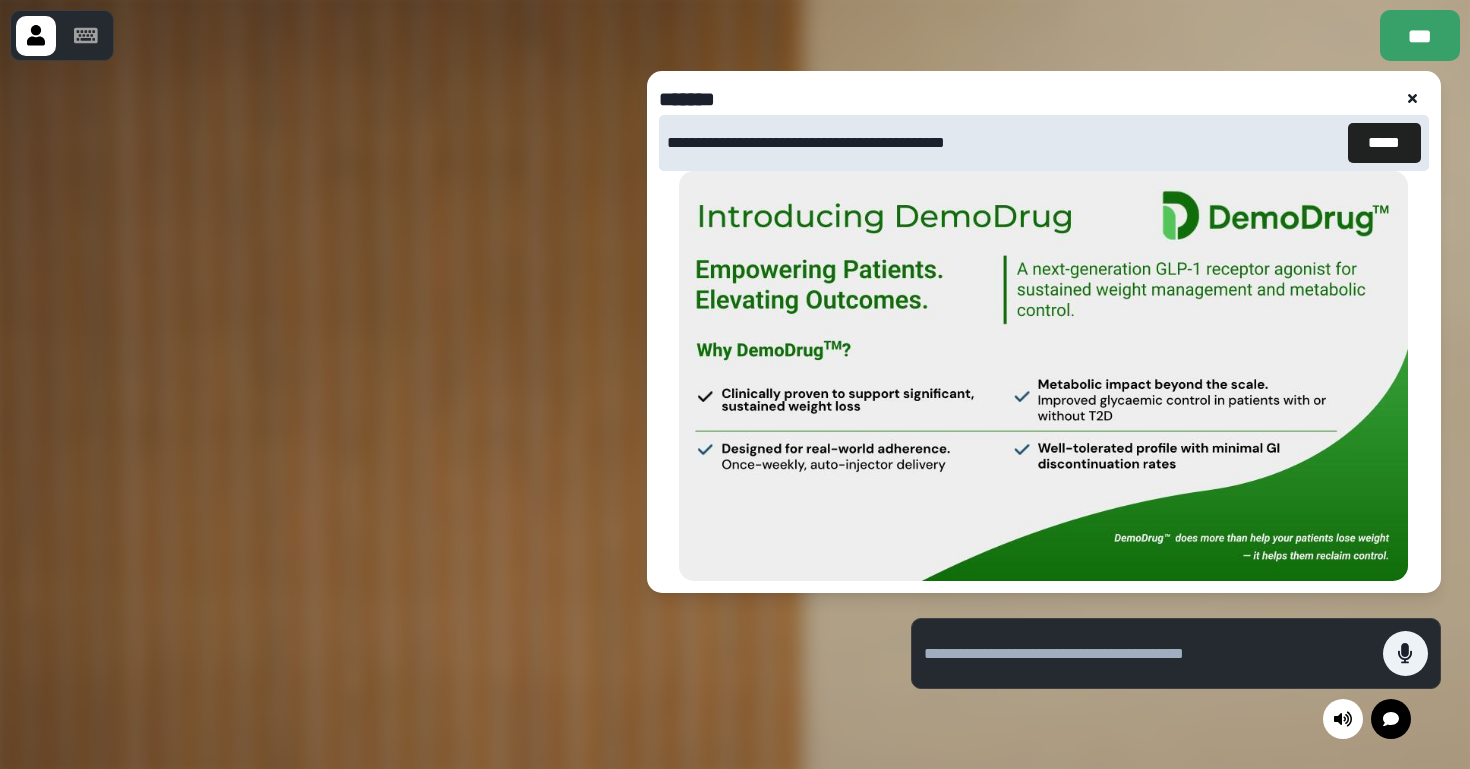 click at bounding box center [441, 414] 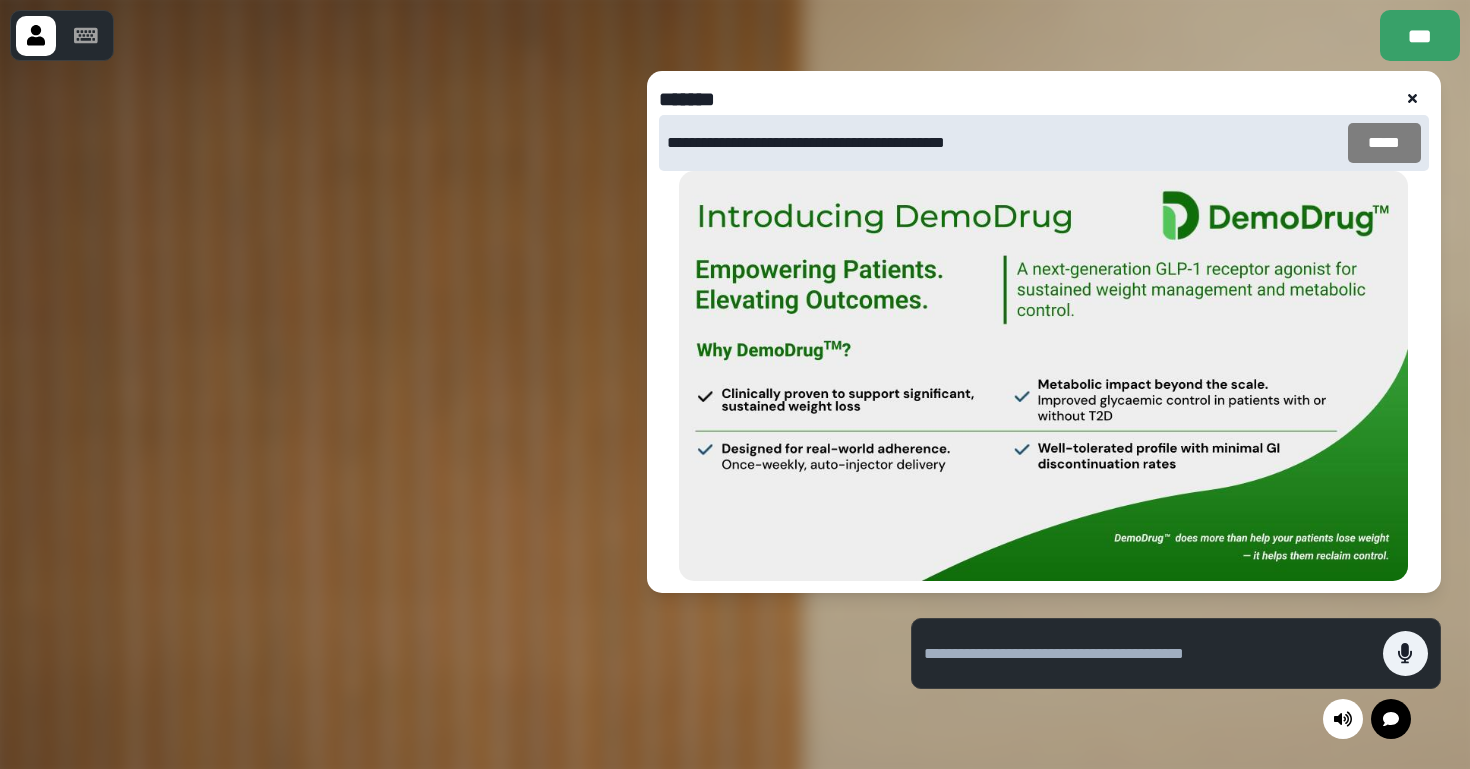 click on "*****" at bounding box center [1384, 143] 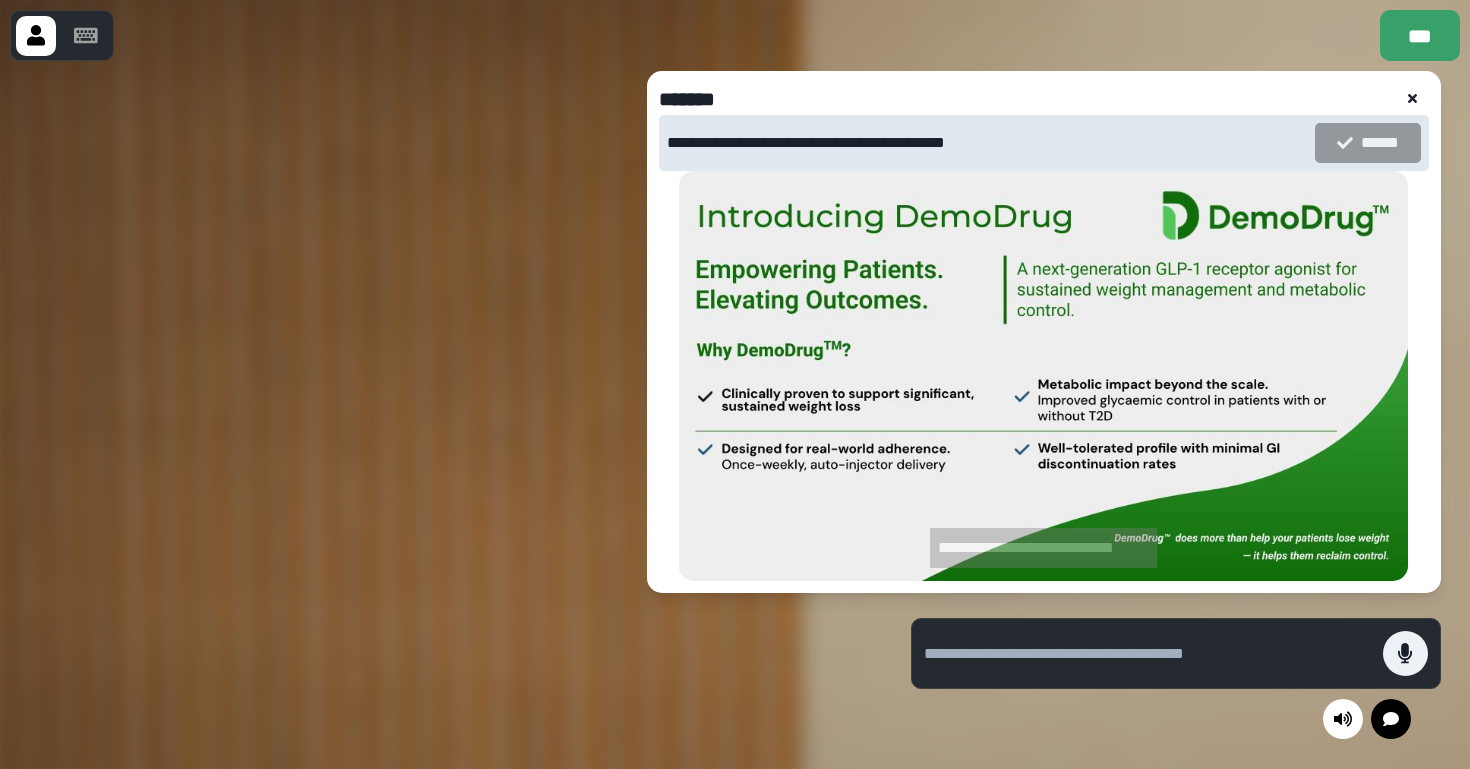 click 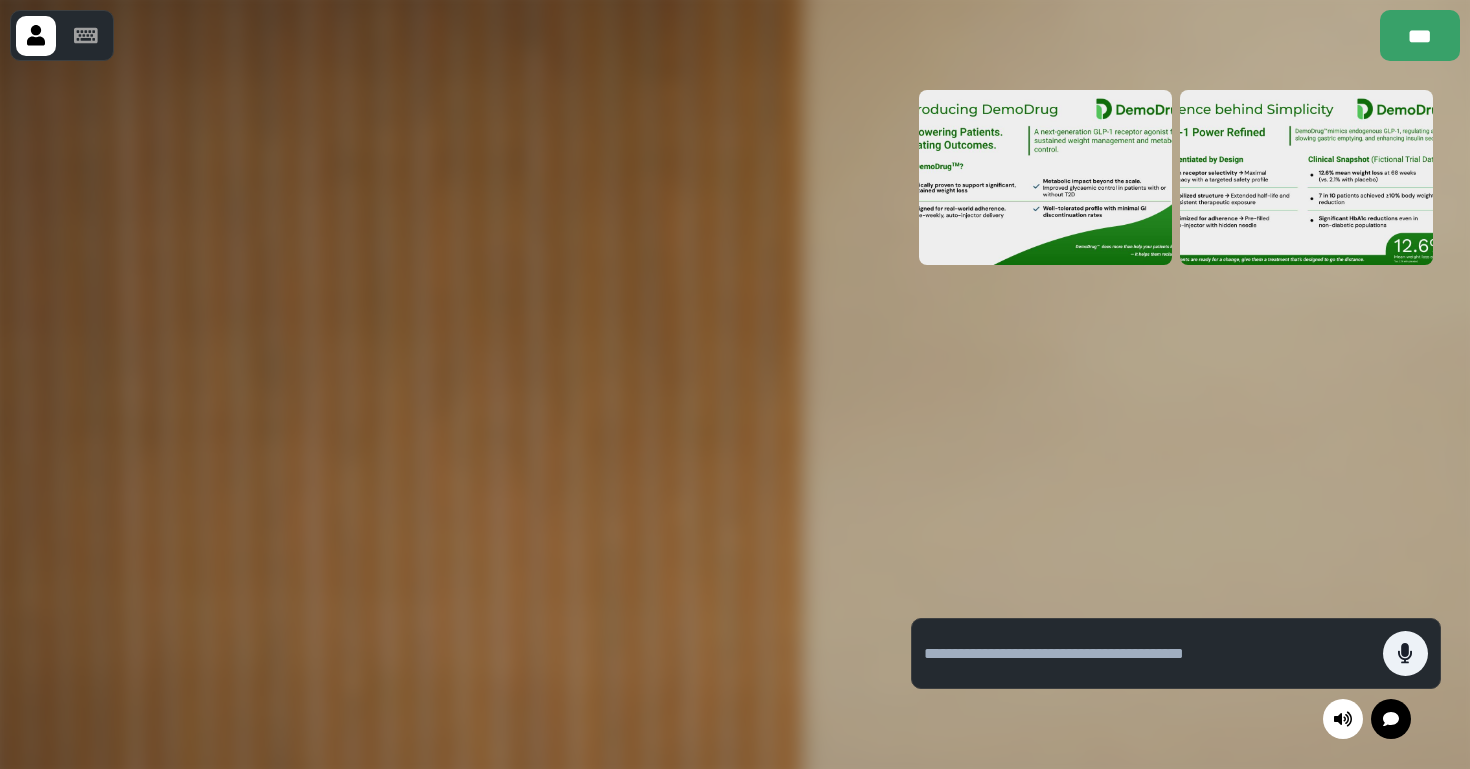 click at bounding box center (1153, 653) 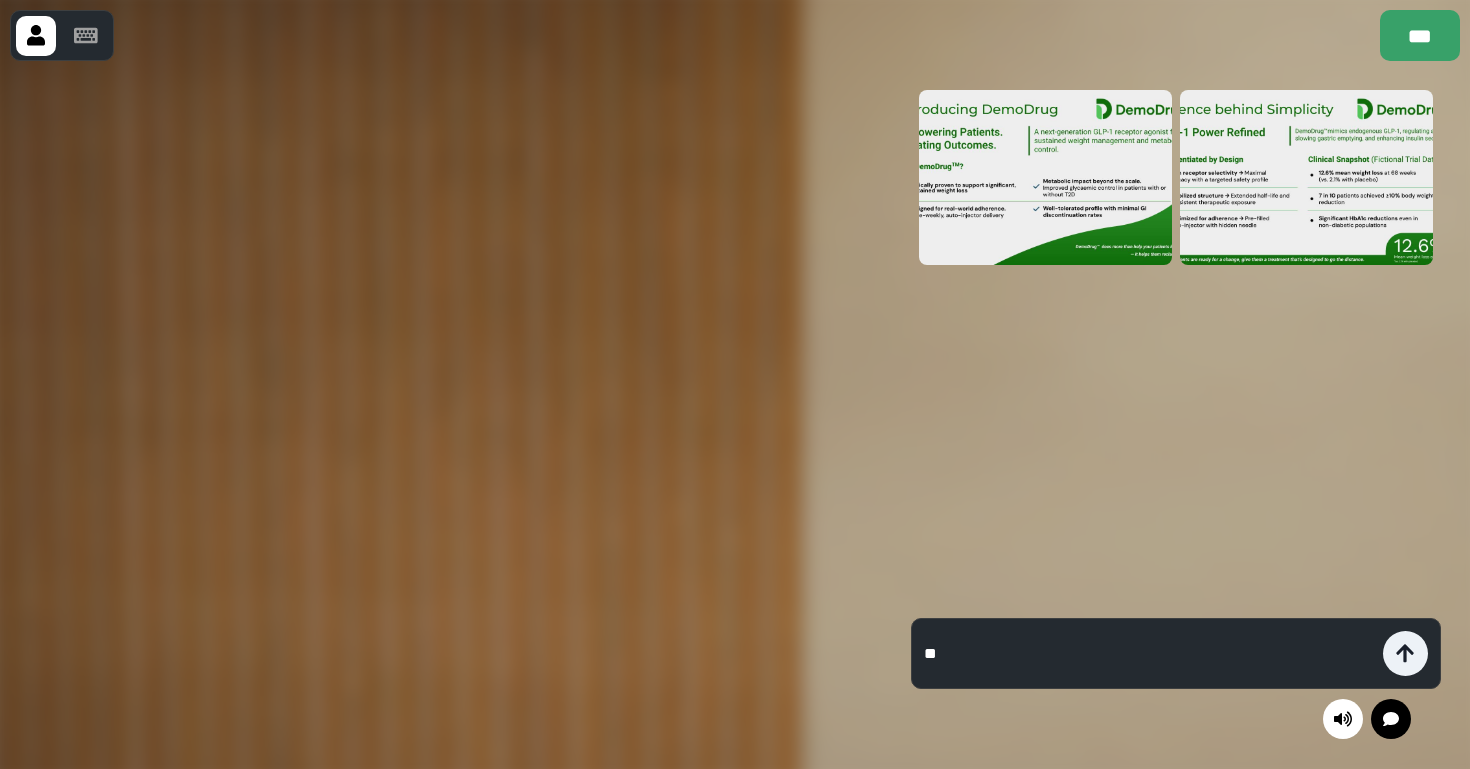 type on "**" 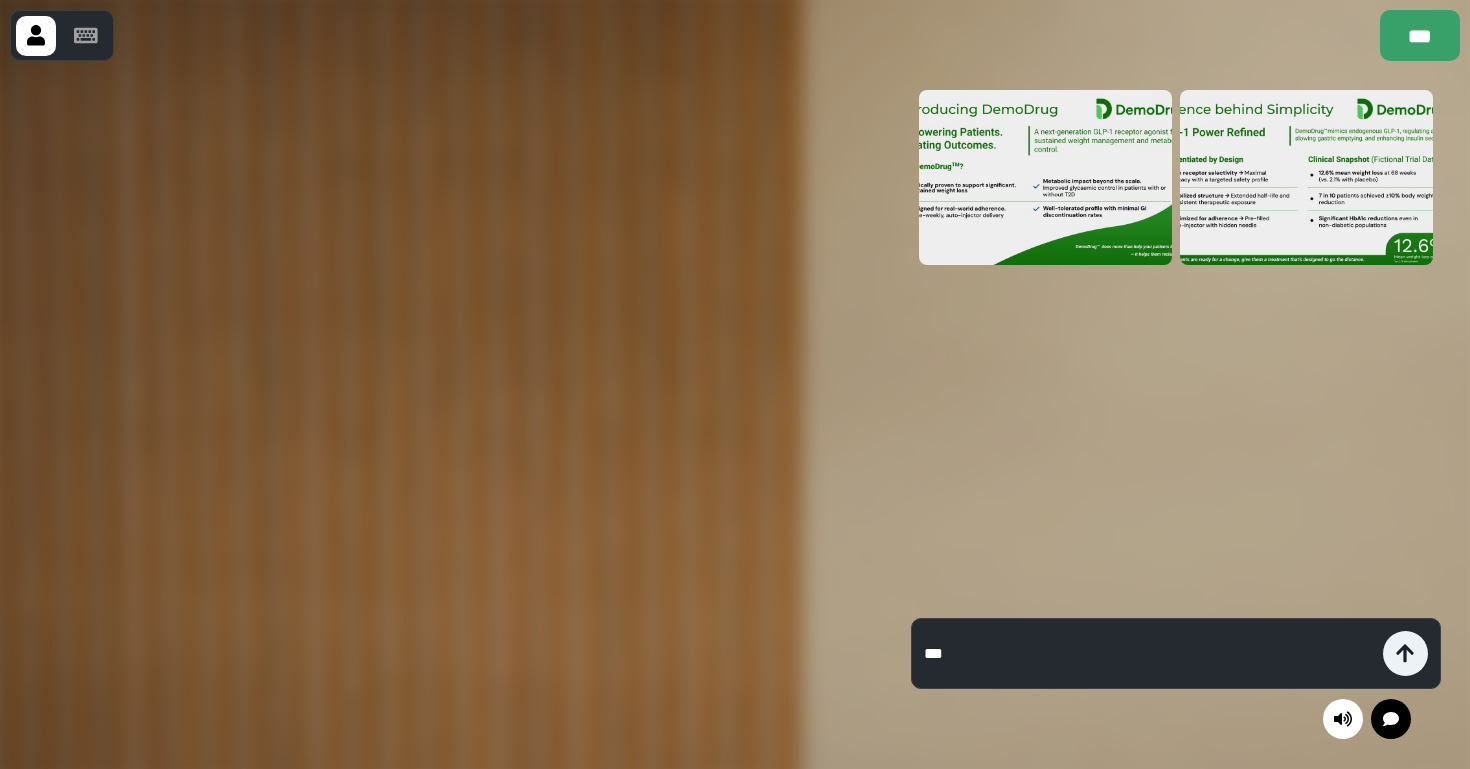 type 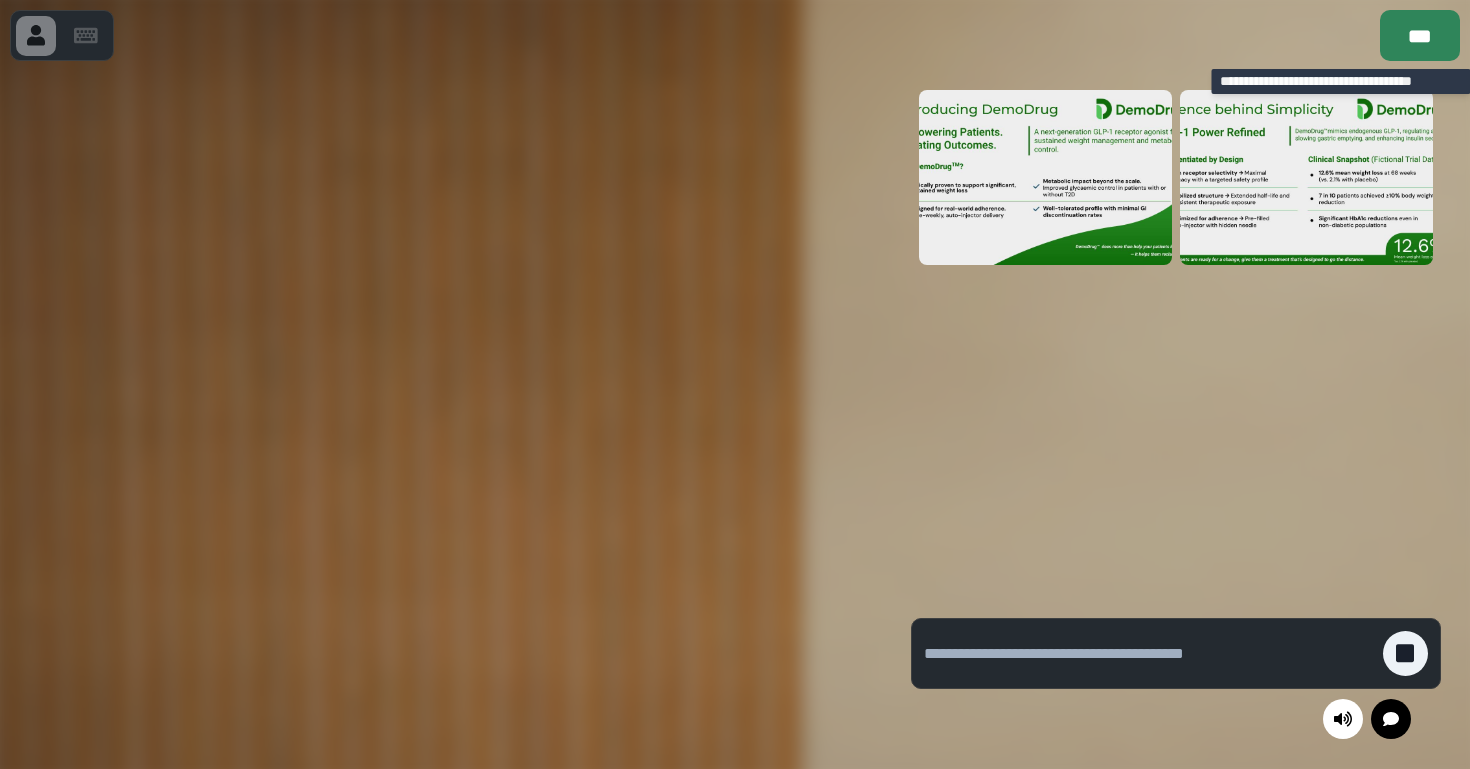 click on "***" at bounding box center [1420, 35] 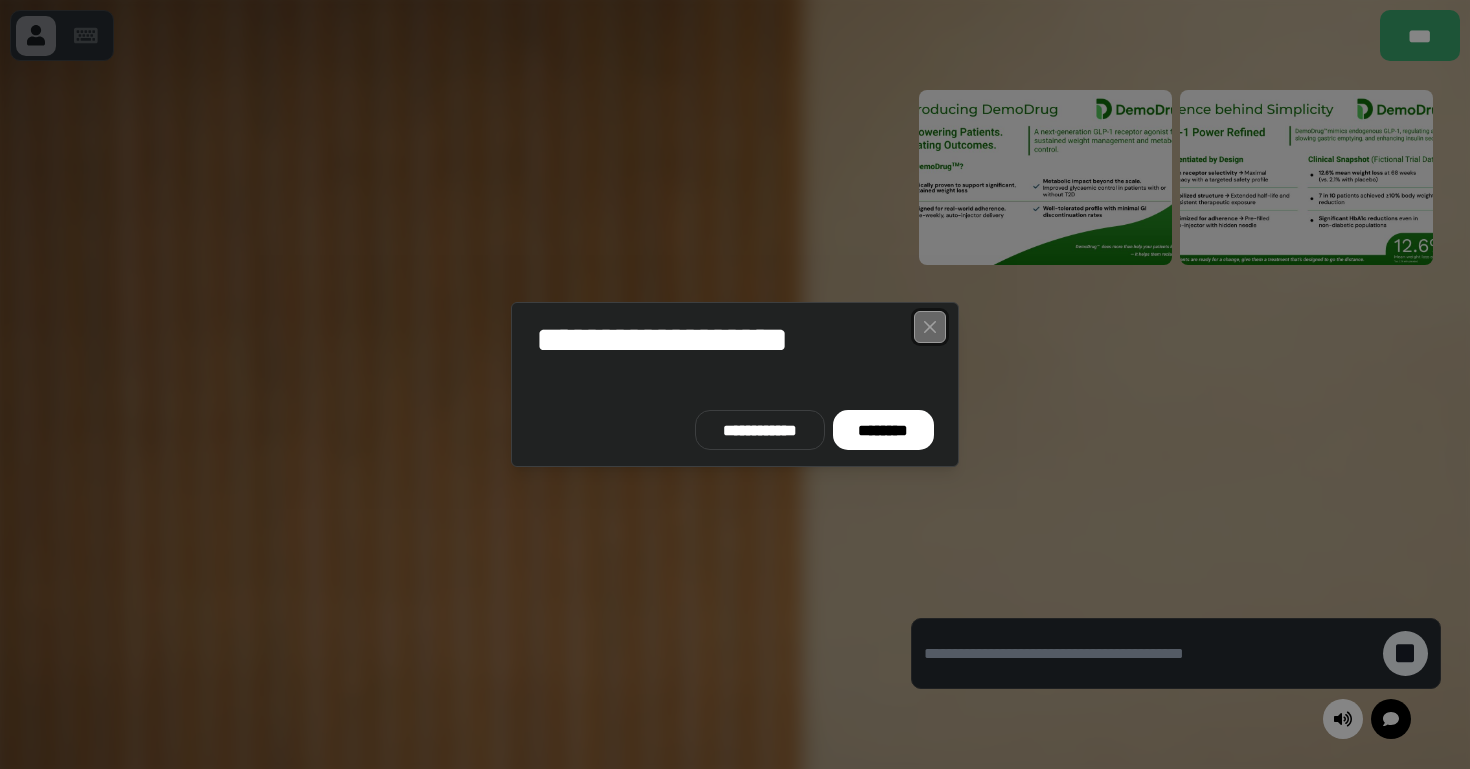 click at bounding box center [930, 327] 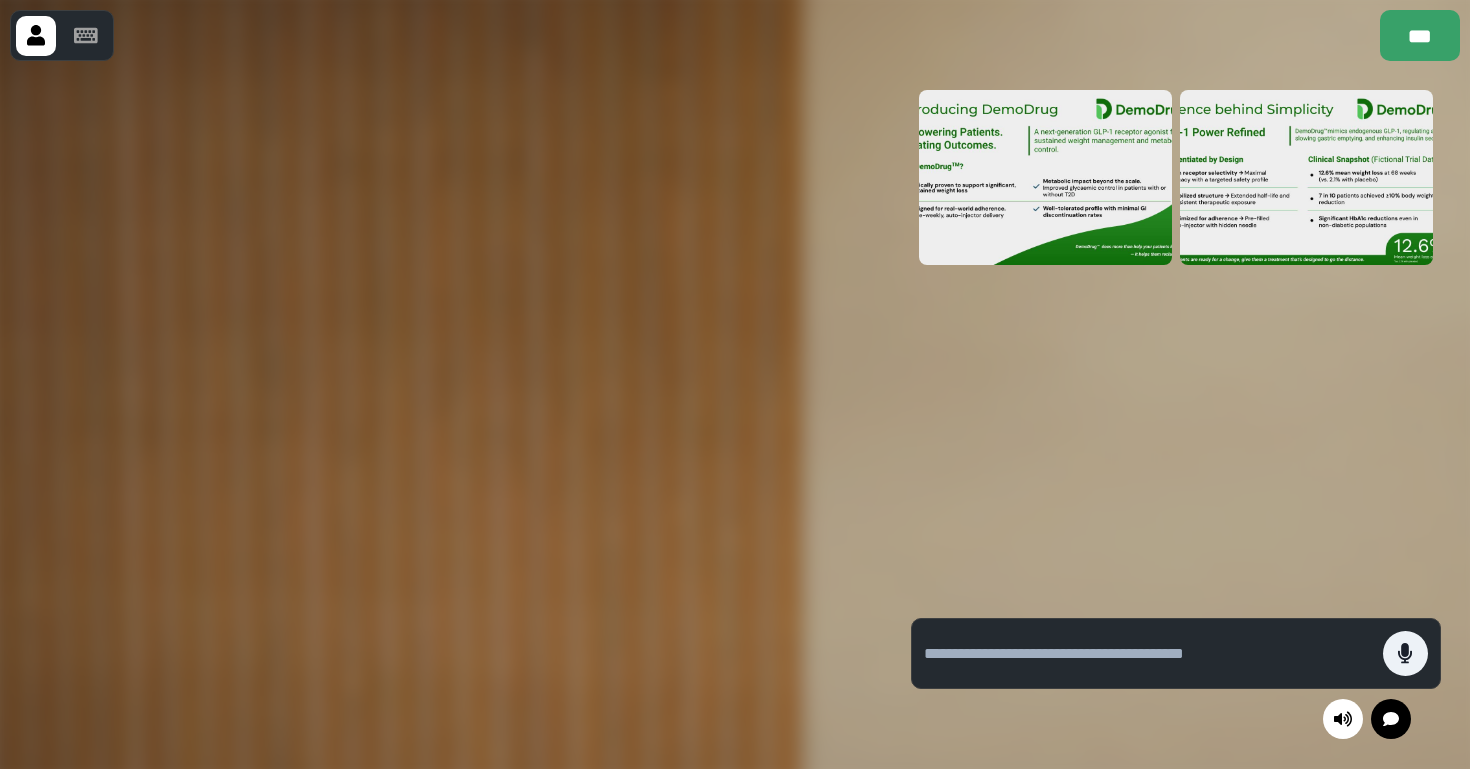 click 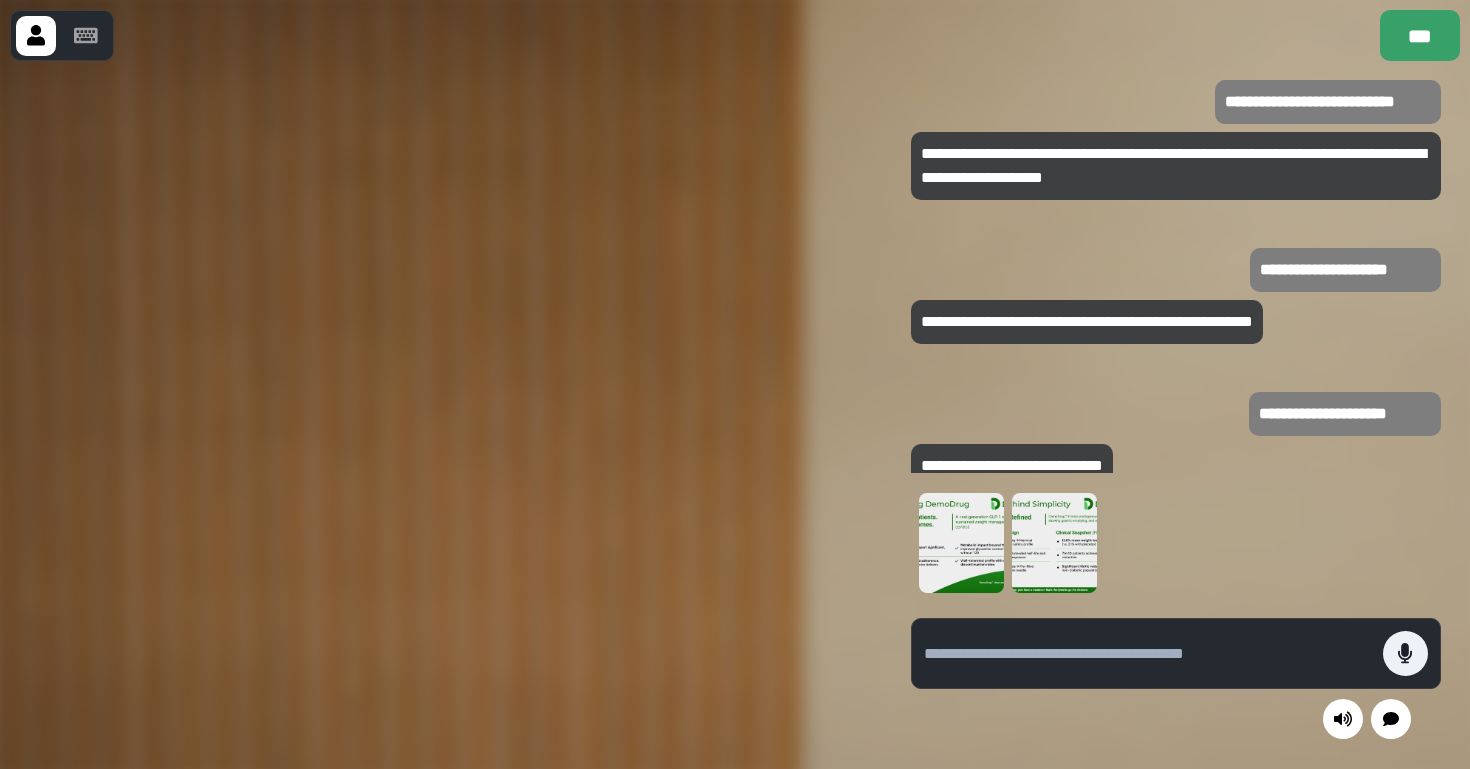 scroll, scrollTop: 0, scrollLeft: 0, axis: both 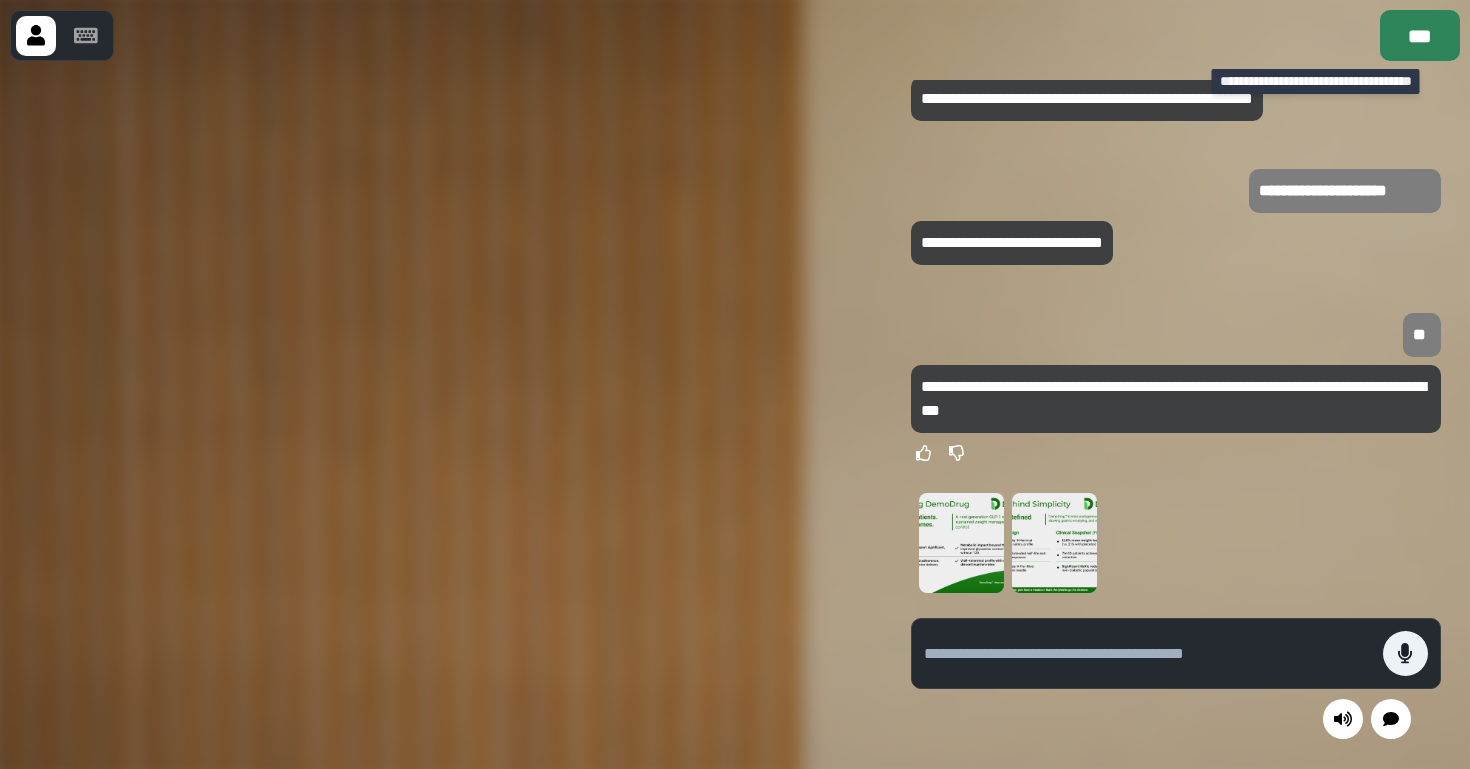 click on "***" at bounding box center [1420, 35] 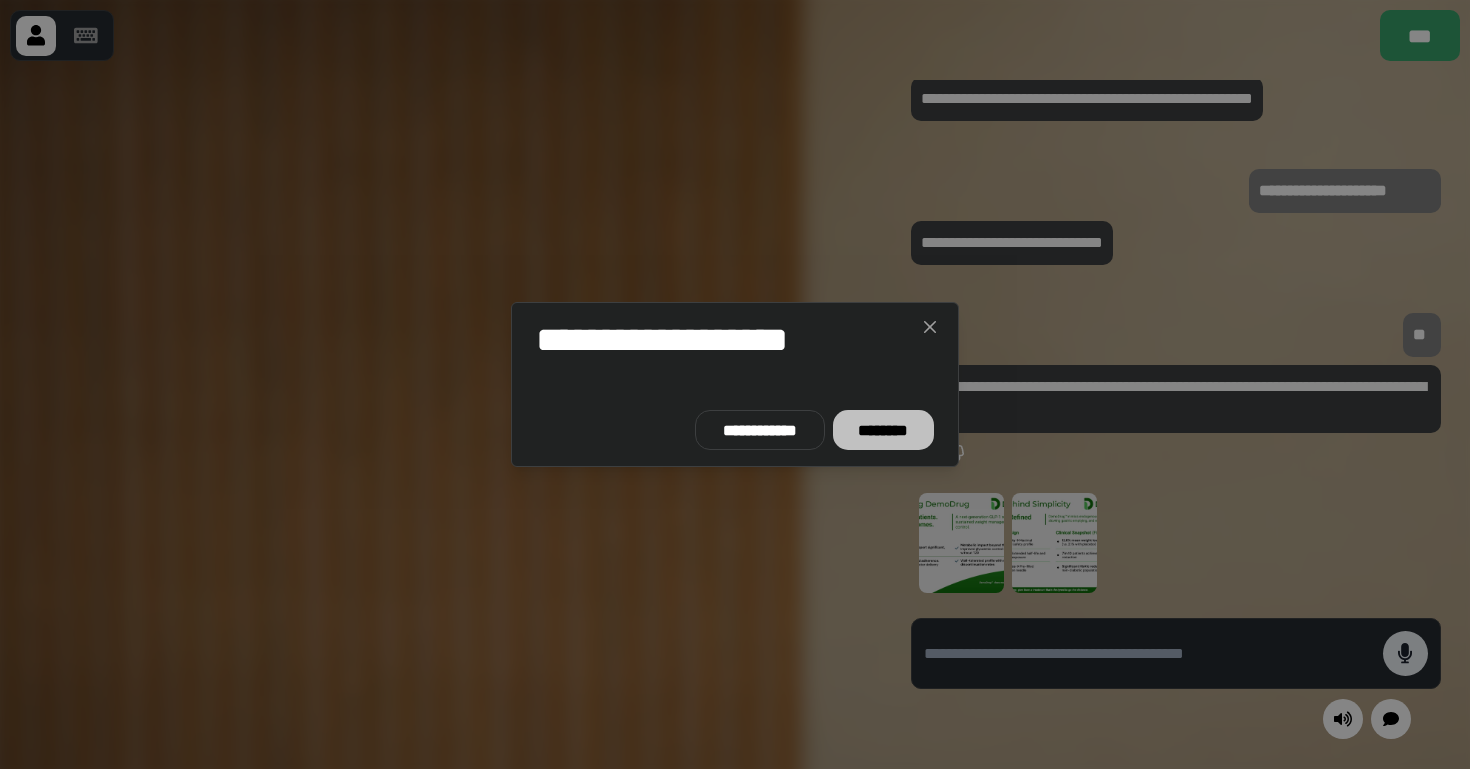 click on "********" at bounding box center (883, 430) 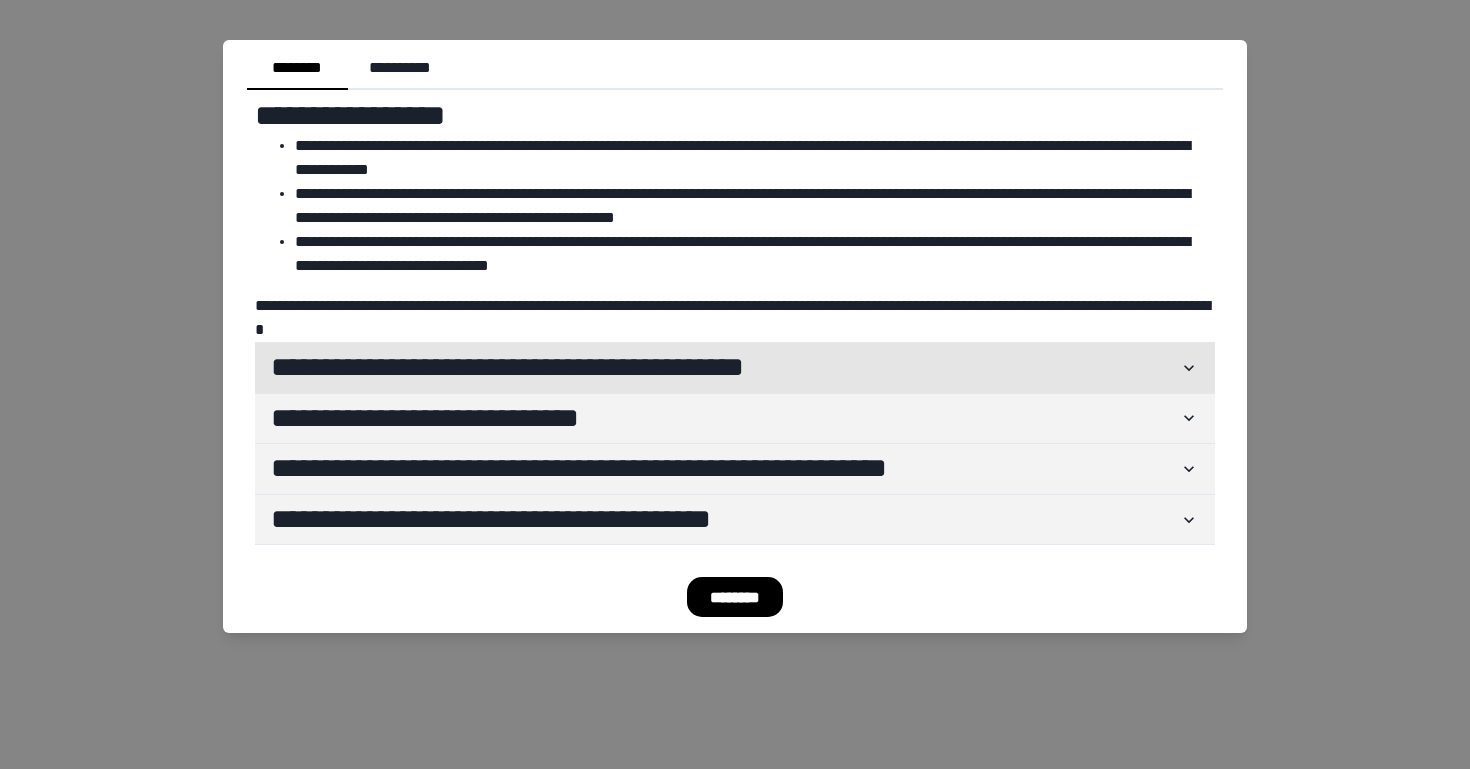 click on "**********" at bounding box center [725, 368] 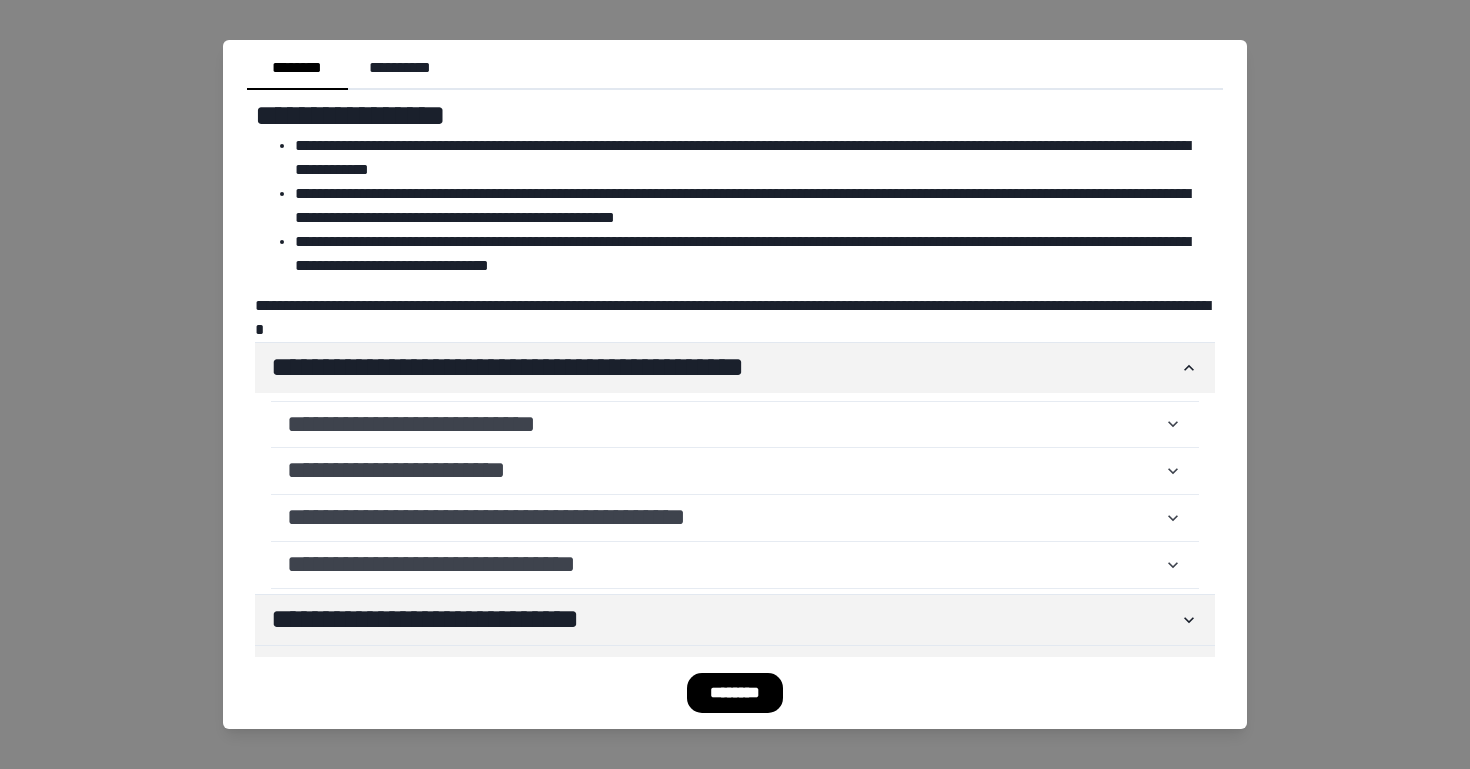 click on "[FIRST] [LAST]
[ADDRESS]
[ADDRESS]
[ADDRESS]
[ADDRESS]
[ADDRESS]
[ADDRESS]
[ADDRESS]
[ADDRESS]
[ADDRESS]" at bounding box center [735, 499] 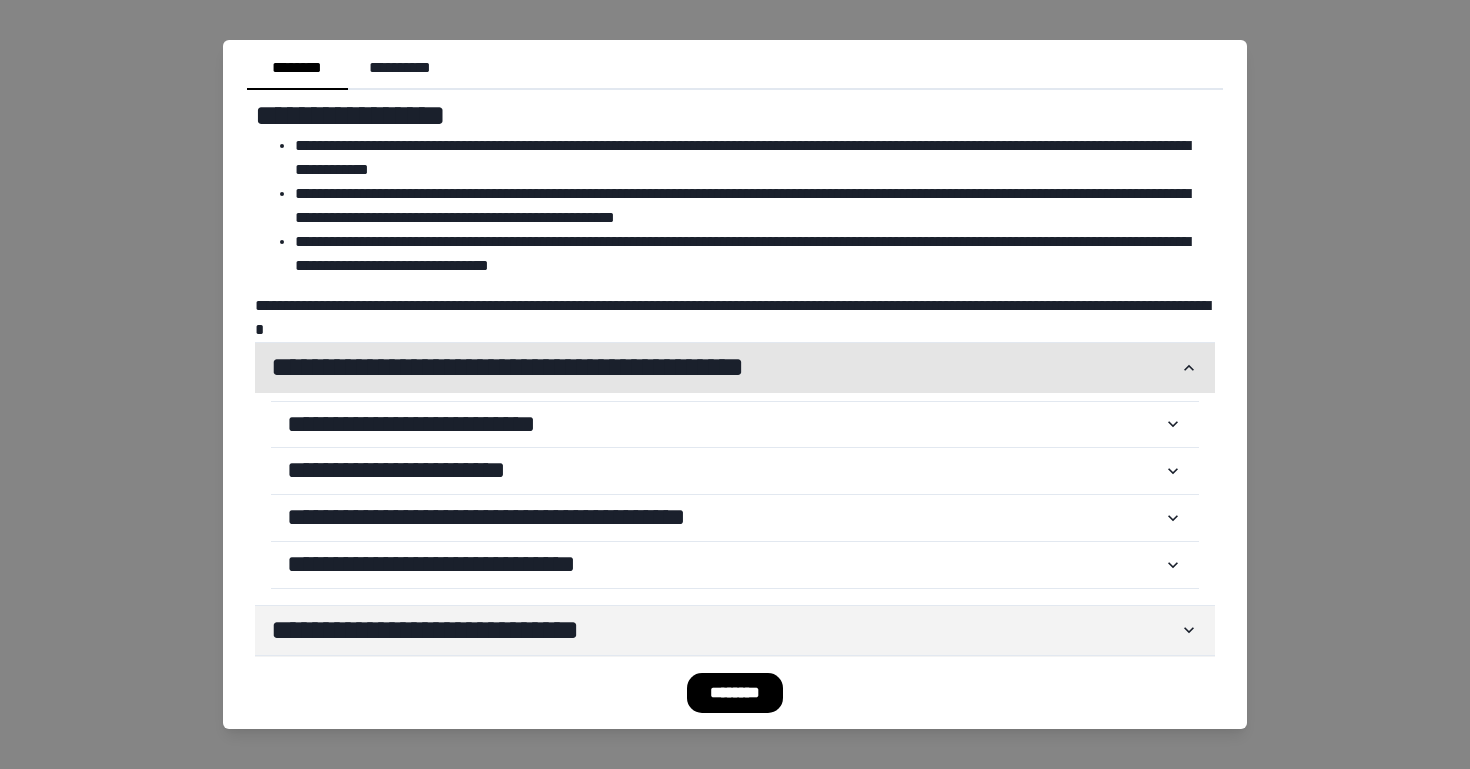 click on "**********" at bounding box center (725, 368) 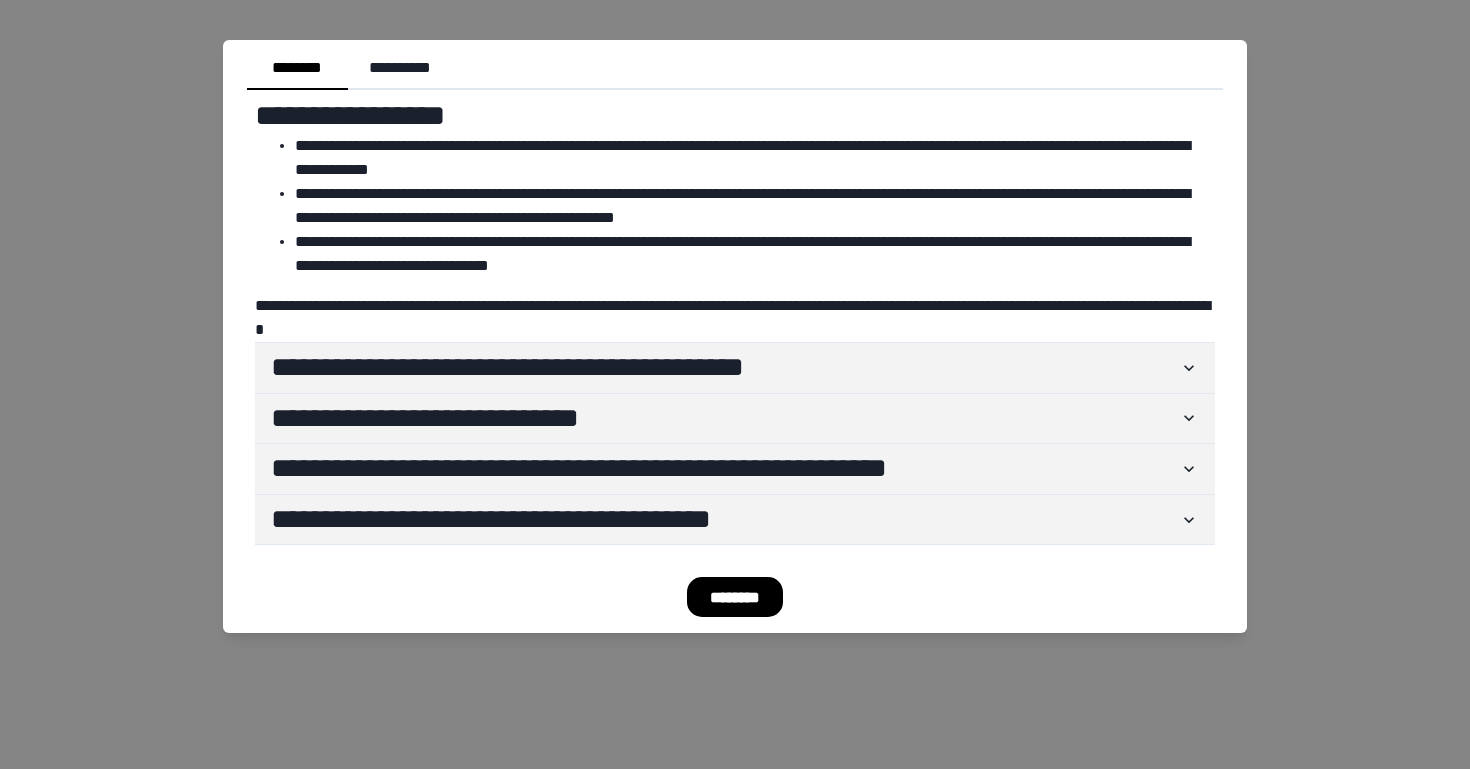 type 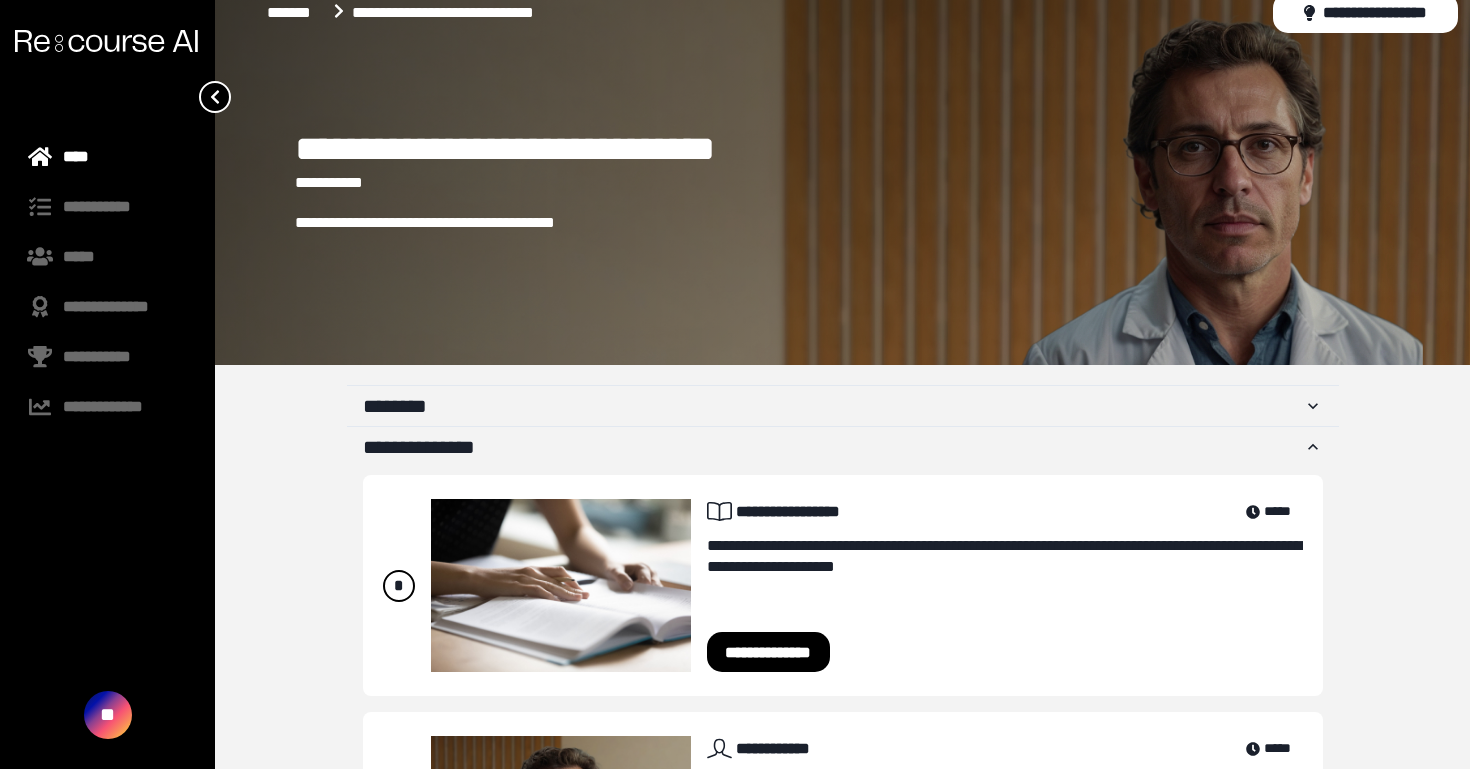 scroll, scrollTop: 225, scrollLeft: 0, axis: vertical 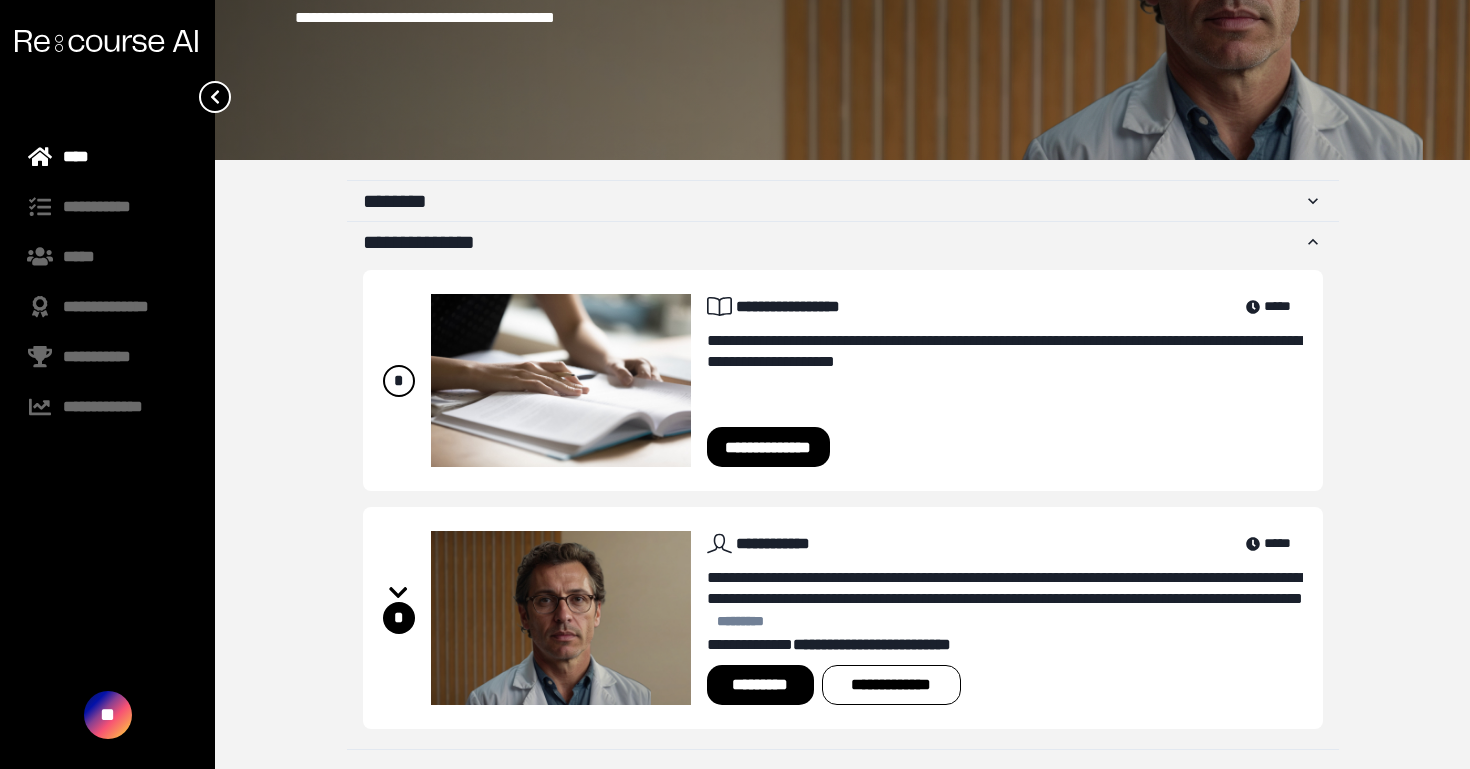 click at bounding box center (107, 41) 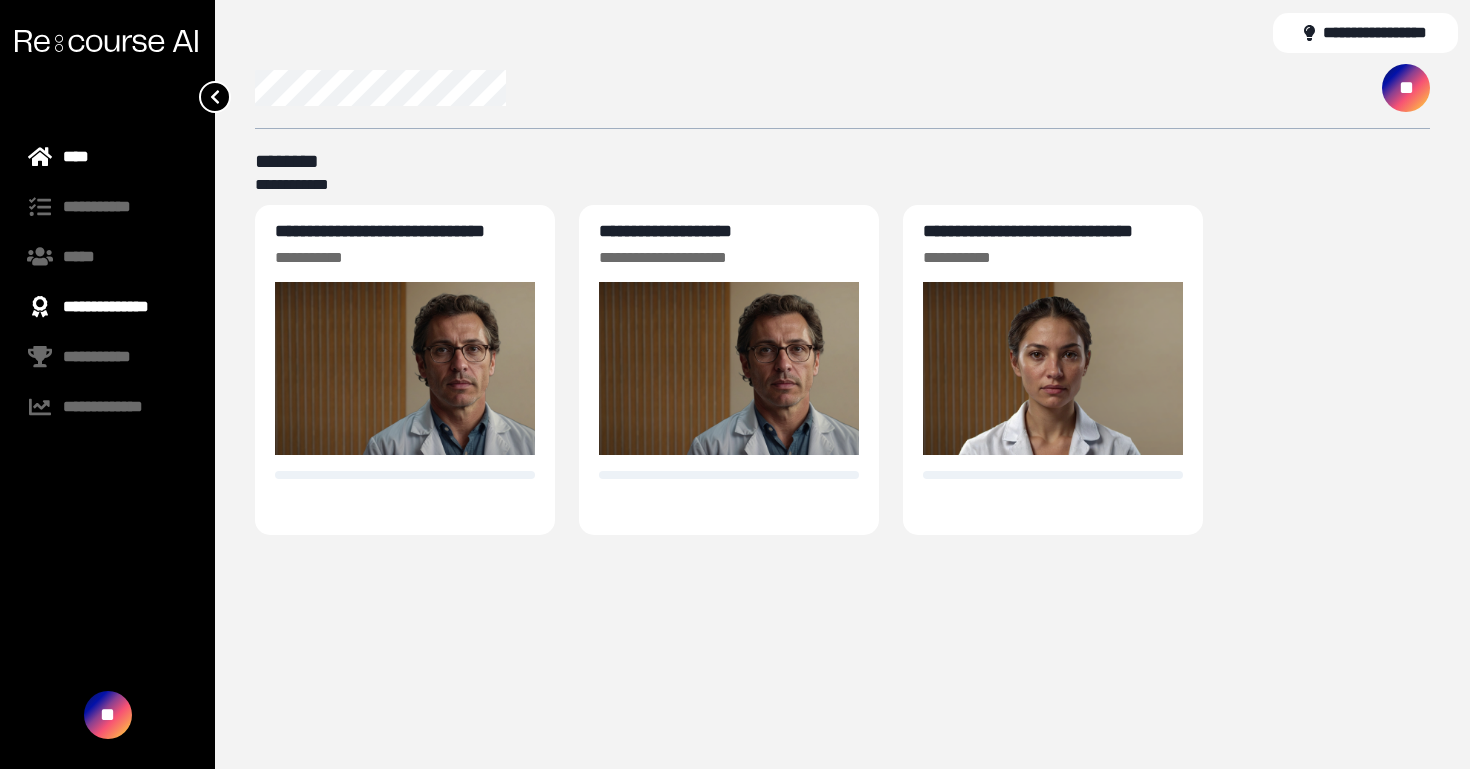 click on "**********" at bounding box center [107, 307] 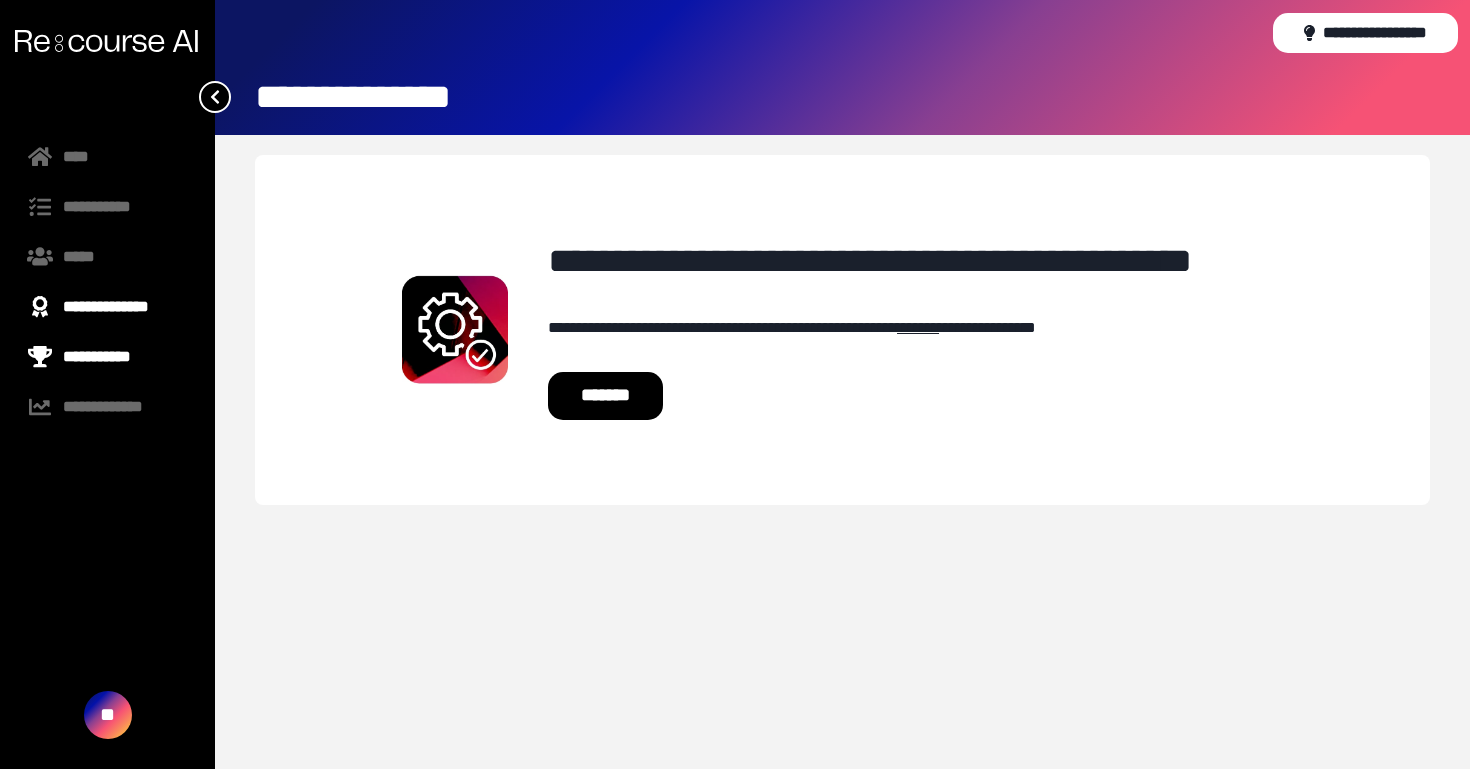 click on "**********" at bounding box center [107, 357] 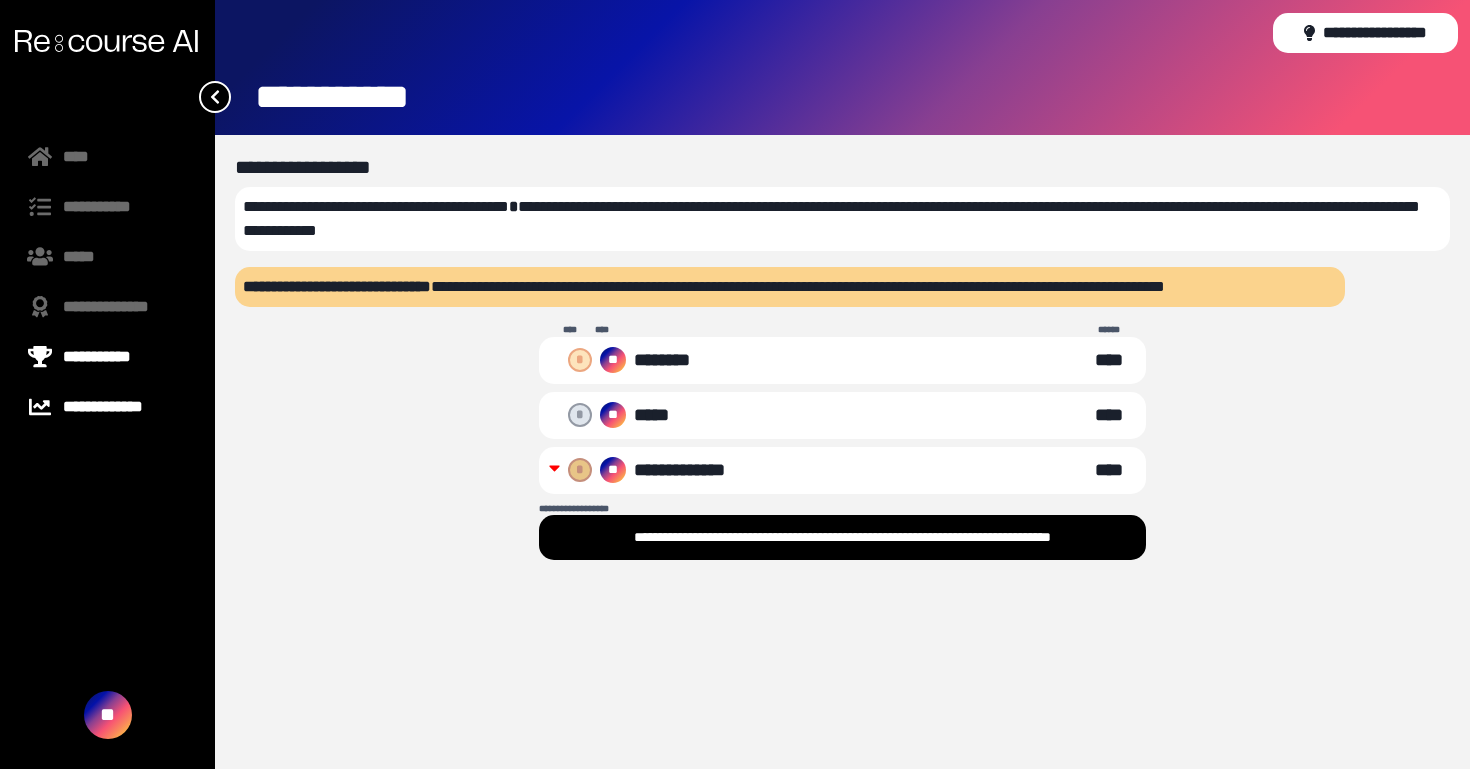 click on "**********" at bounding box center [107, 407] 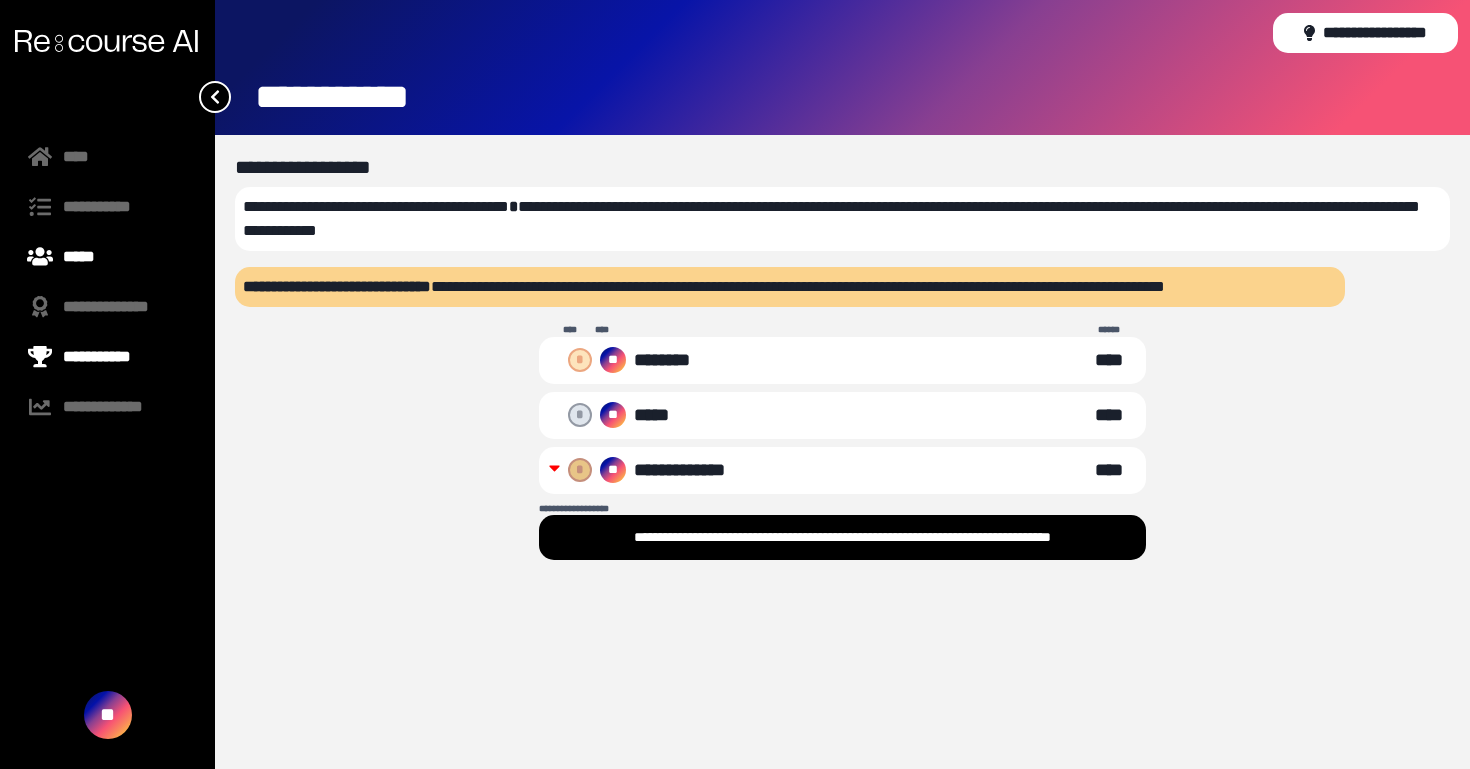 click on "*****" at bounding box center [107, 257] 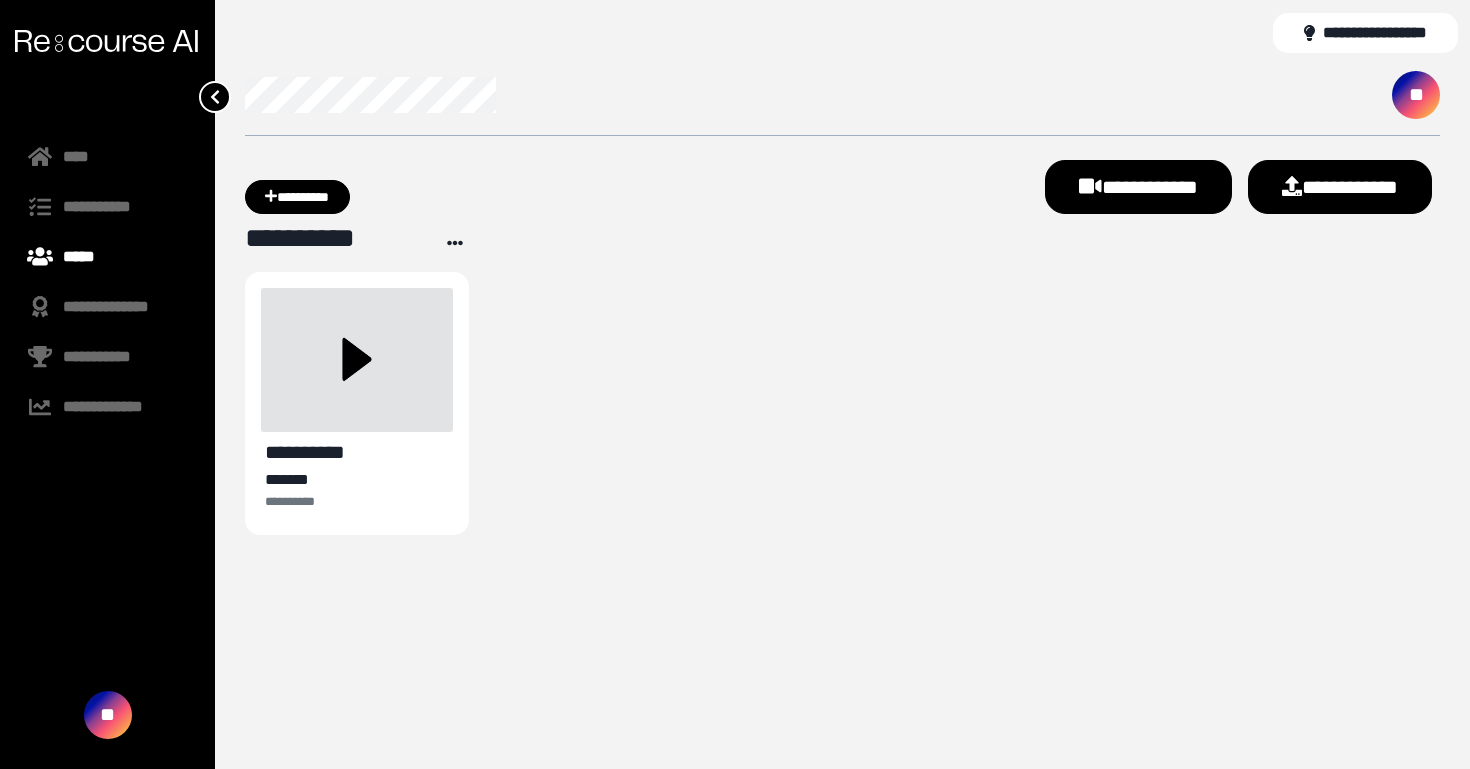 click at bounding box center (357, 360) 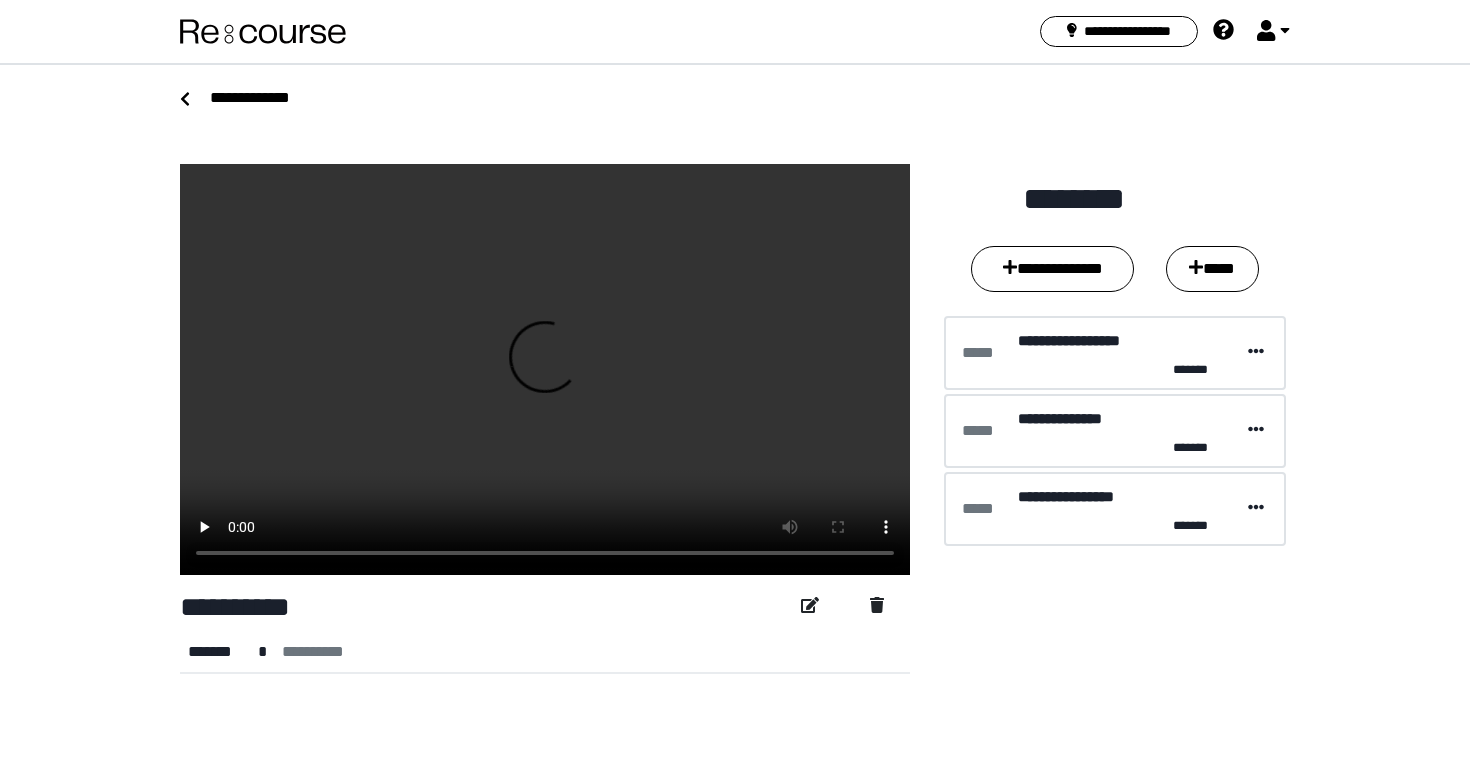 click on "**********" at bounding box center (1121, 419) 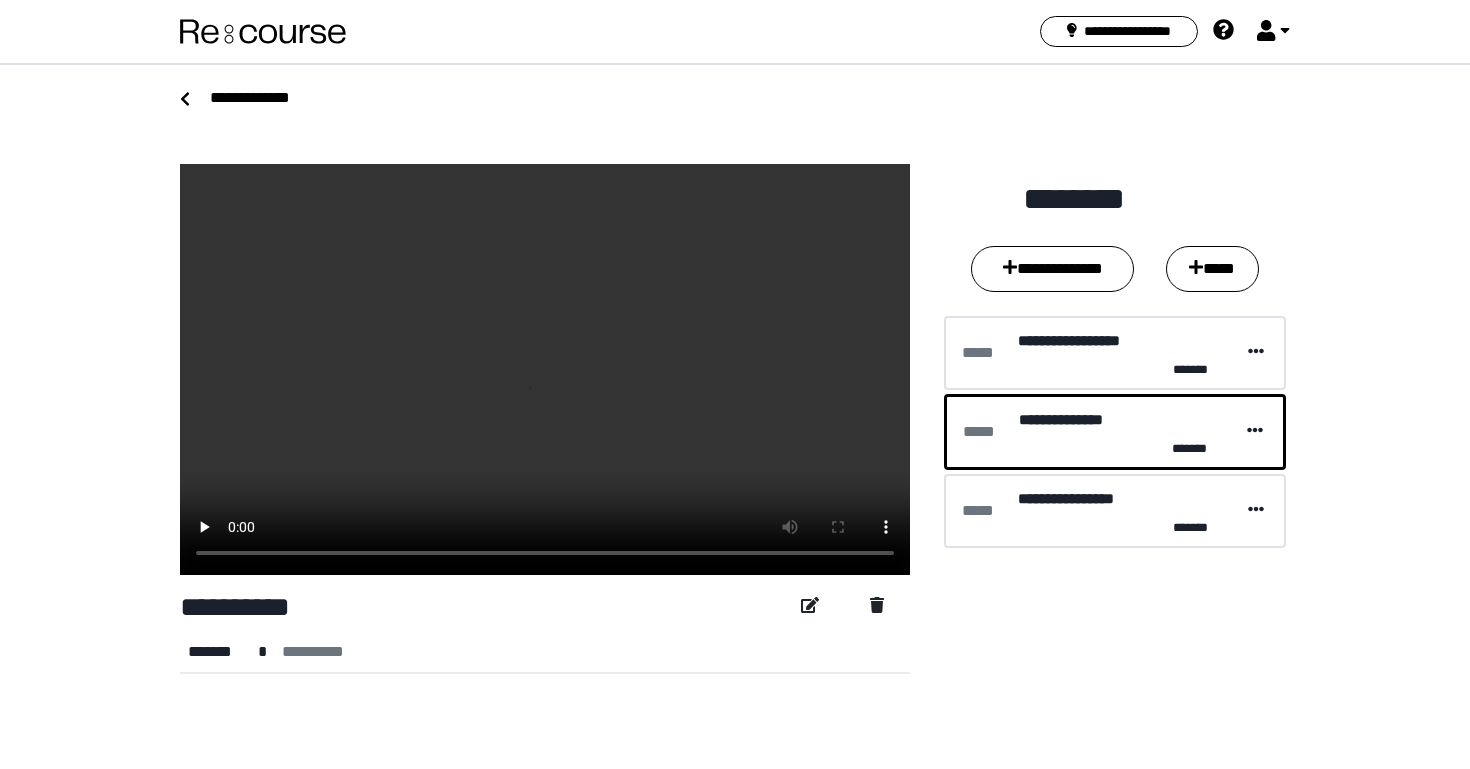 click on "**********" at bounding box center [1121, 499] 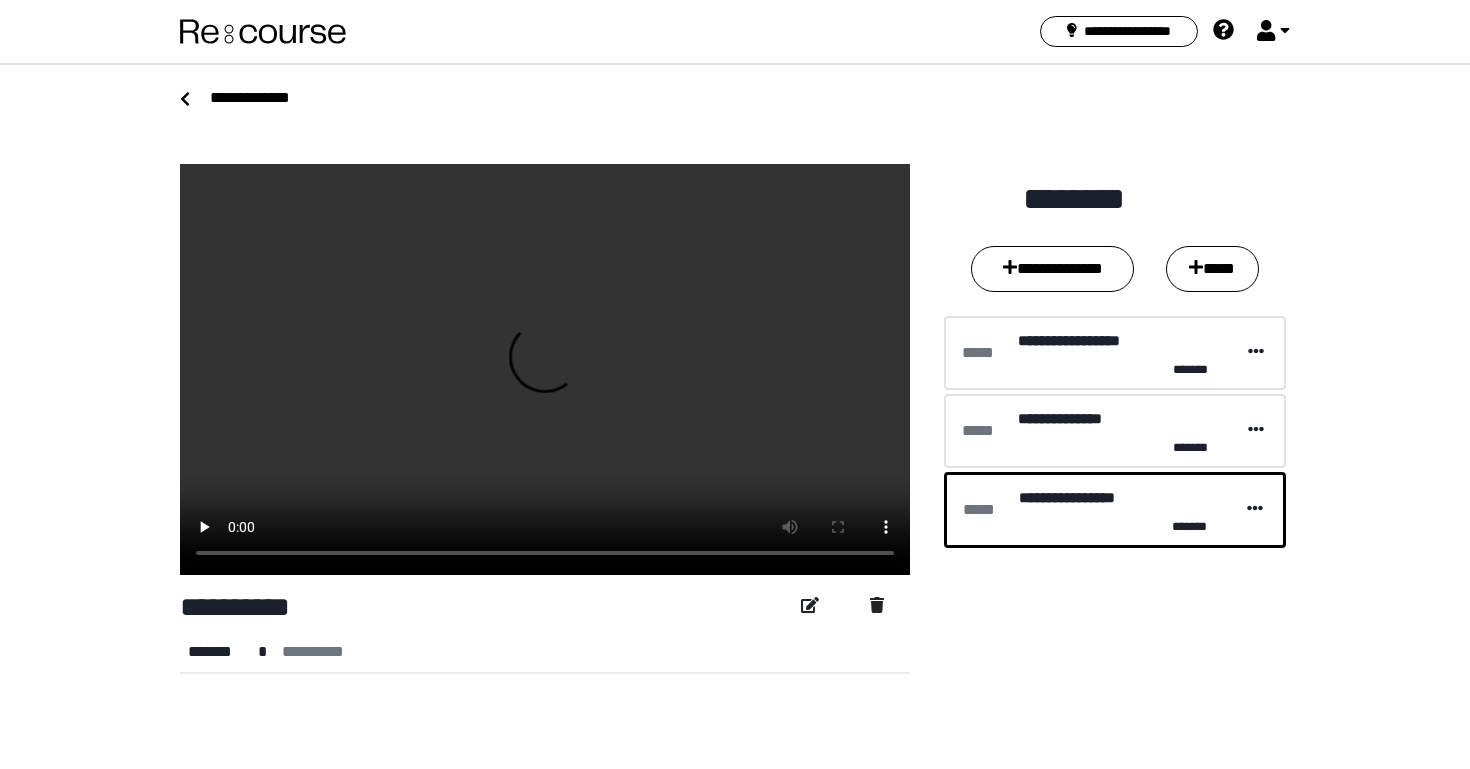 click on "******* *****" at bounding box center (259, 100) 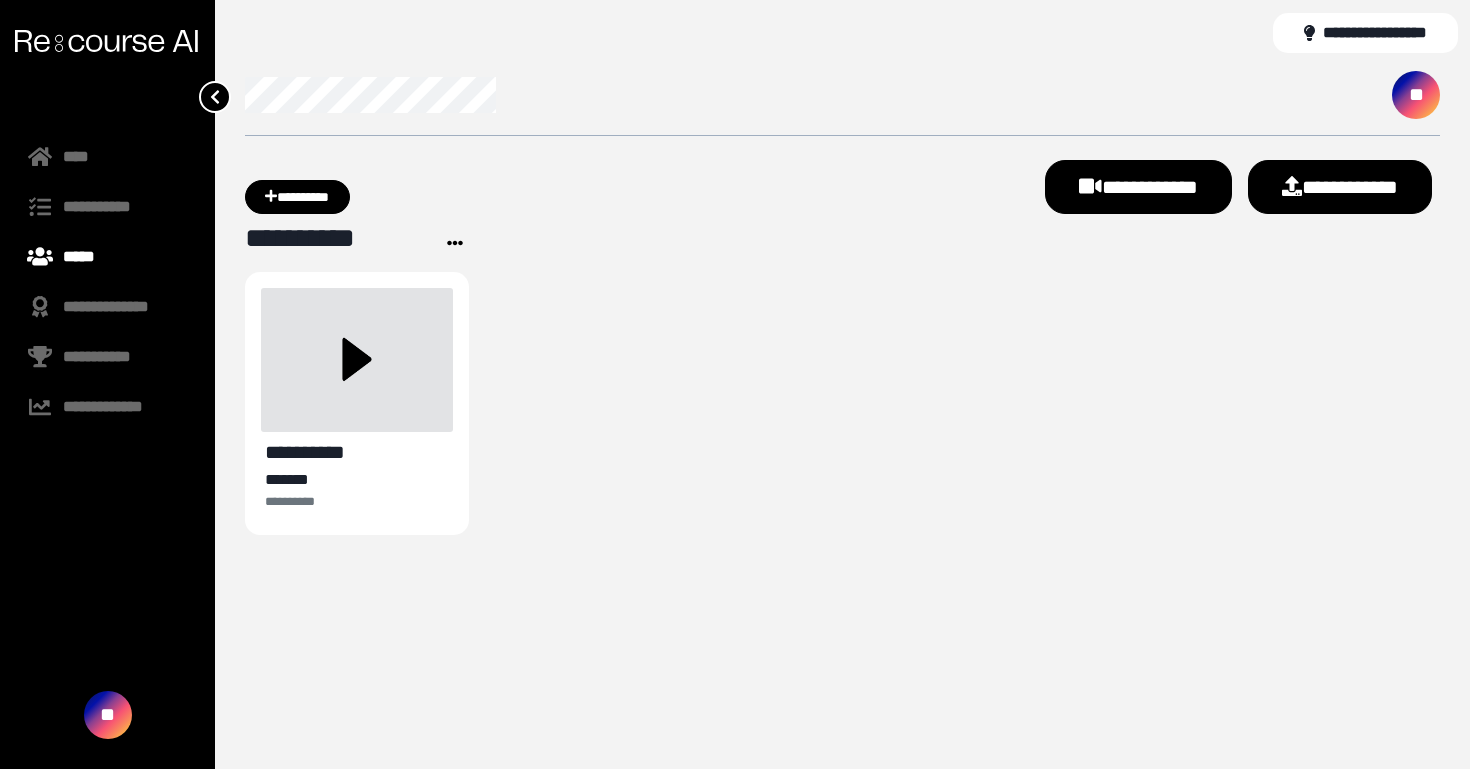 click 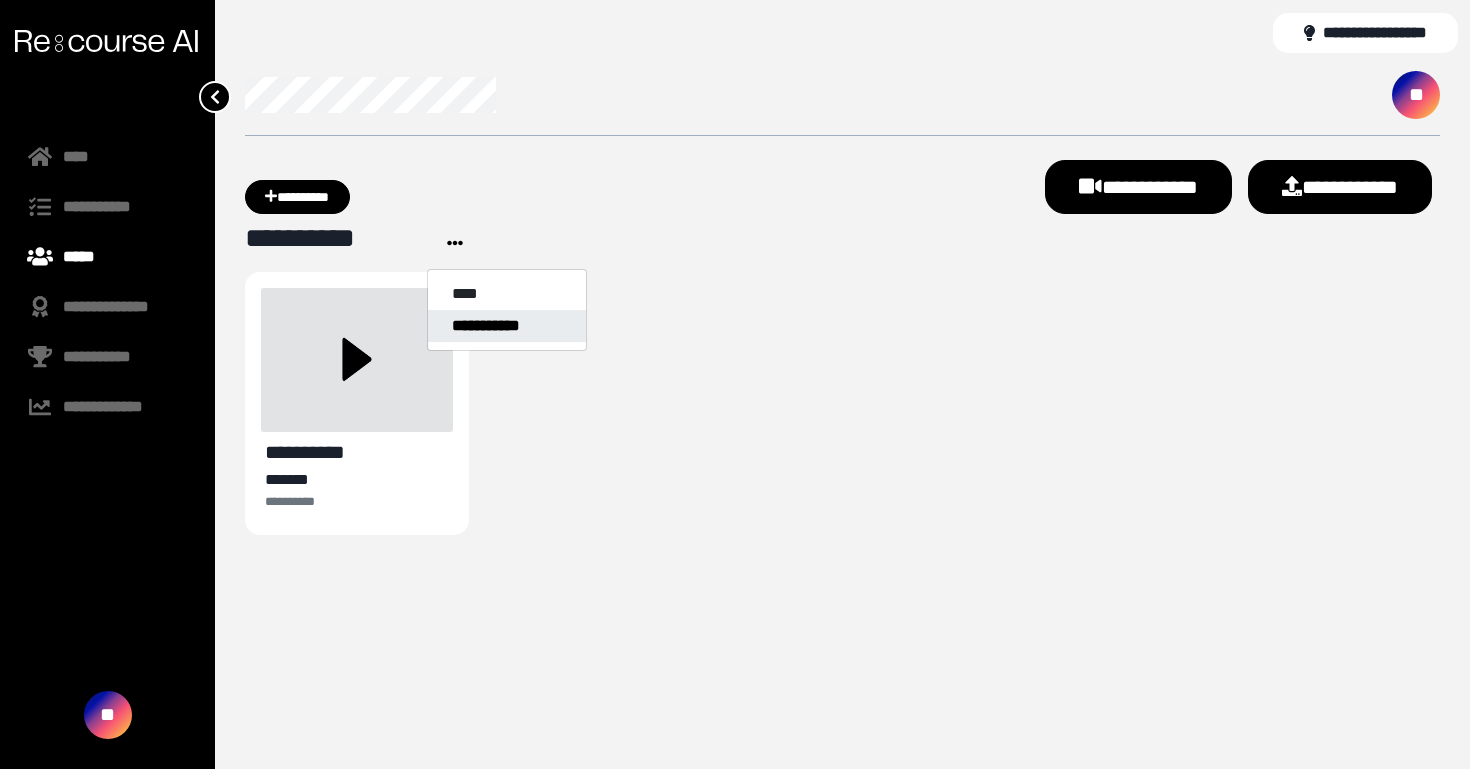 click on "**********" at bounding box center [507, 326] 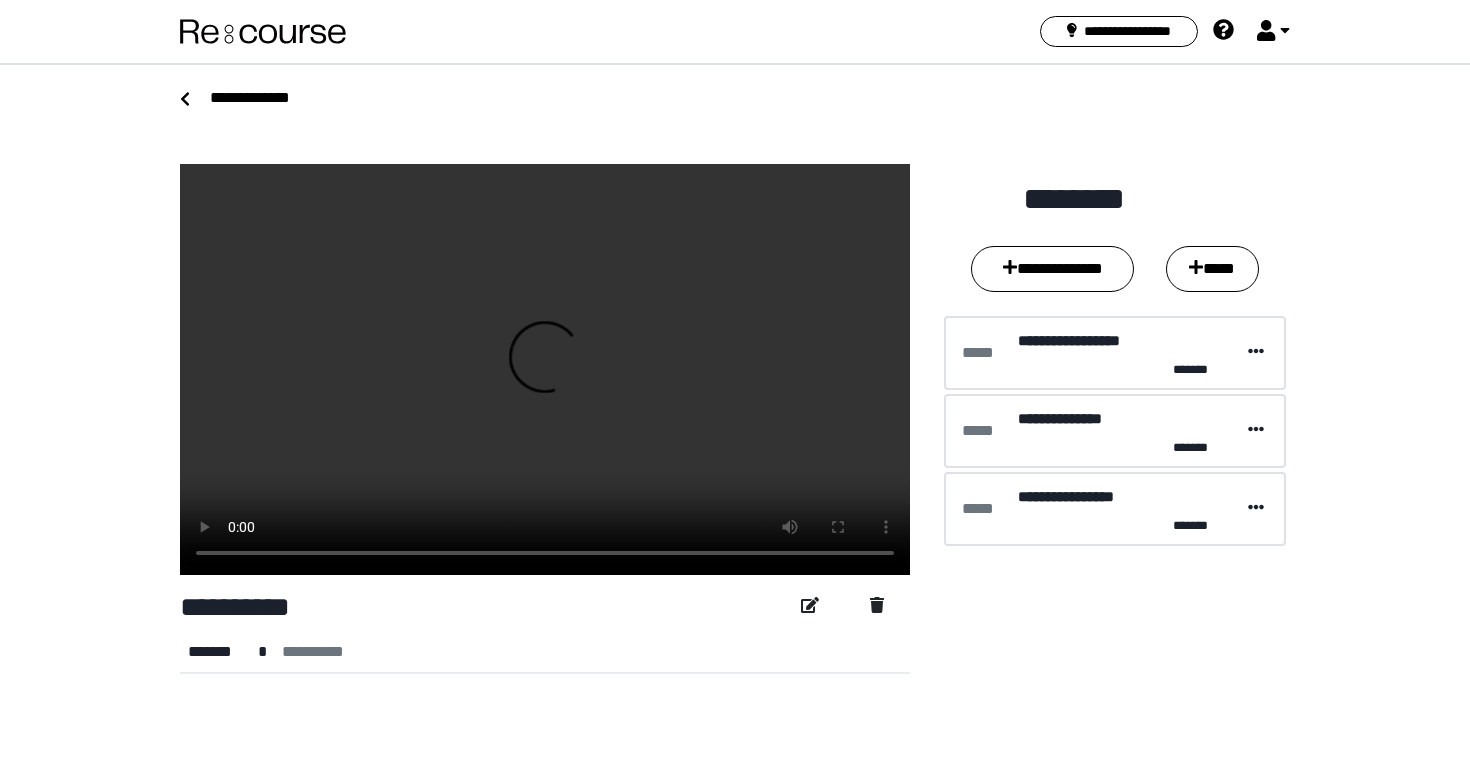 click on "******* *****" at bounding box center (259, 100) 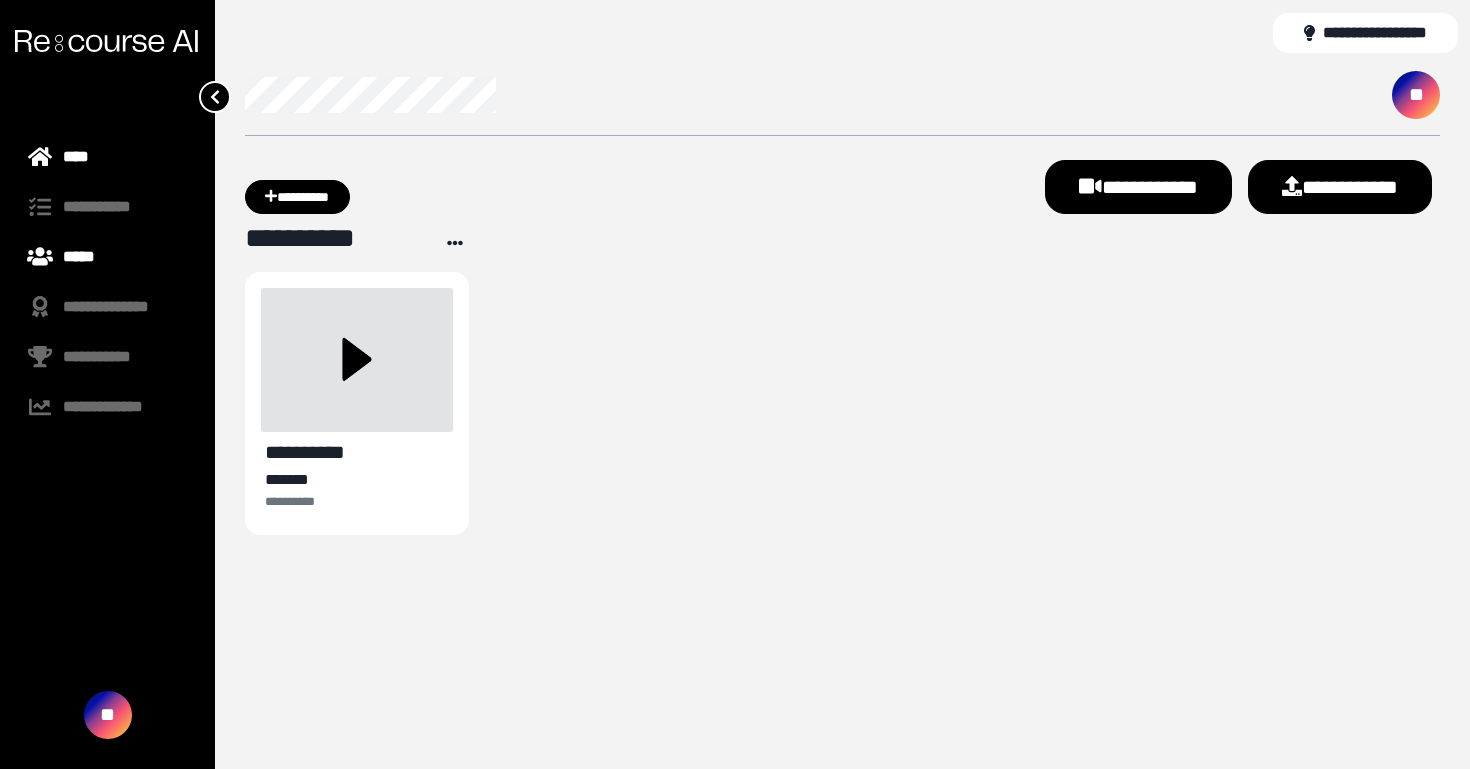 click on "****" at bounding box center (107, 157) 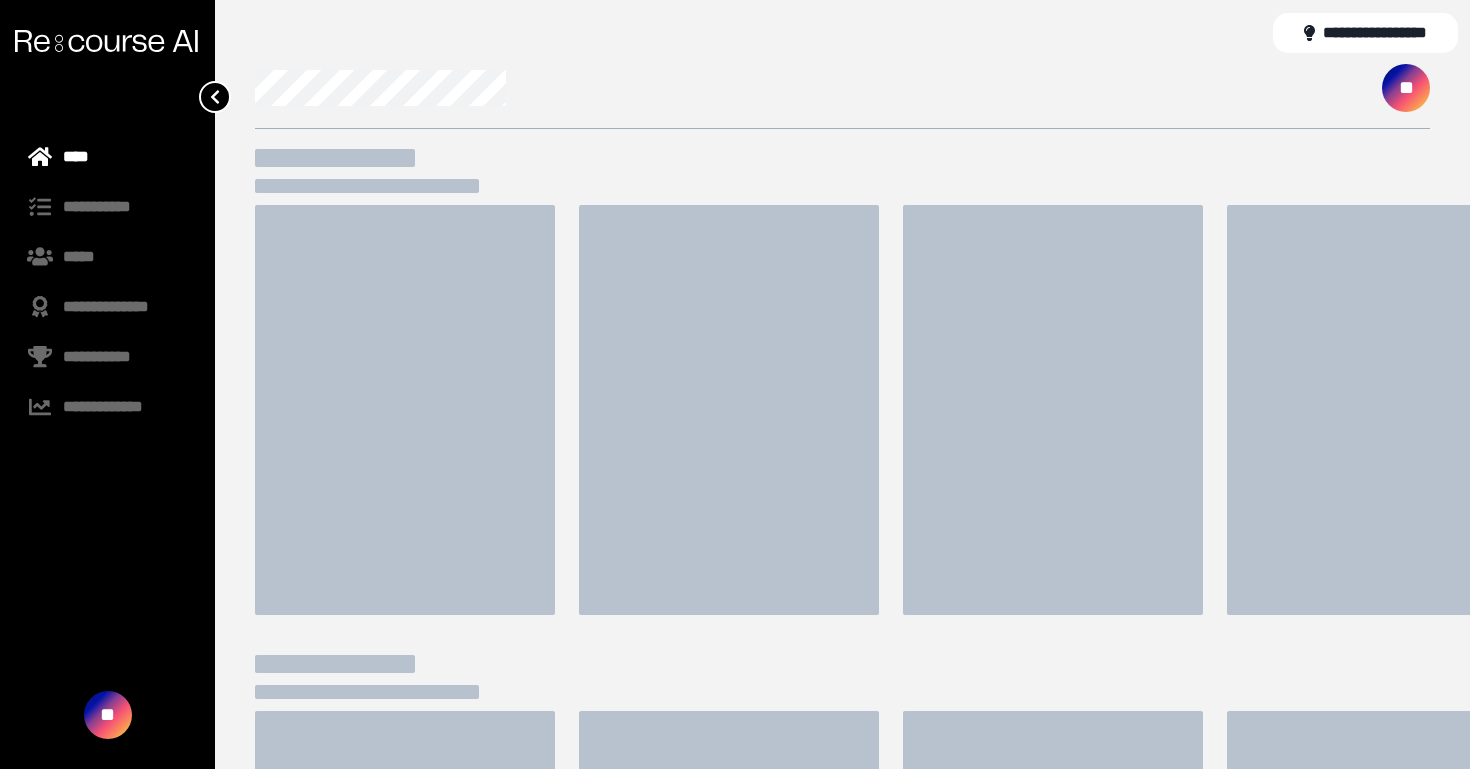 scroll, scrollTop: 0, scrollLeft: 0, axis: both 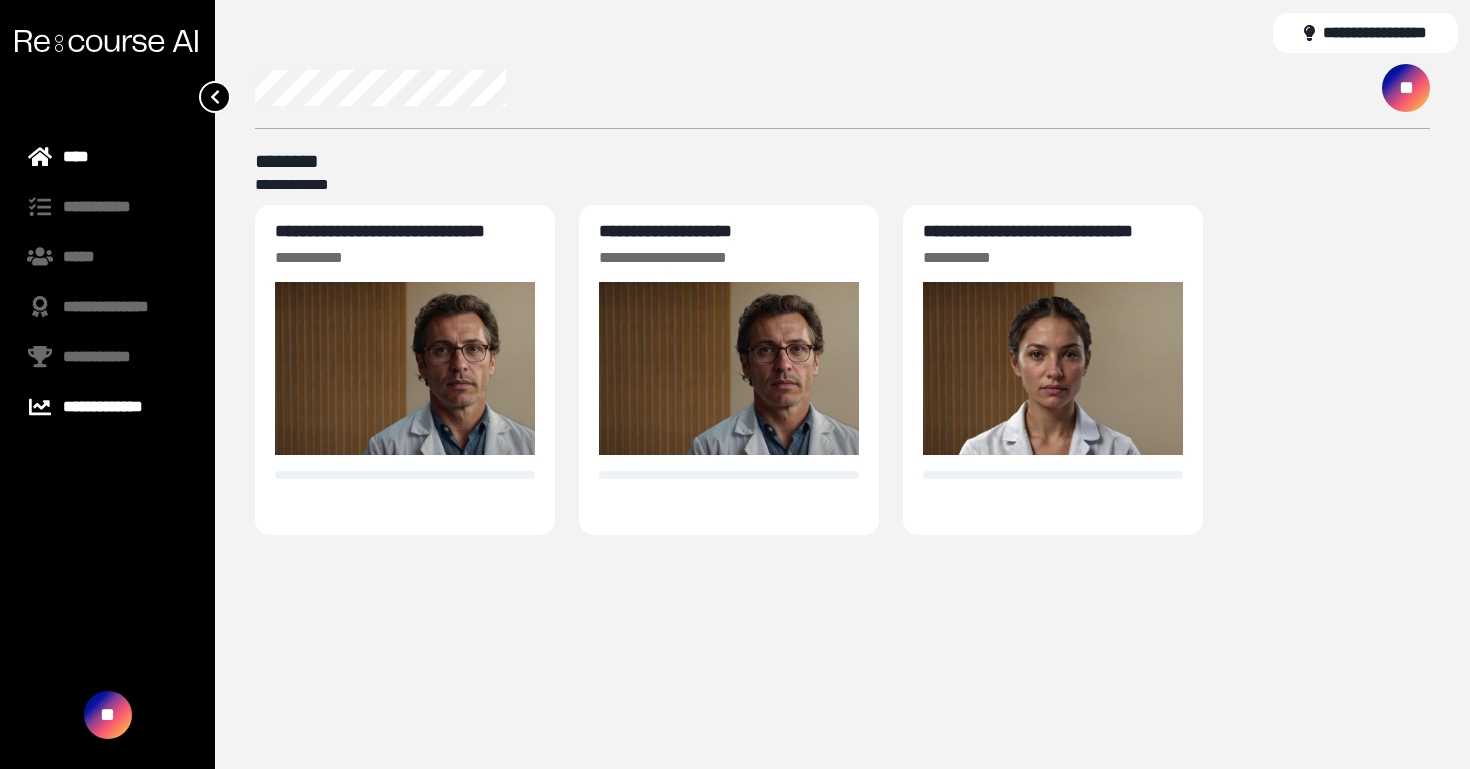 click on "**********" at bounding box center (107, 407) 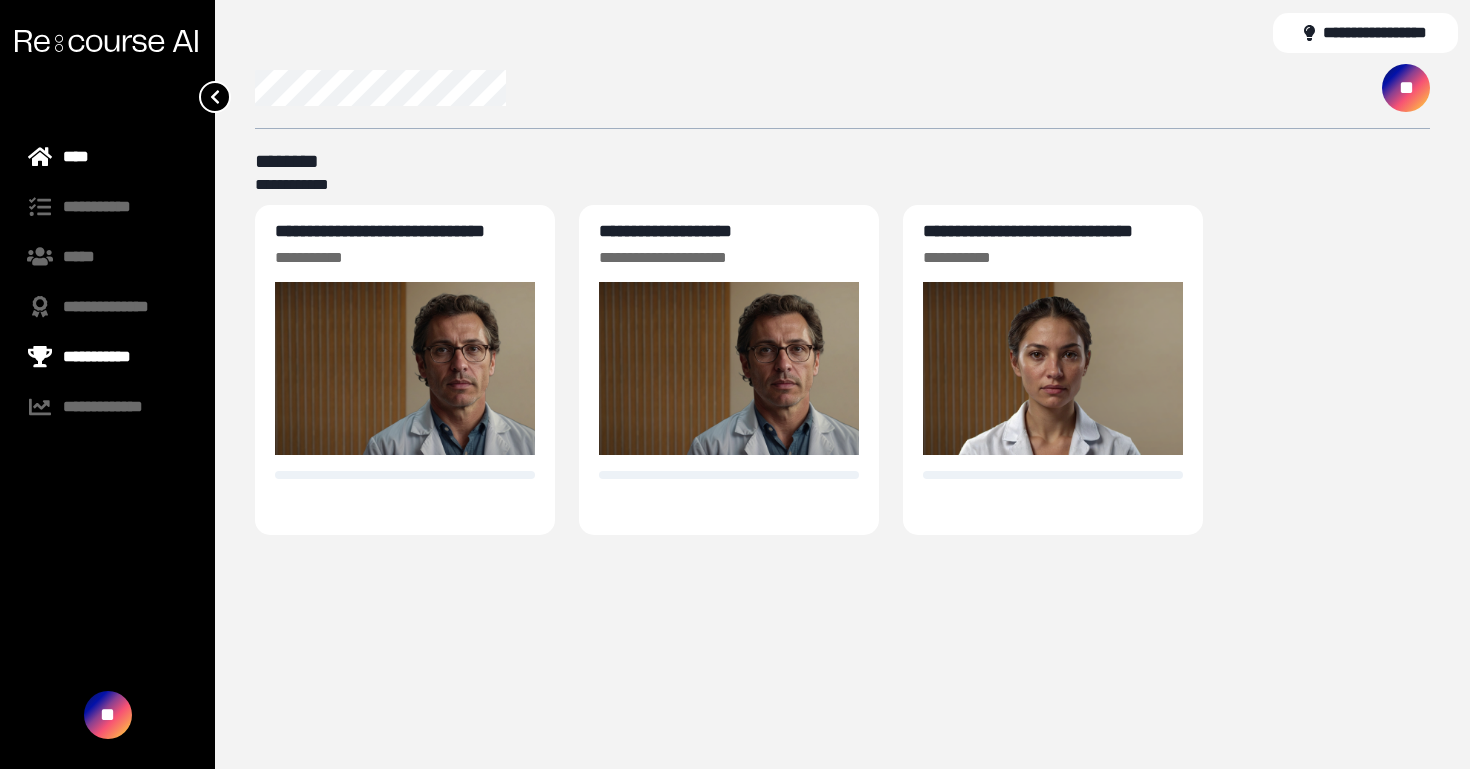 click on "**********" at bounding box center (107, 357) 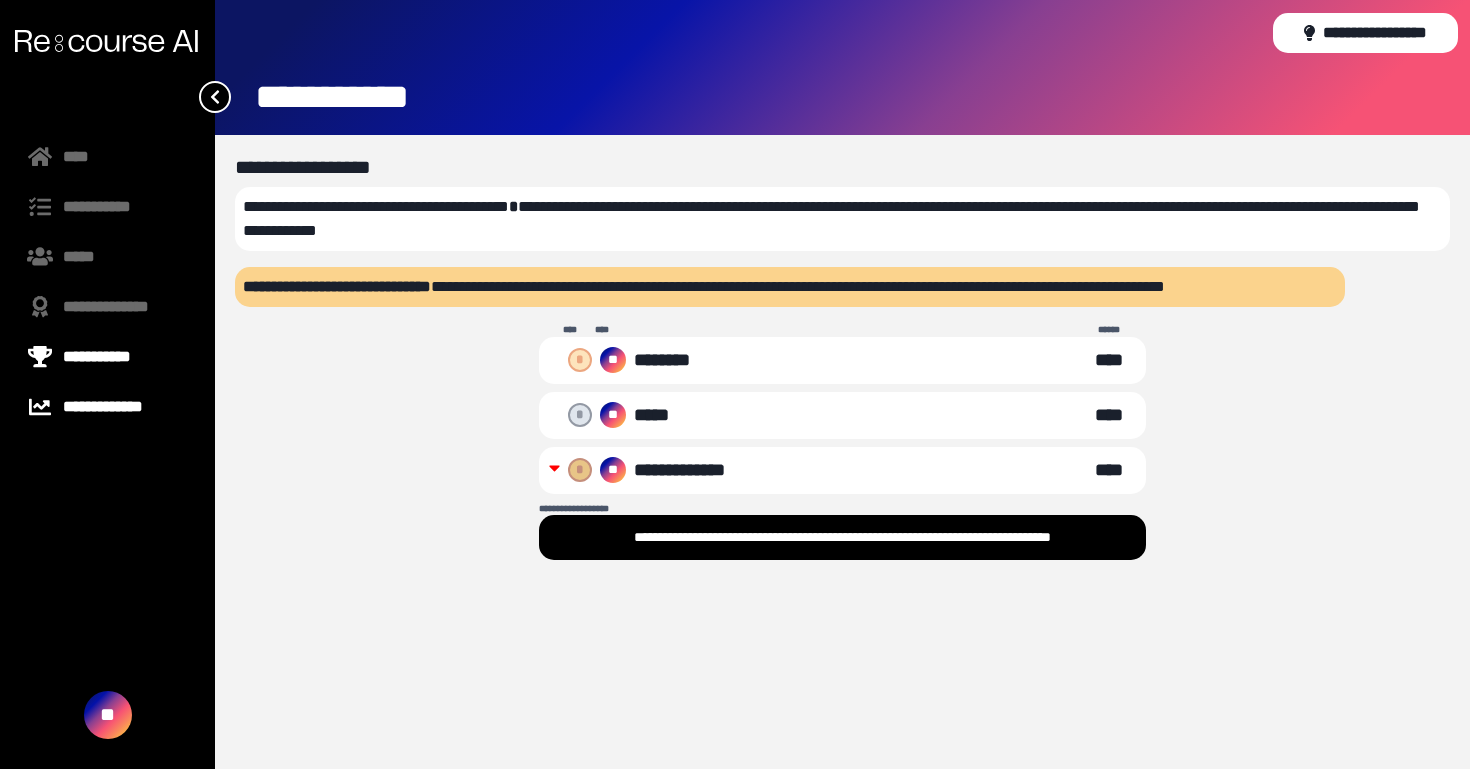 click on "**********" at bounding box center (107, 407) 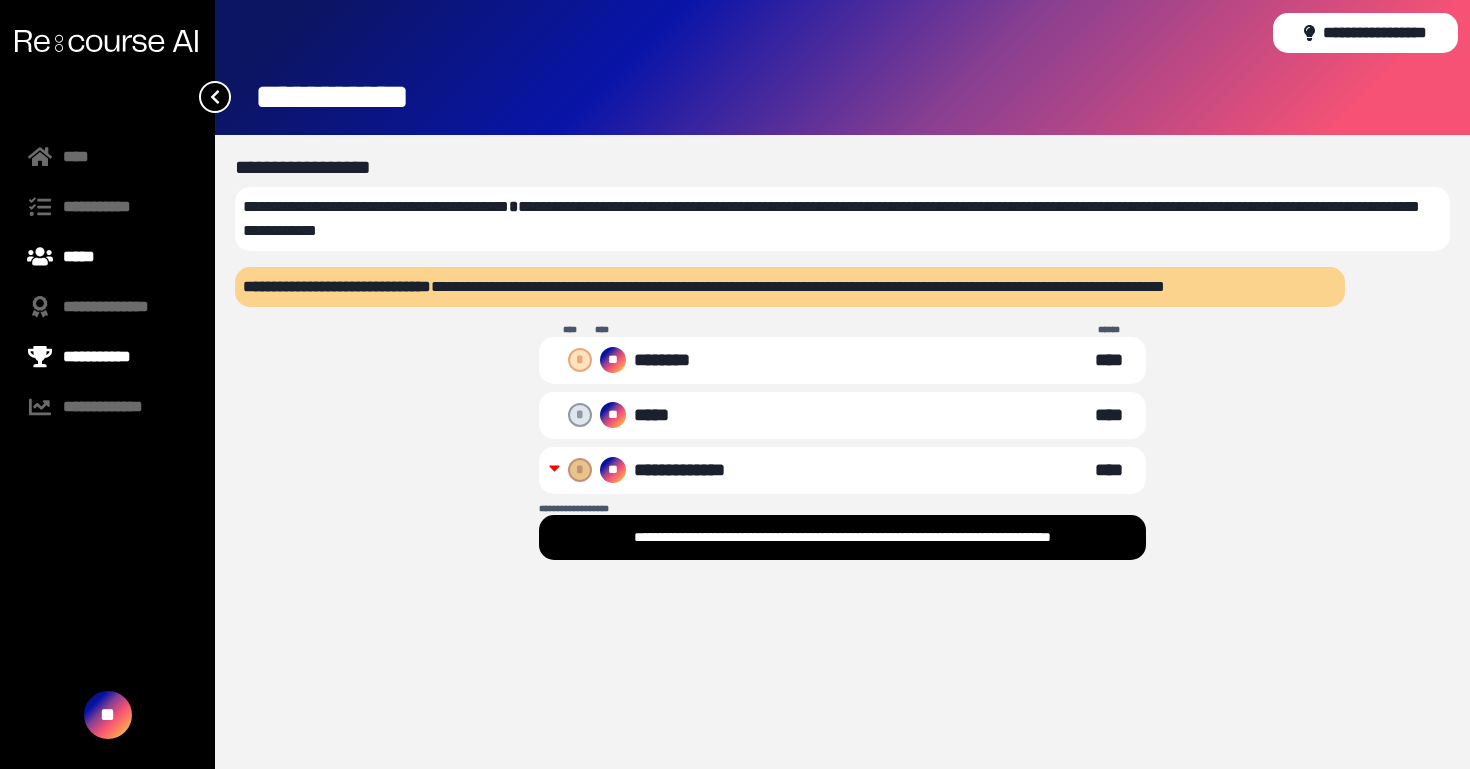 click on "*****" at bounding box center [107, 257] 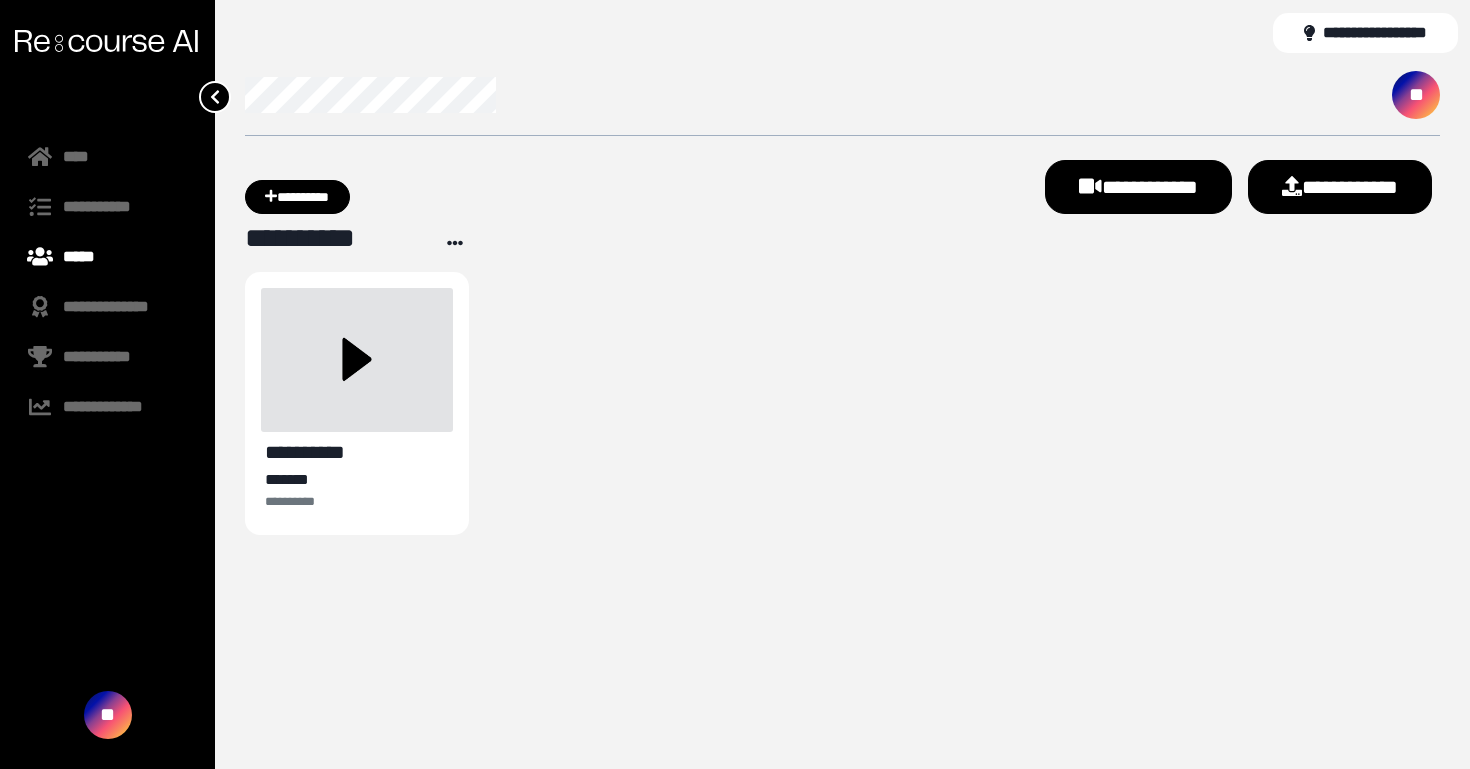 click on "*****" at bounding box center [107, 257] 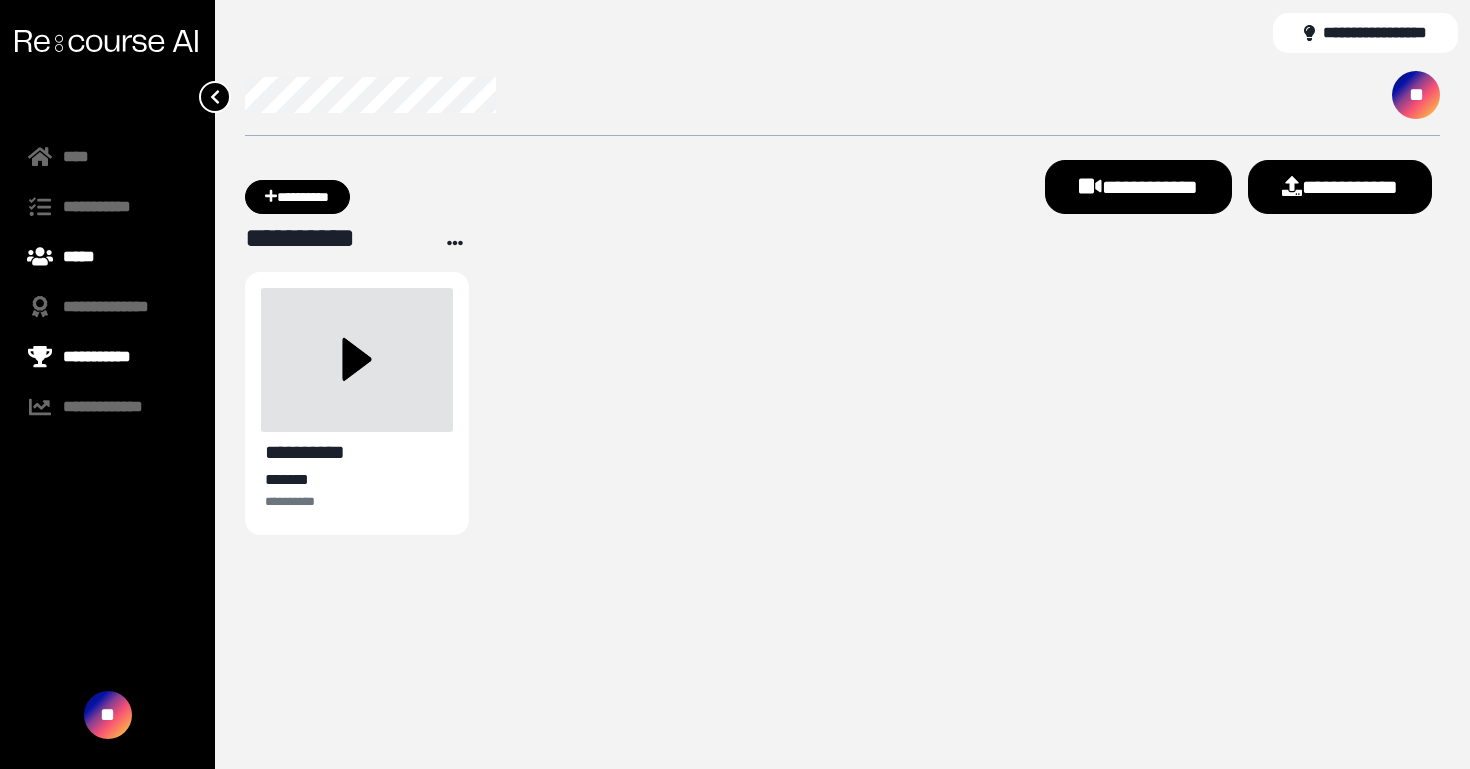 click on "**********" at bounding box center [107, 357] 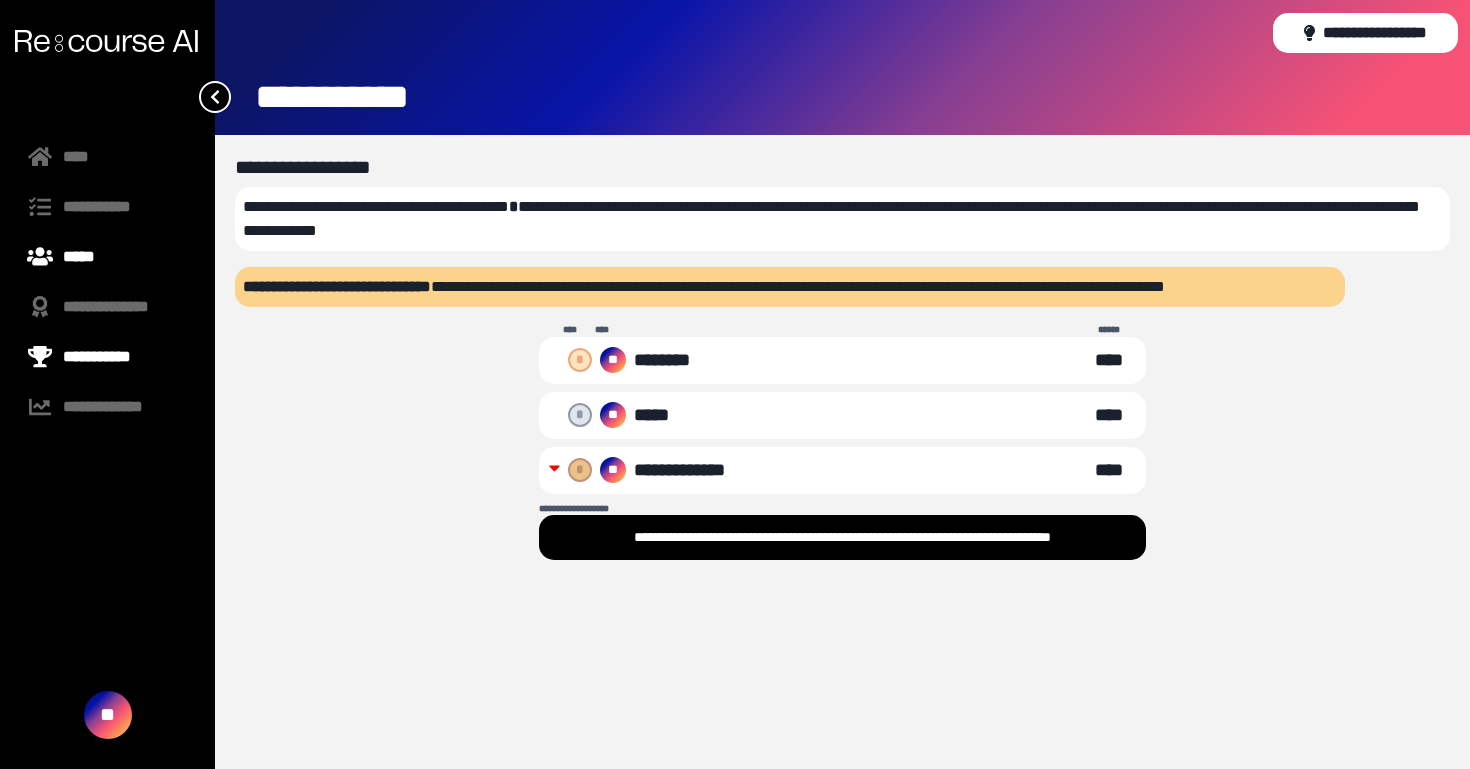 click on "*****" at bounding box center [107, 257] 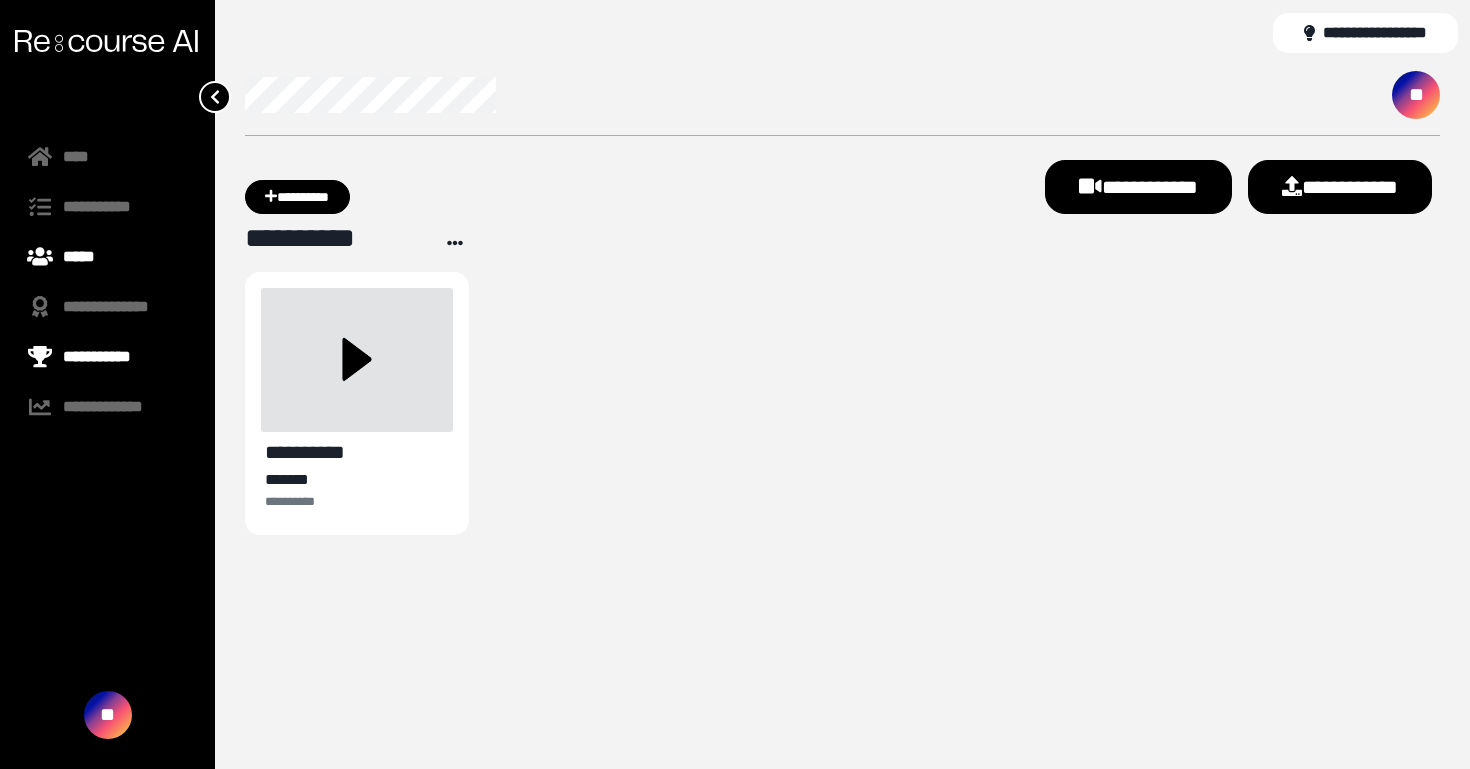 click on "**********" at bounding box center [107, 357] 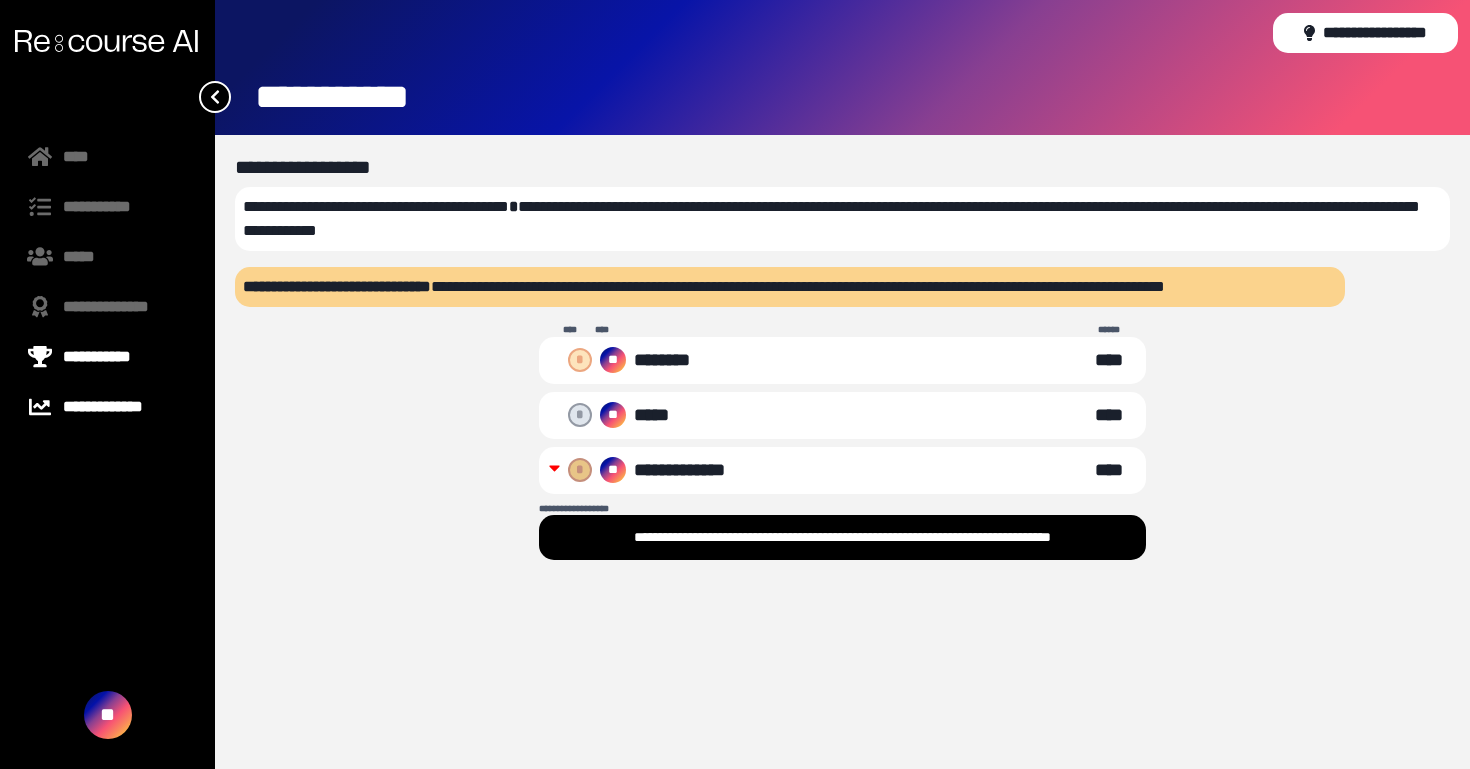 click on "**********" at bounding box center [107, 407] 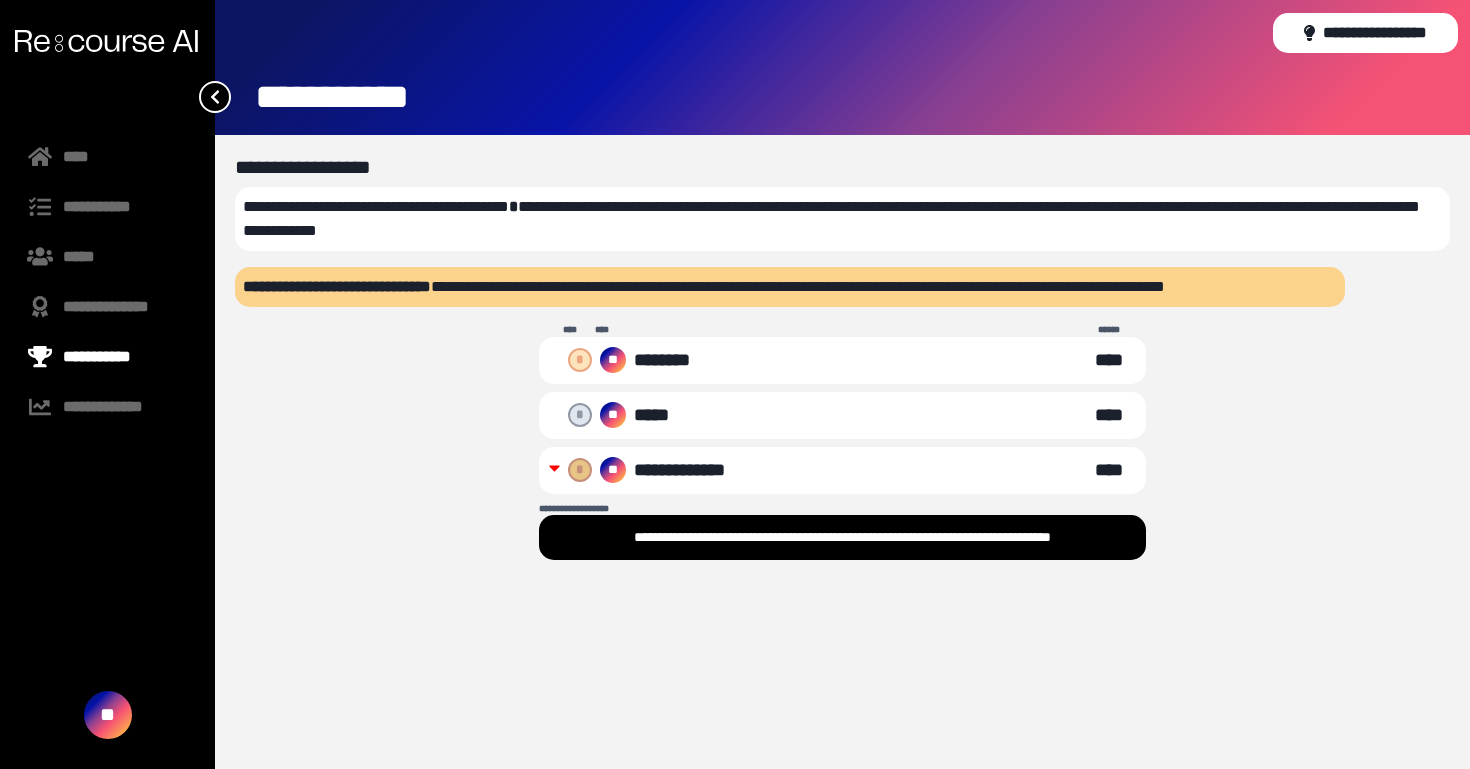 click on "**********" at bounding box center (337, 286) 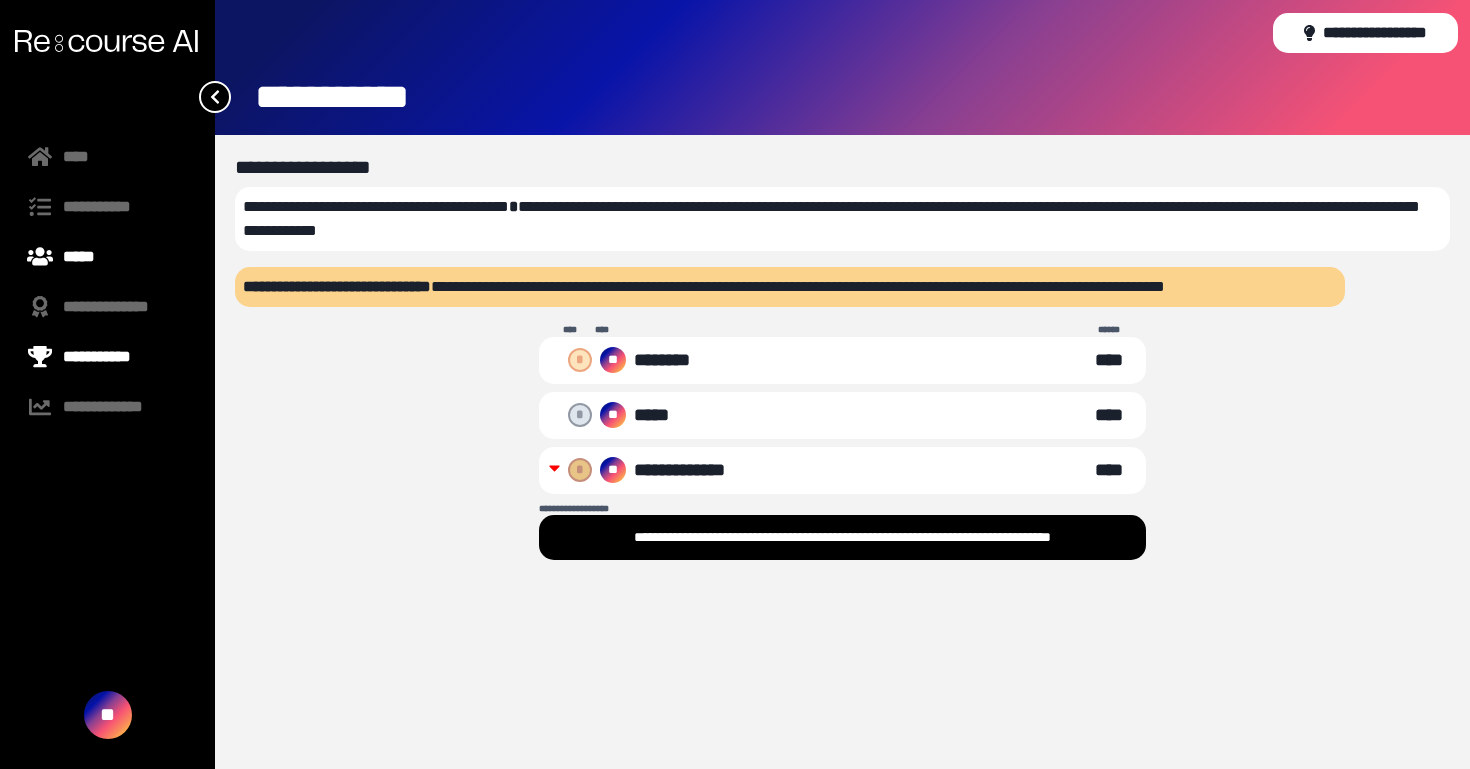 click on "*****" at bounding box center (107, 257) 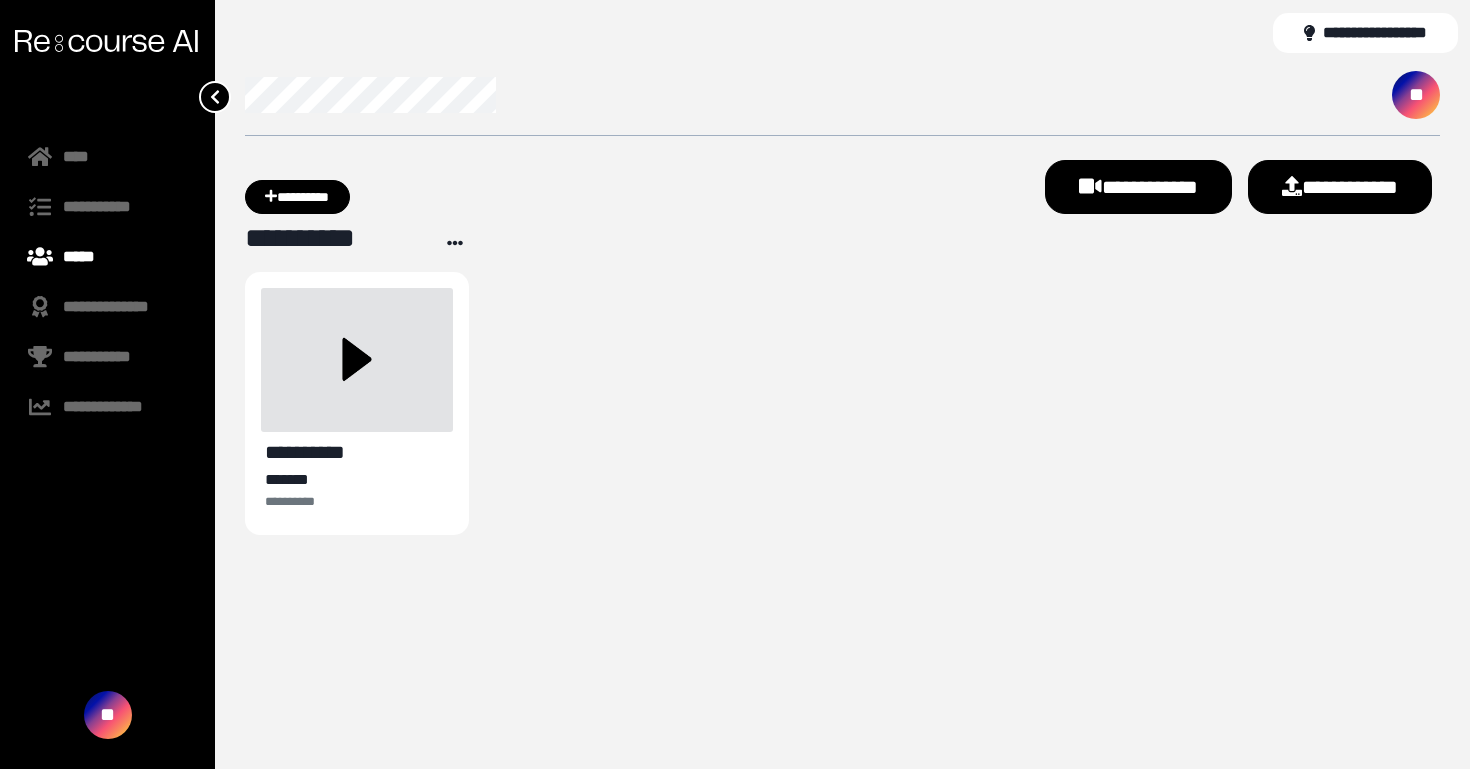 click at bounding box center [357, 360] 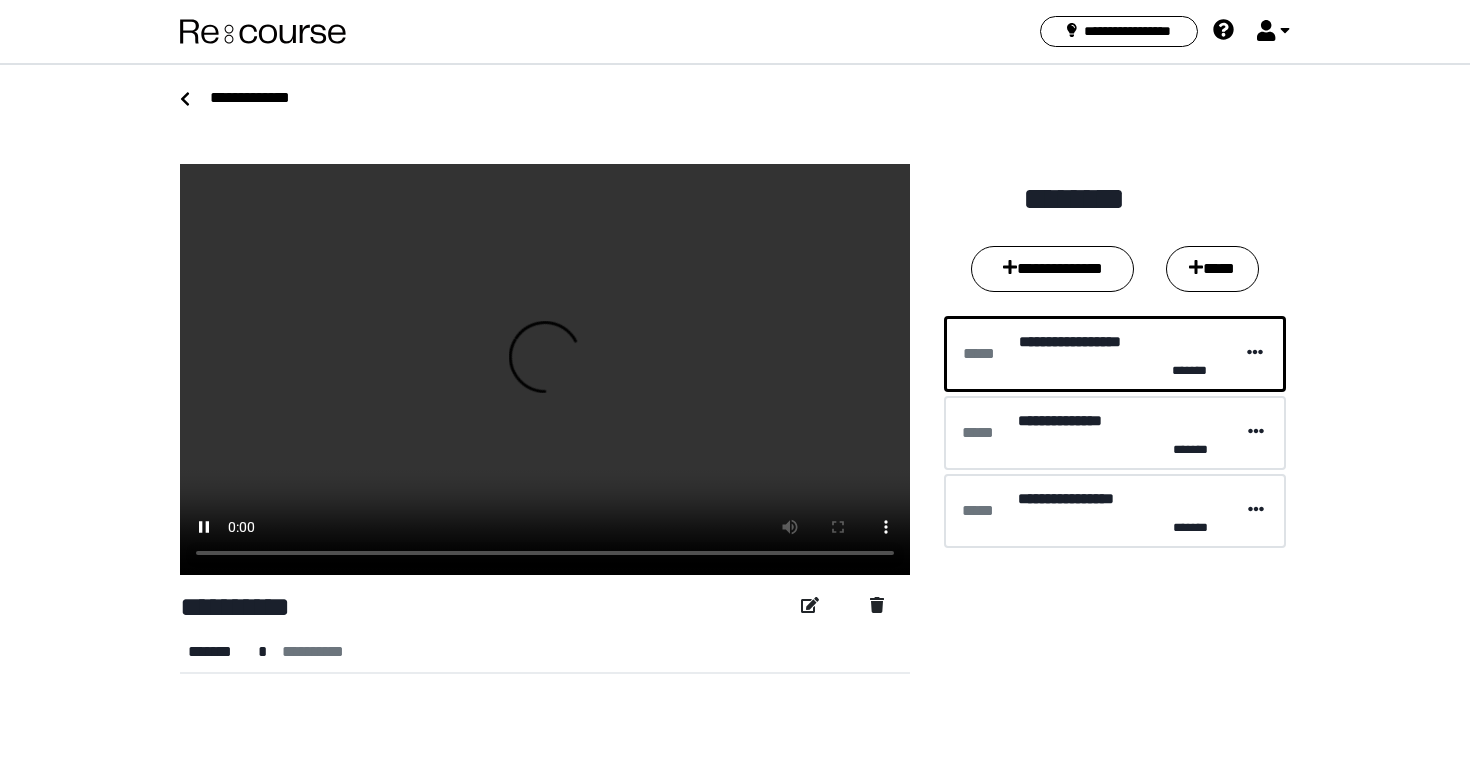 type 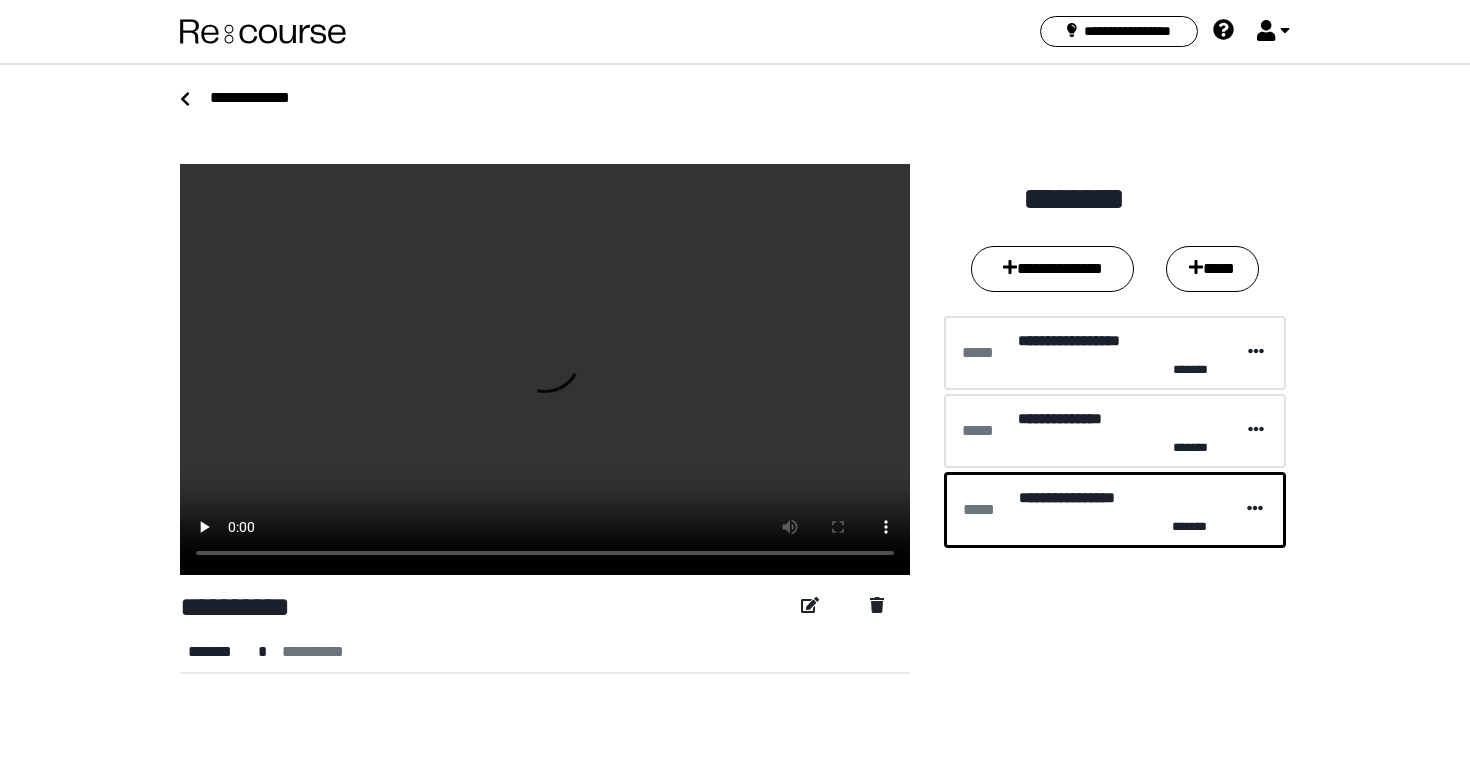 click on "**********" at bounding box center [1123, 353] 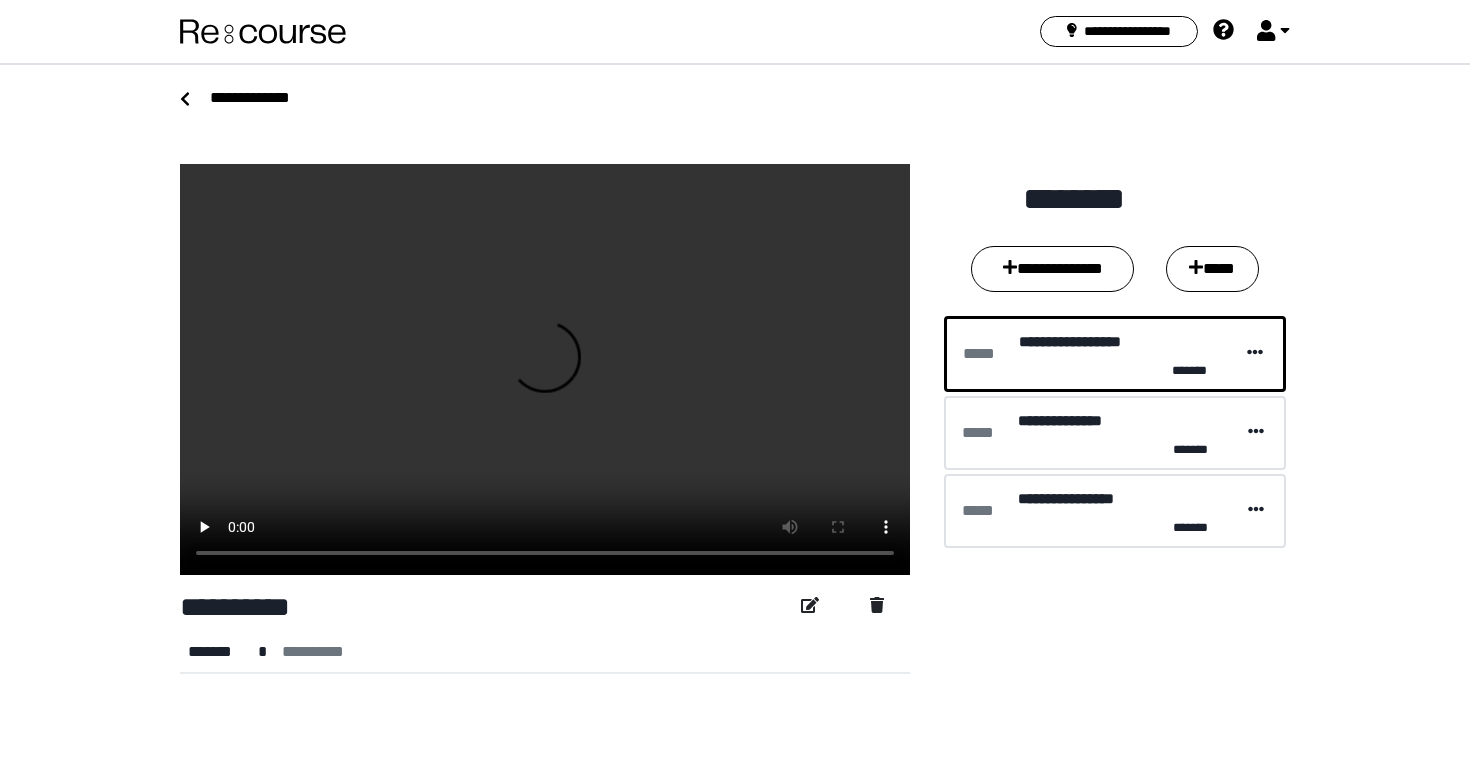 click on "**********" at bounding box center (1123, 354) 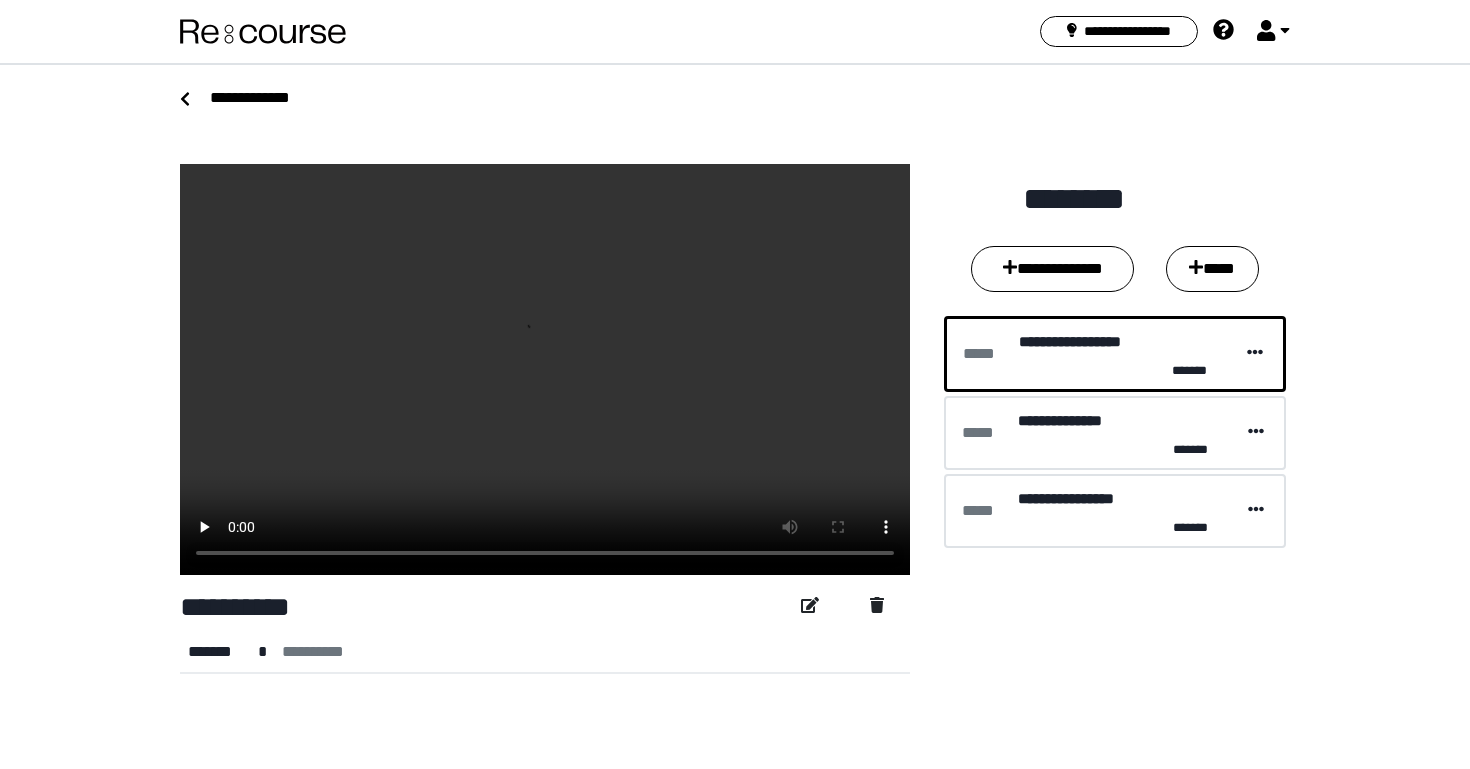 click on "**********" at bounding box center (1121, 421) 